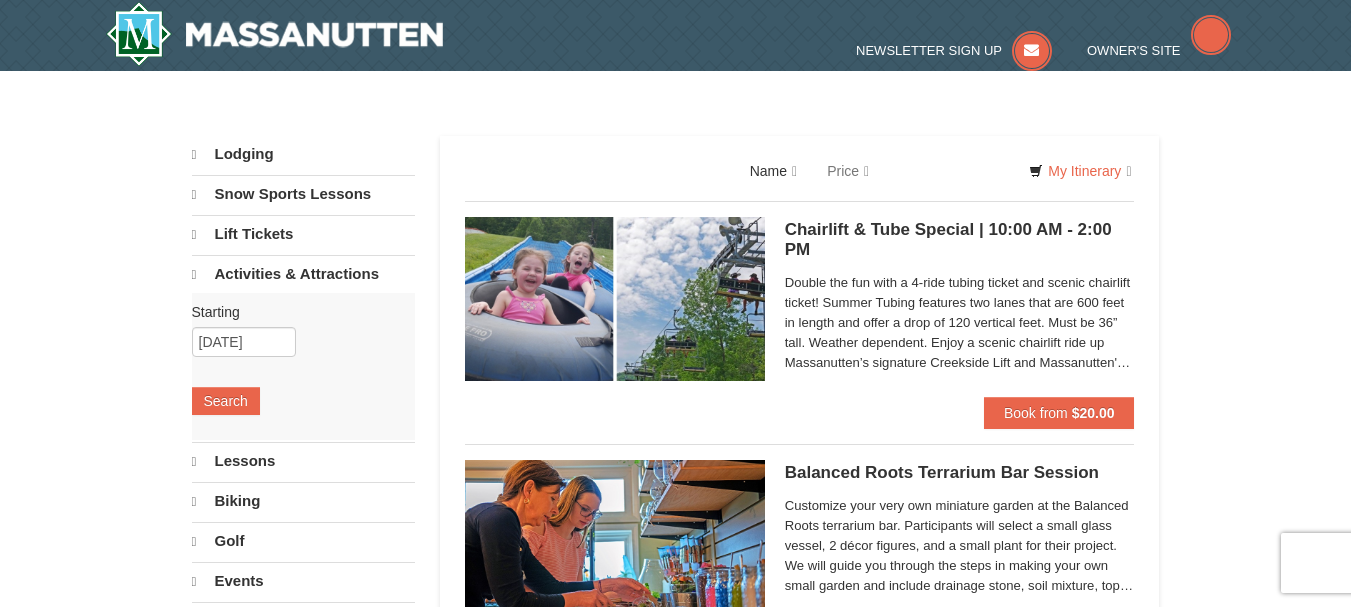 scroll, scrollTop: 0, scrollLeft: 0, axis: both 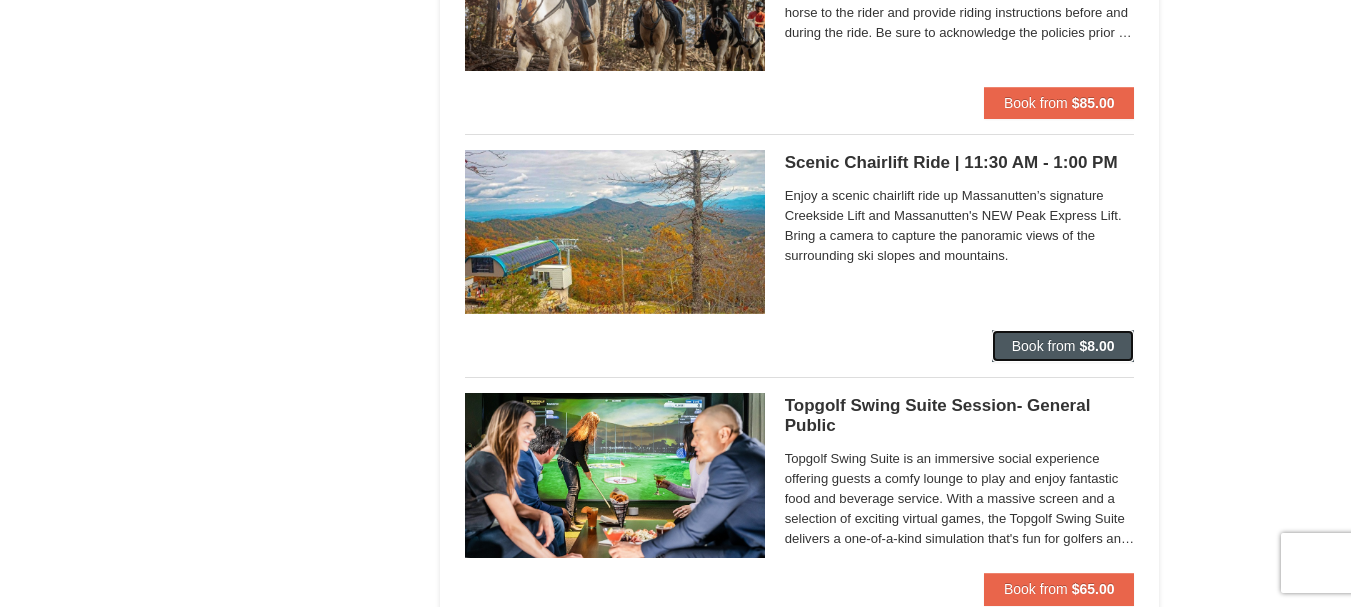 click on "Book from" at bounding box center (1044, 346) 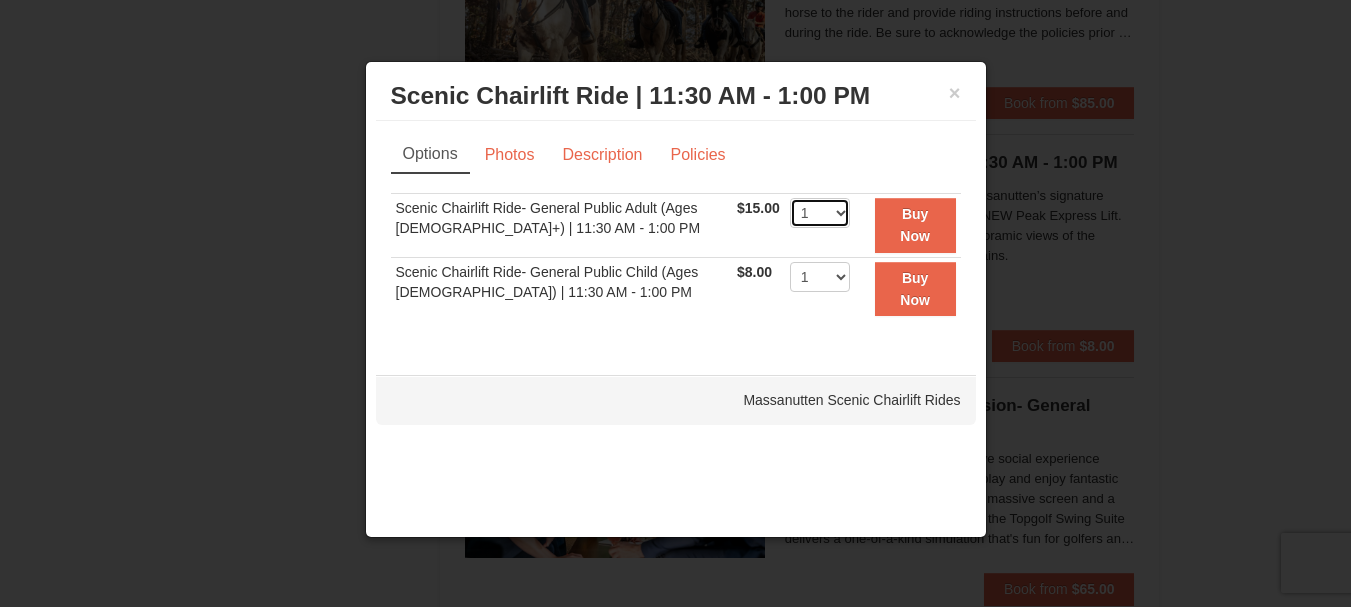click on "1
2
3
4
5
6
7
8
9
10
11
12
13
14
15
16
17
18
19
20
21 22" at bounding box center [820, 213] 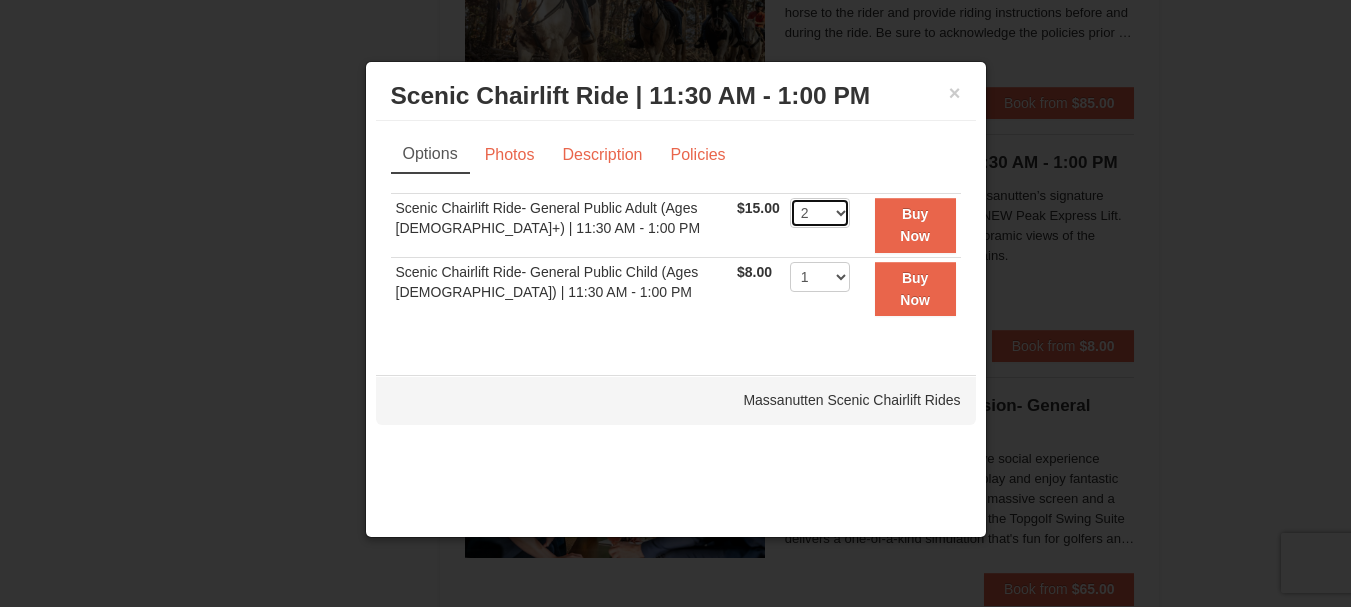 click on "1
2
3
4
5
6
7
8
9
10
11
12
13
14
15
16
17
18
19
20
21 22" at bounding box center [820, 213] 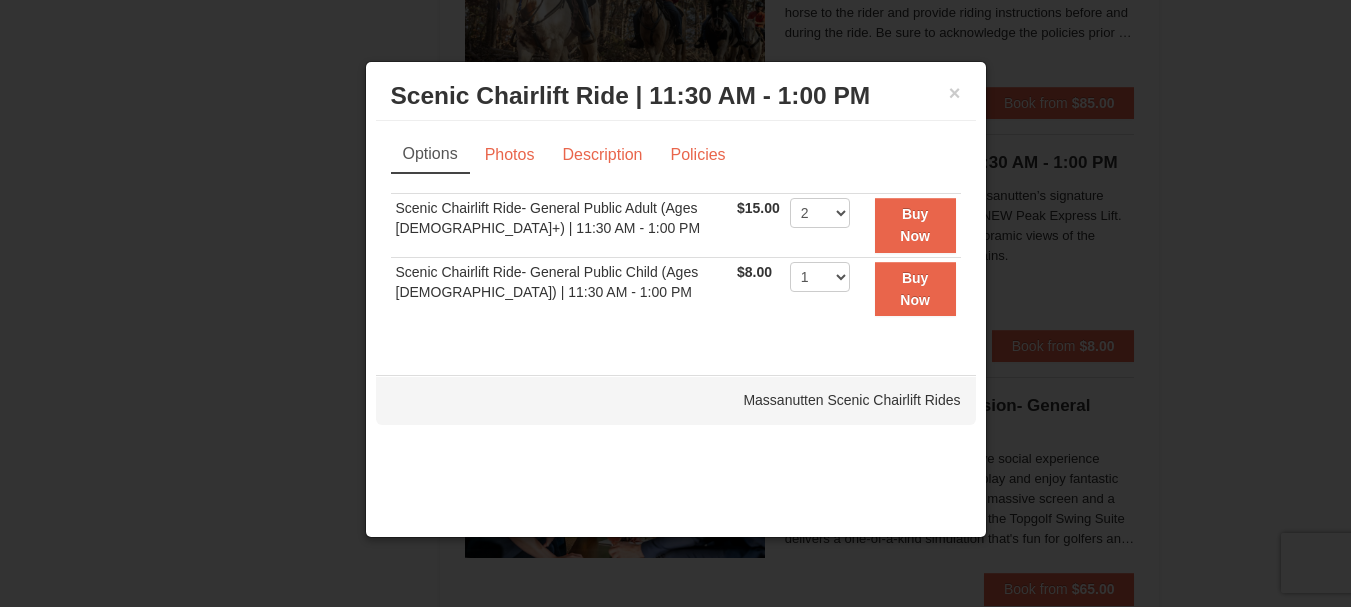click on "Options
Photos
Description
Policies
Sorry, no matches found.
Please remove some filters, or change your dates to find available options.
Scenic Chairlift Ride- General Public Adult (Ages 13+) | 11:30 AM - 1:00 PM
$15.00
Includes all fees. Tax excluded.
1
2
3
4
5 6 7" at bounding box center [676, 238] 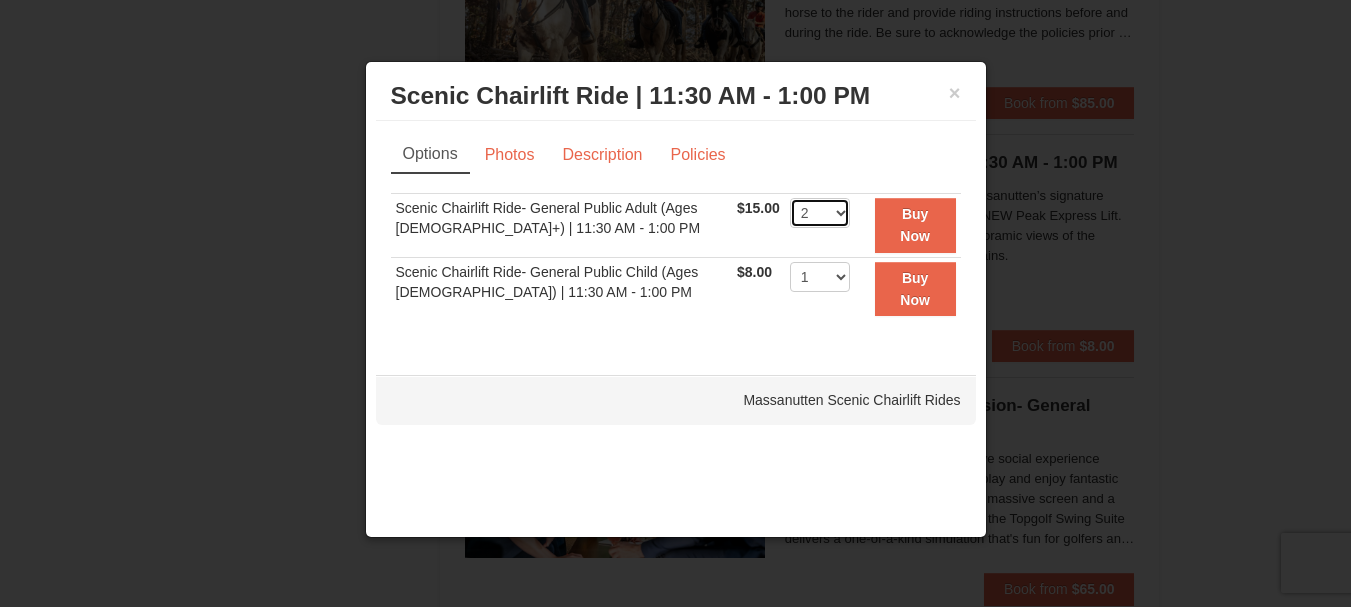 click on "1
2
3
4
5
6
7
8
9
10
11
12
13
14
15
16
17
18
19
20
21 22" at bounding box center [820, 213] 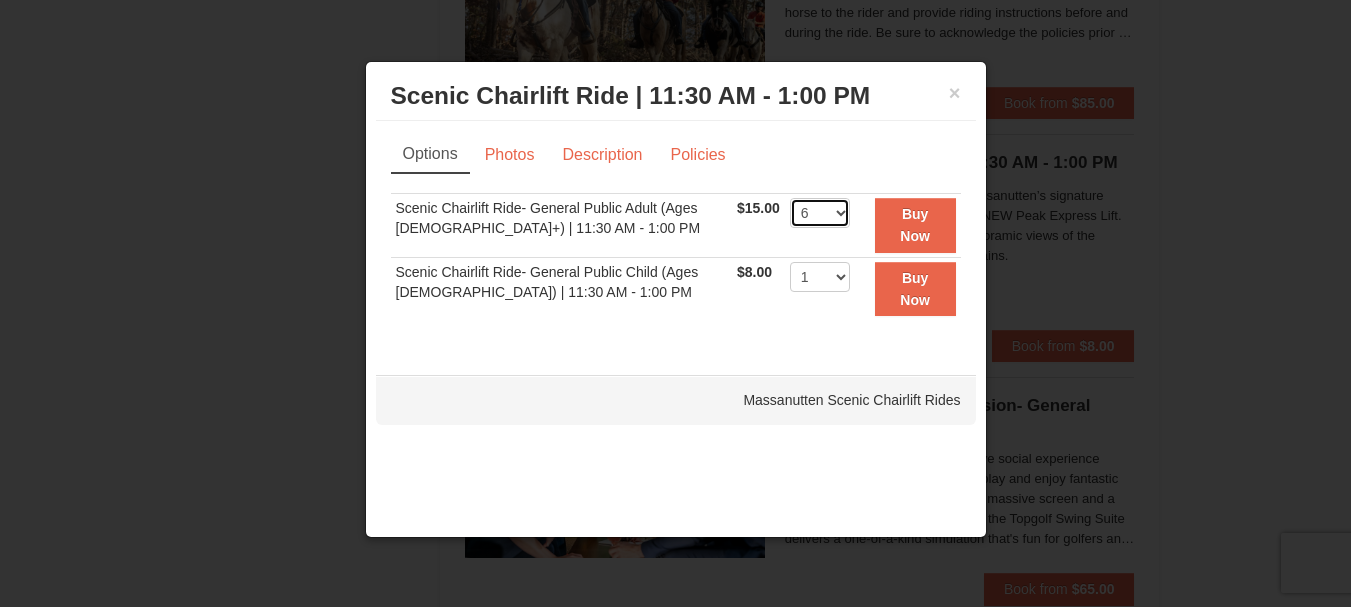 click on "1
2
3
4
5
6
7
8
9
10
11
12
13
14
15
16
17
18
19
20
21 22" at bounding box center (820, 213) 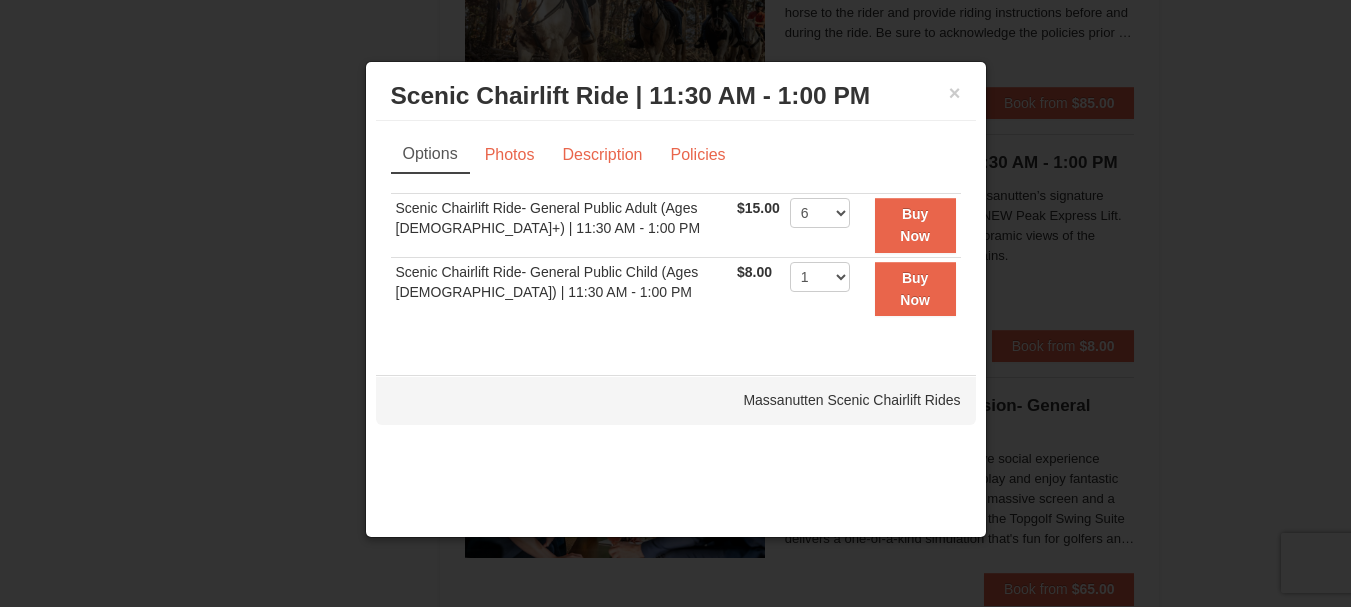 click on "Options
Photos
Description
Policies" at bounding box center (676, 154) 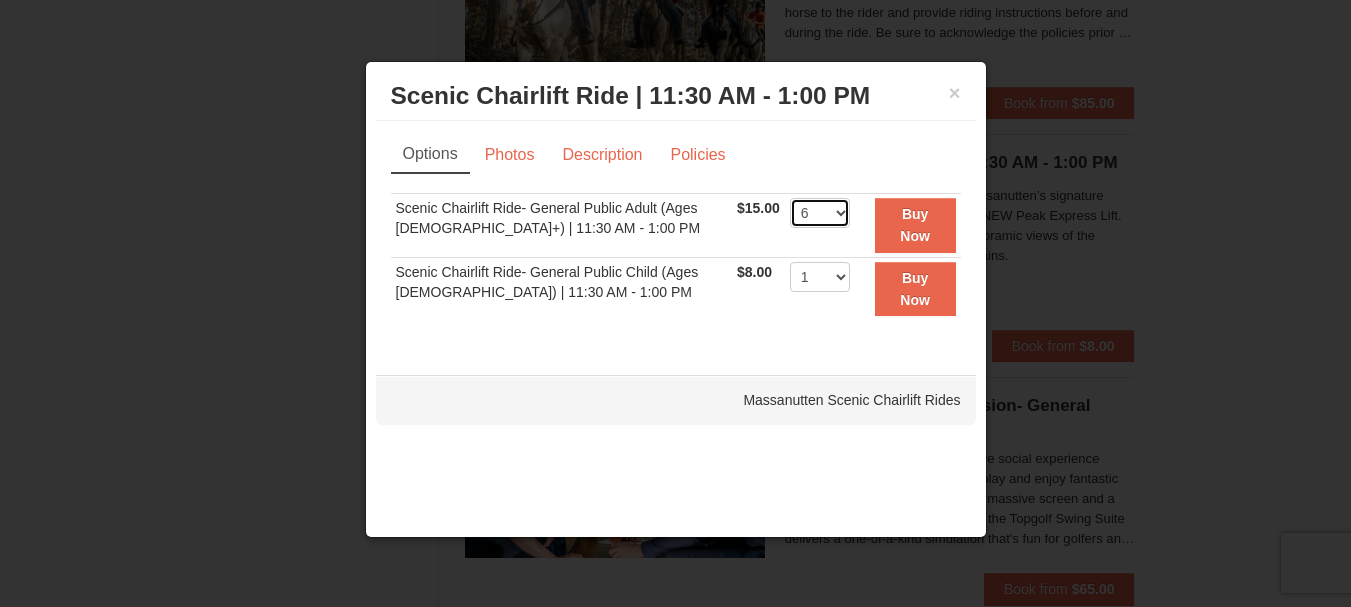 click on "1
2
3
4
5
6
7
8
9
10
11
12
13
14
15
16
17
18
19
20
21 22" at bounding box center [820, 213] 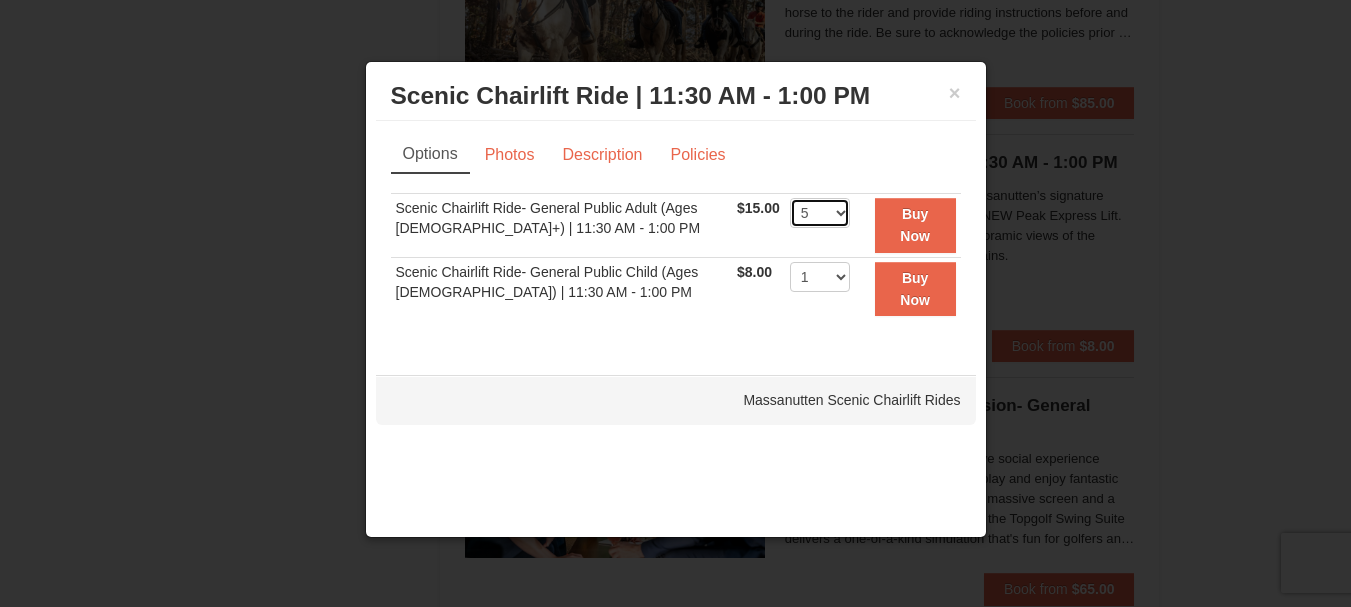 click on "1
2
3
4
5
6
7
8
9
10
11
12
13
14
15
16
17
18
19
20
21 22" at bounding box center [820, 213] 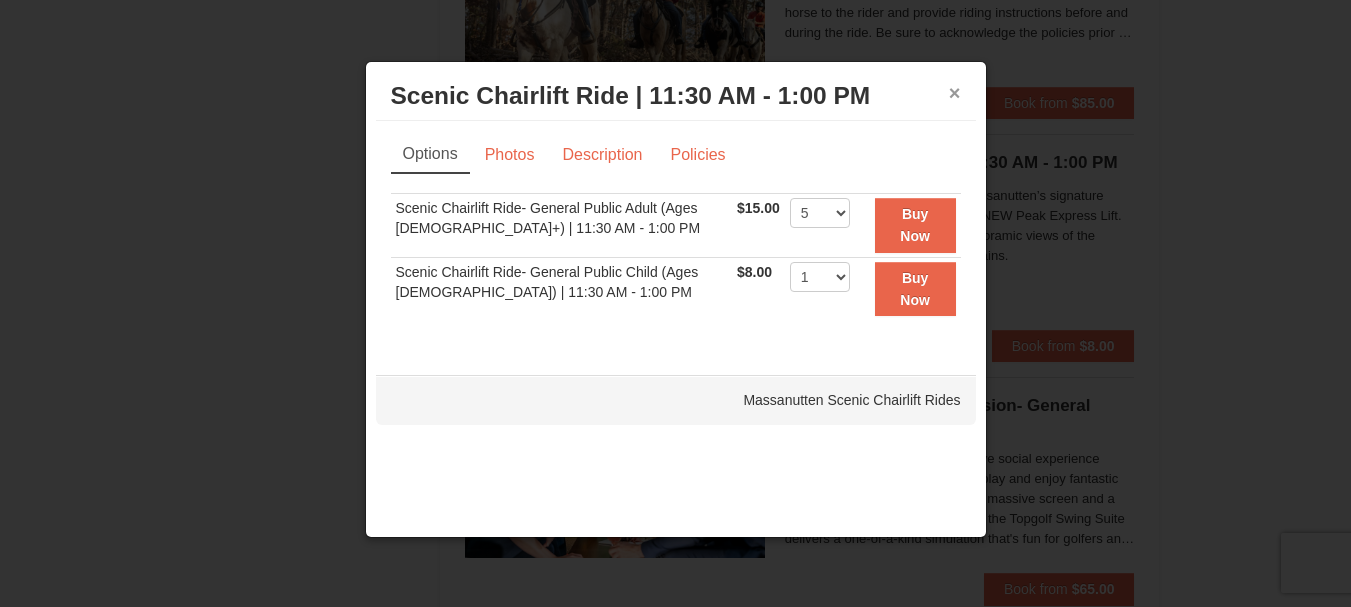 click on "×" at bounding box center (955, 93) 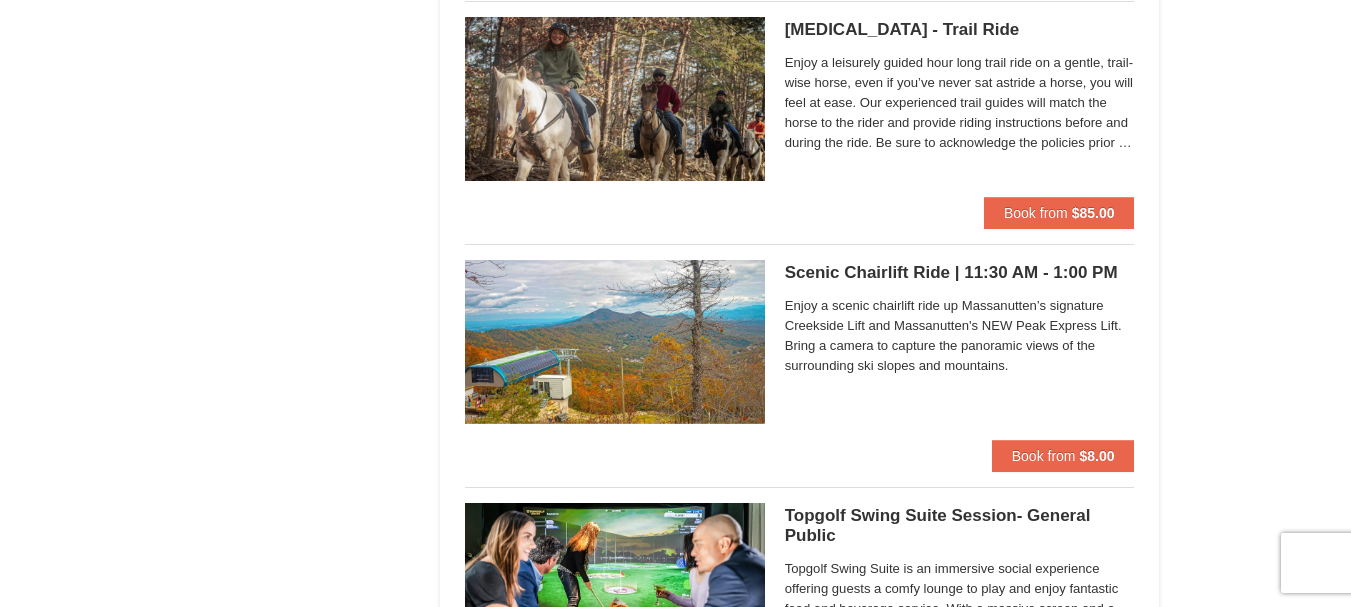 scroll, scrollTop: 2400, scrollLeft: 0, axis: vertical 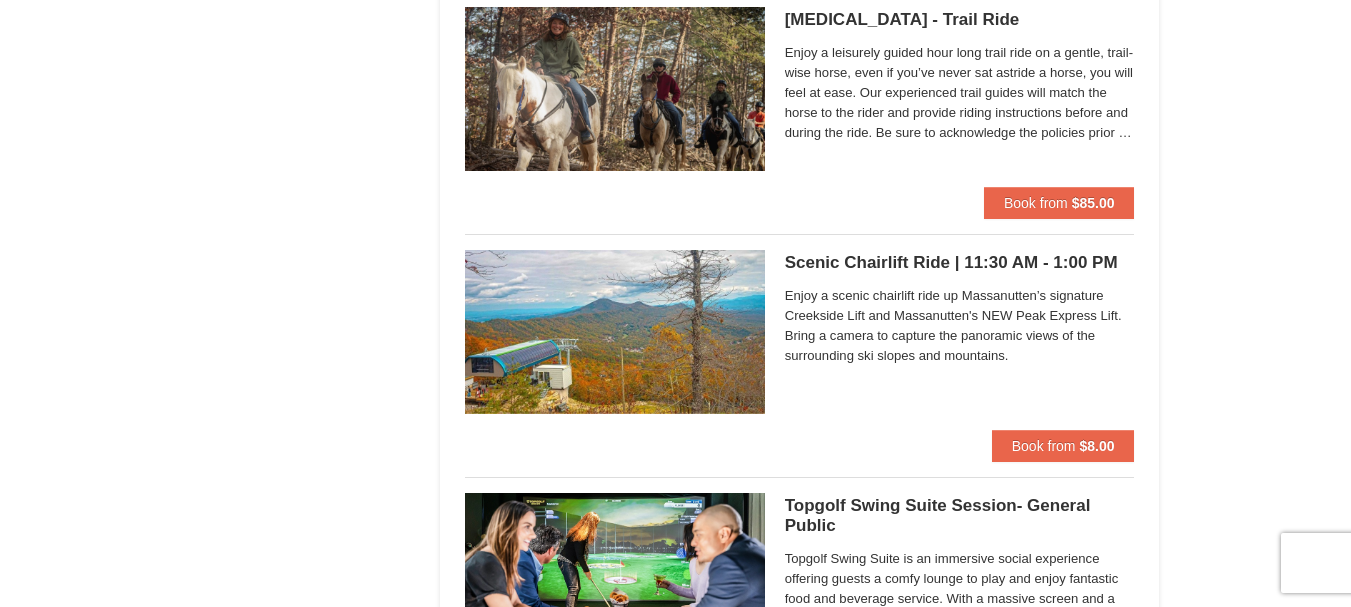 click at bounding box center (615, 332) 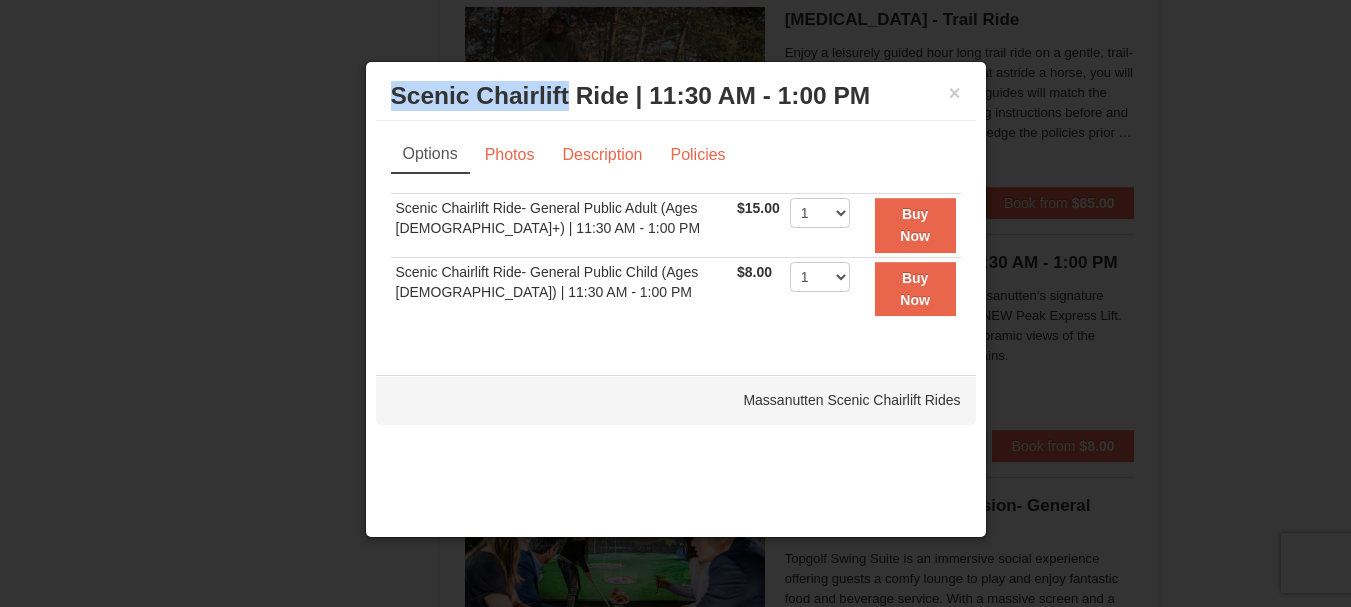drag, startPoint x: 380, startPoint y: 89, endPoint x: 569, endPoint y: 99, distance: 189.26436 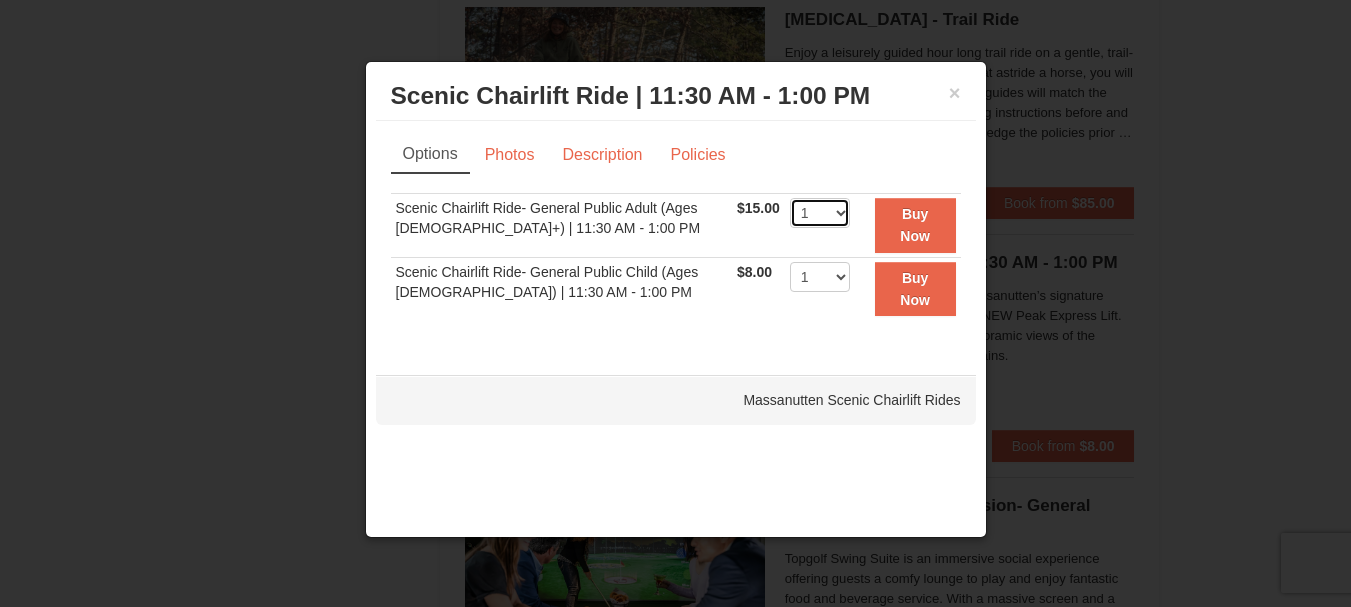 click on "1
2
3
4
5
6
7
8
9
10
11
12
13
14
15
16
17
18
19
20
21 22" at bounding box center (820, 213) 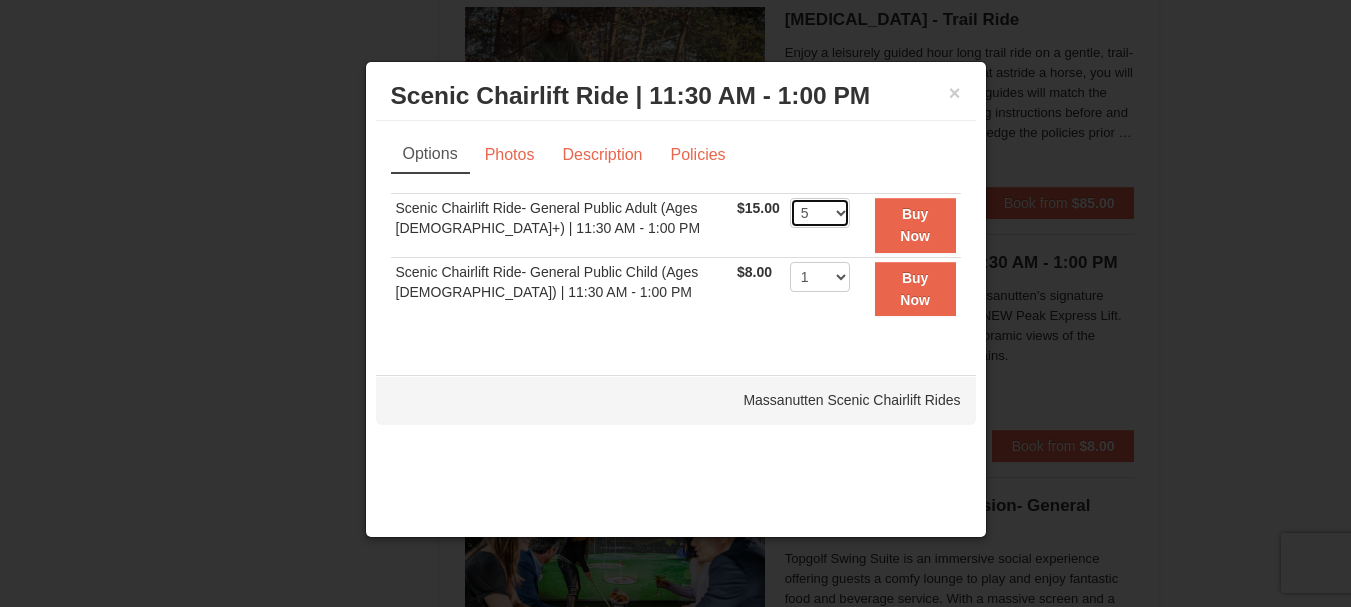 click on "1
2
3
4
5
6
7
8
9
10
11
12
13
14
15
16
17
18
19
20
21 22" at bounding box center [820, 213] 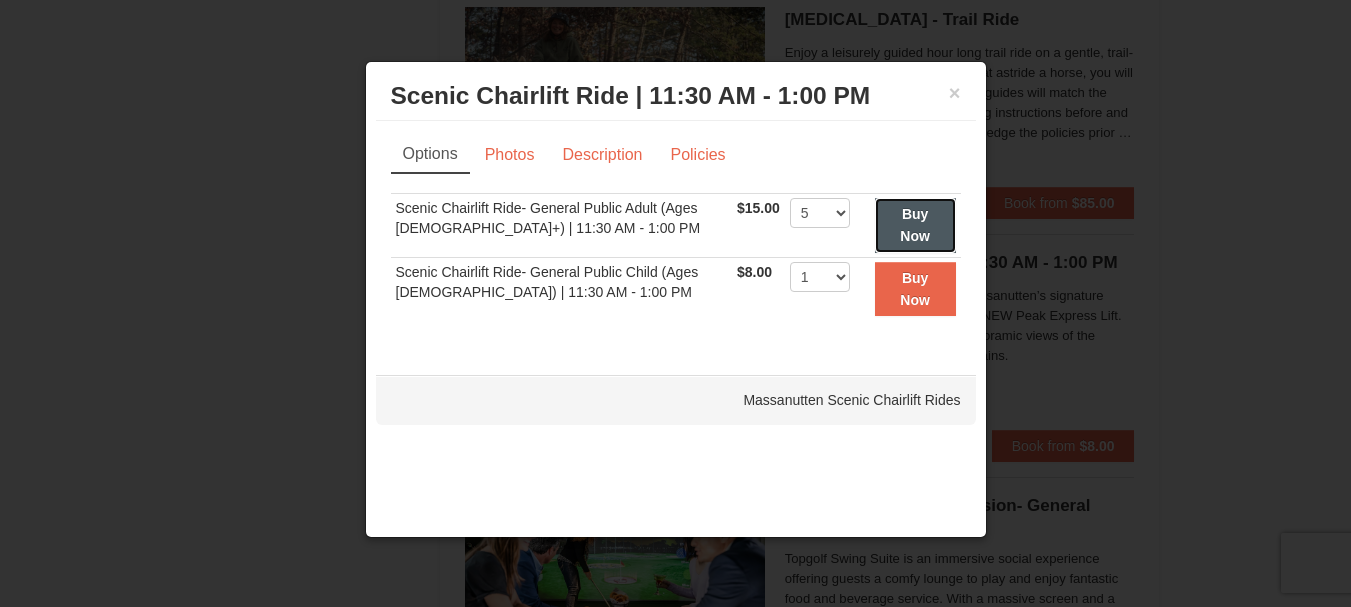 click on "Buy Now" at bounding box center (915, 225) 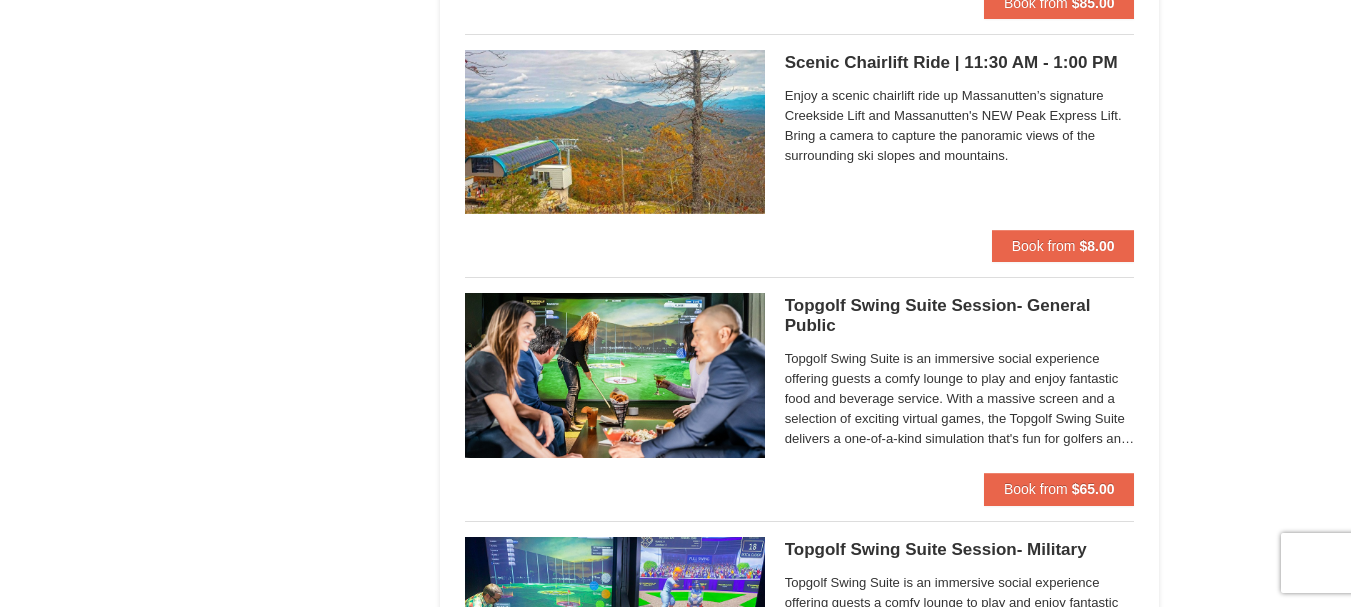 scroll, scrollTop: 2606, scrollLeft: 0, axis: vertical 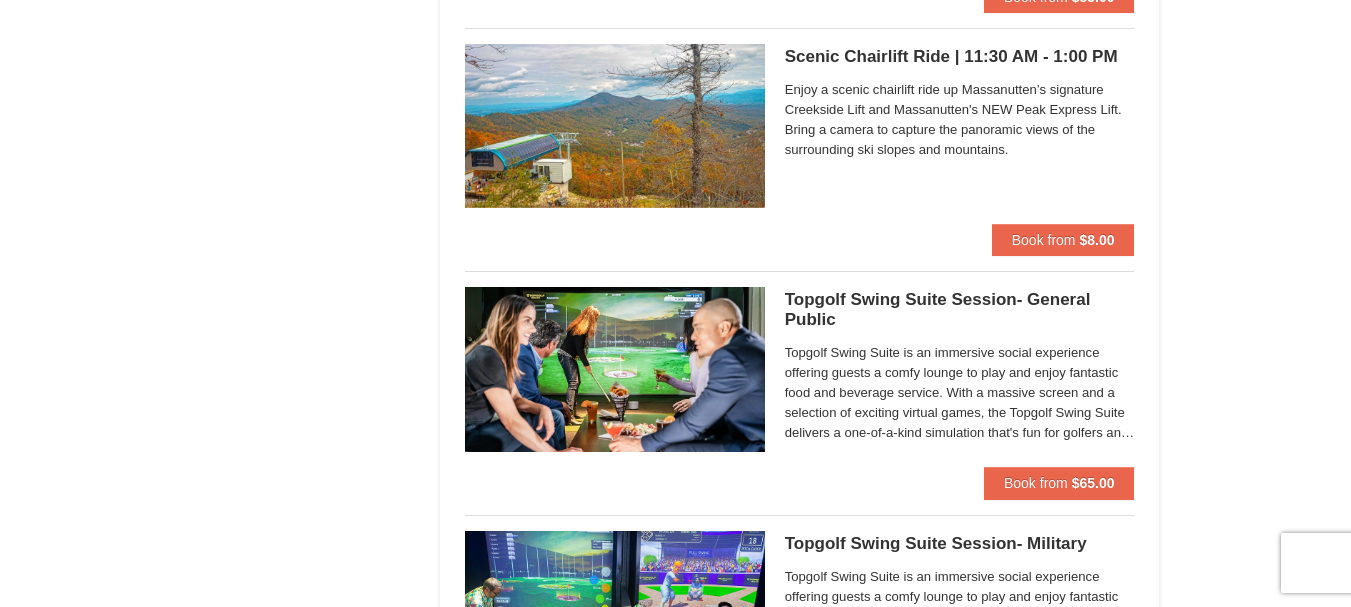 click at bounding box center [615, 126] 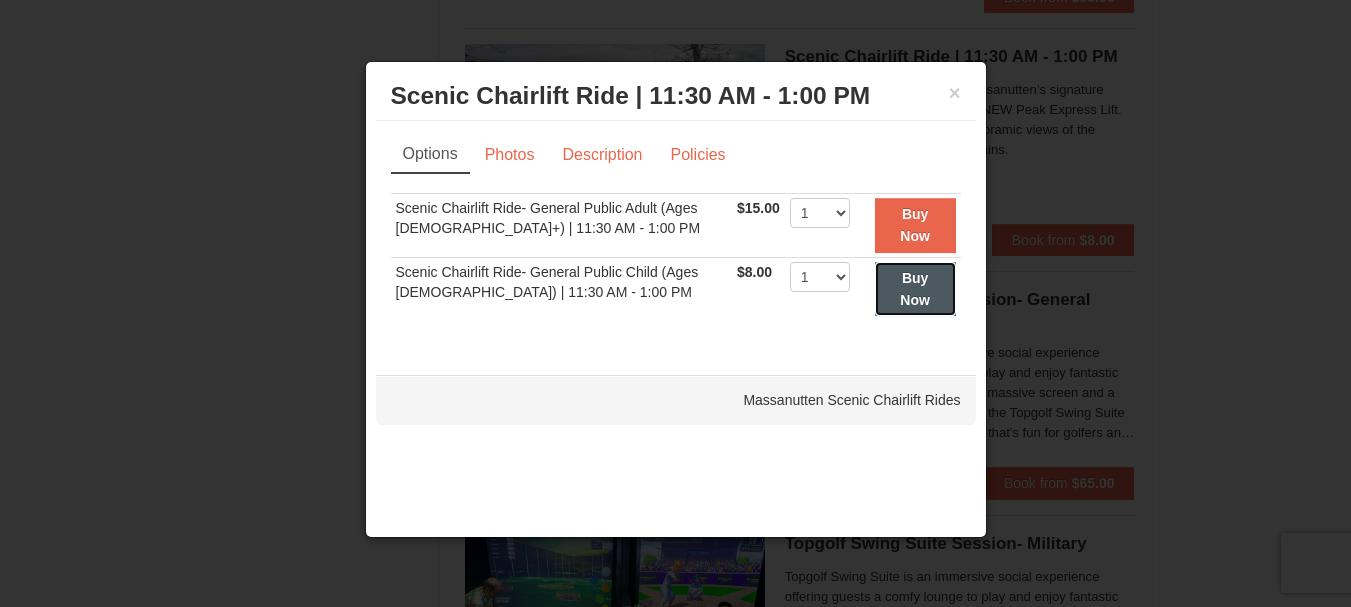 click on "Buy Now" at bounding box center (915, 289) 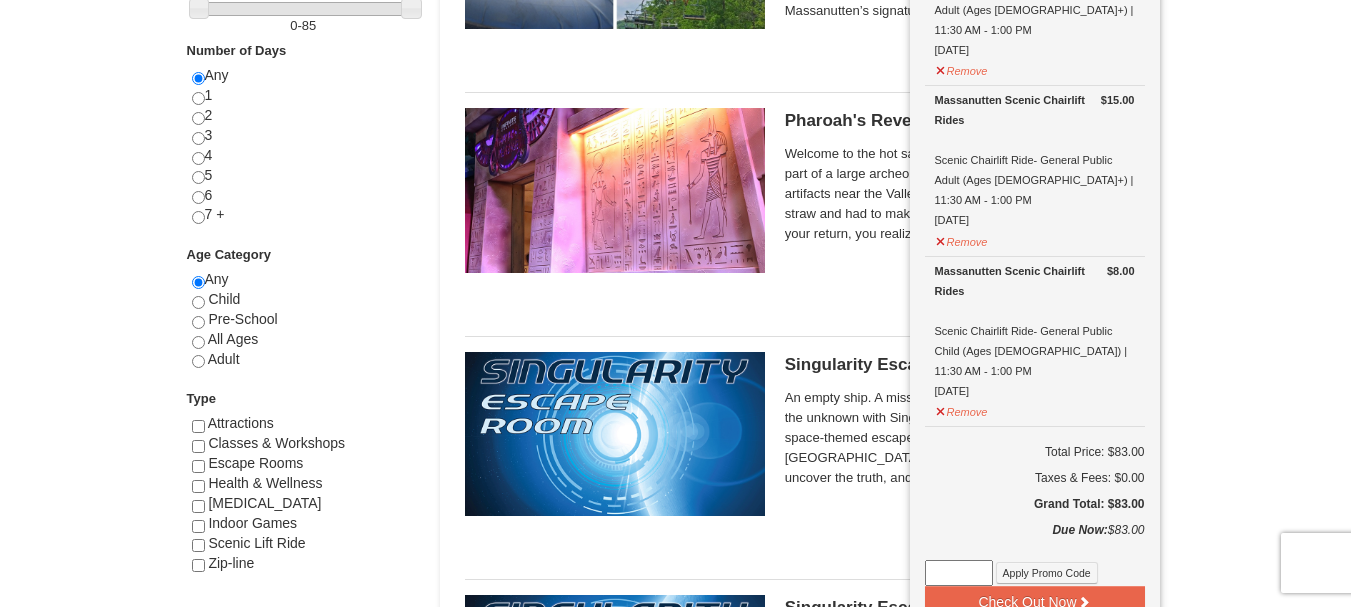 scroll, scrollTop: 906, scrollLeft: 0, axis: vertical 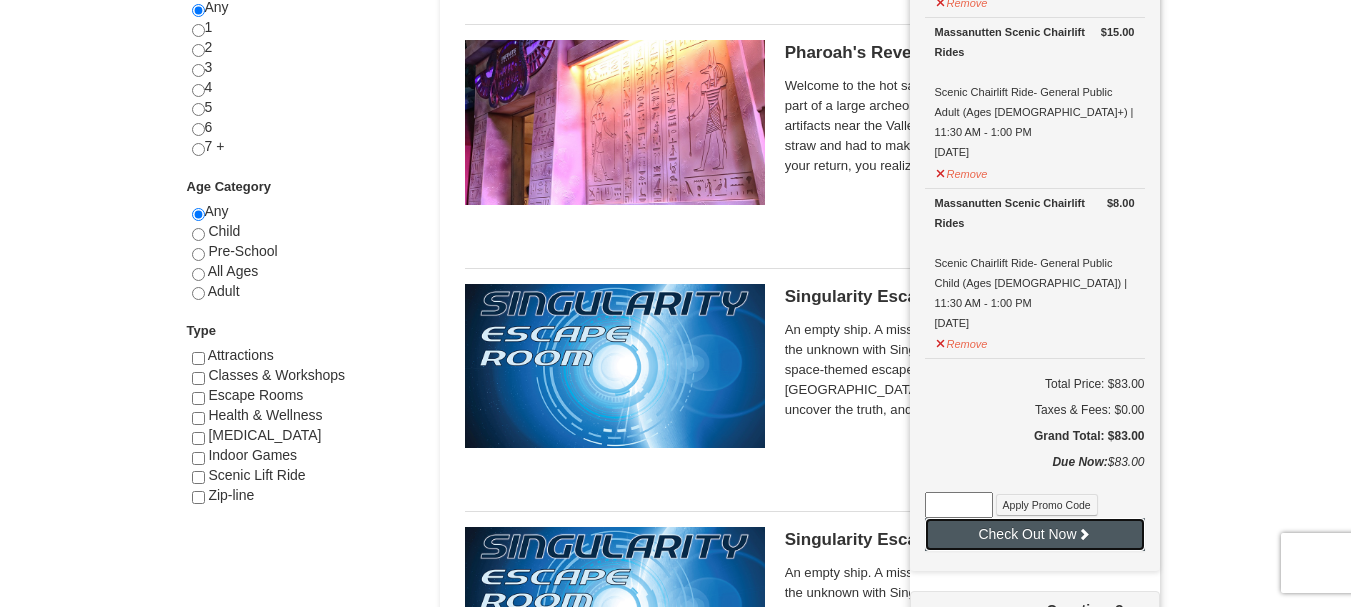 click on "Check Out Now" at bounding box center (1035, 534) 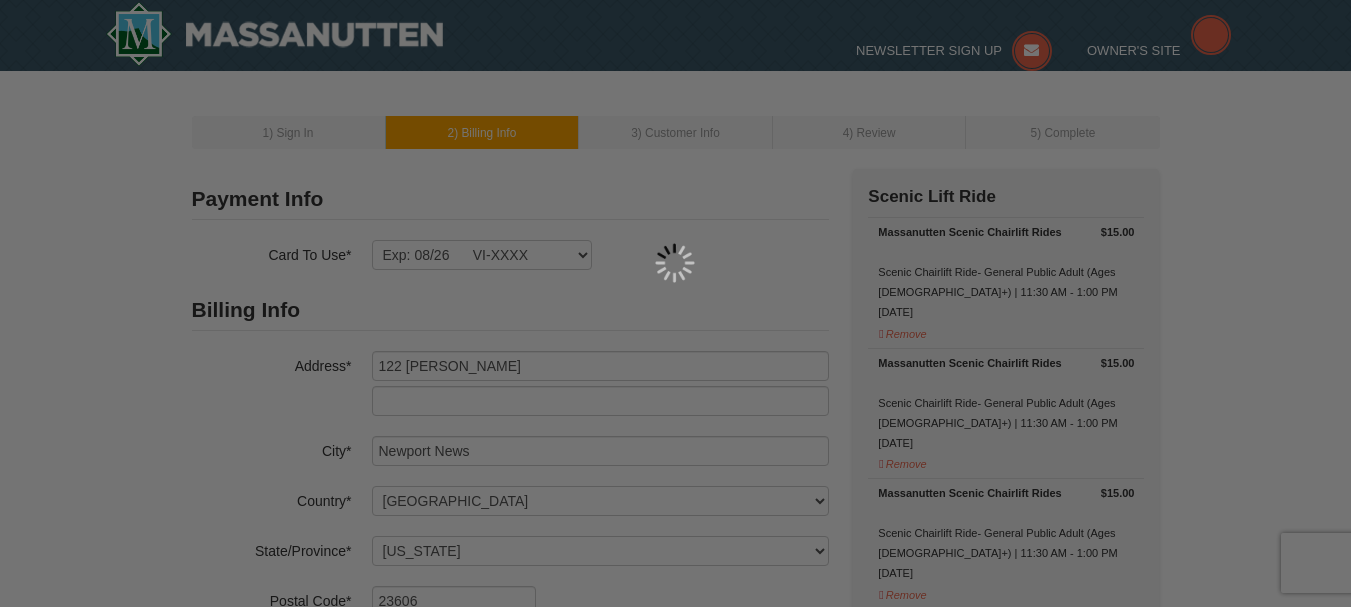 select on "VA" 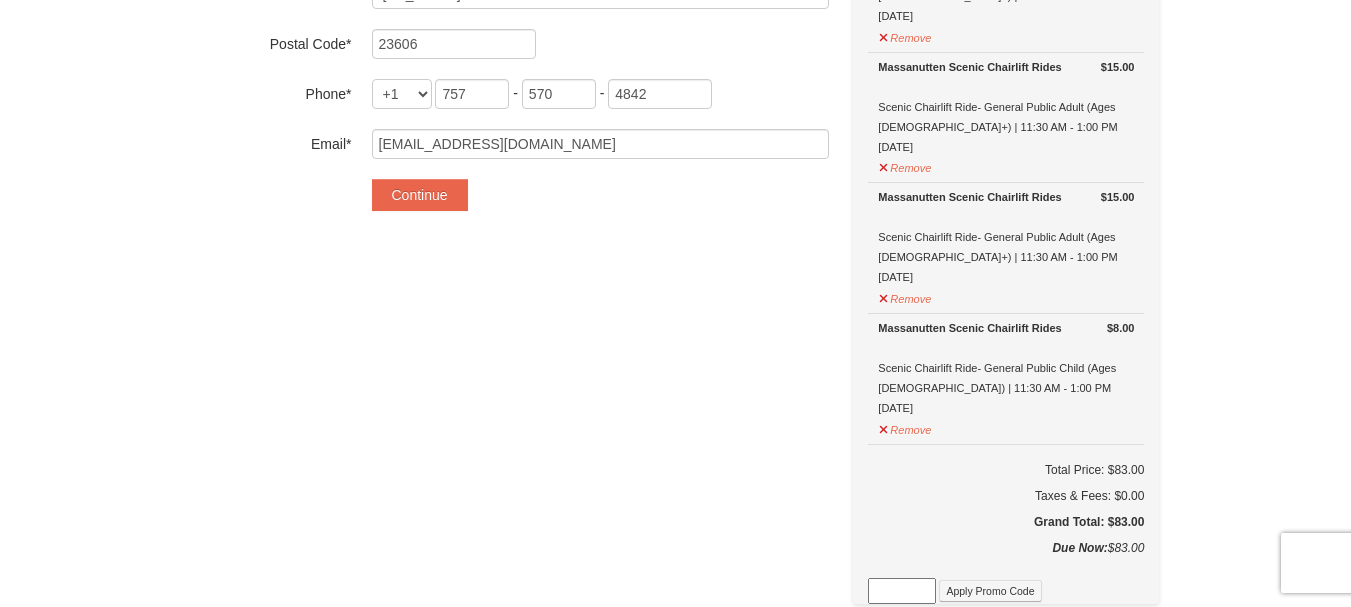 scroll, scrollTop: 600, scrollLeft: 0, axis: vertical 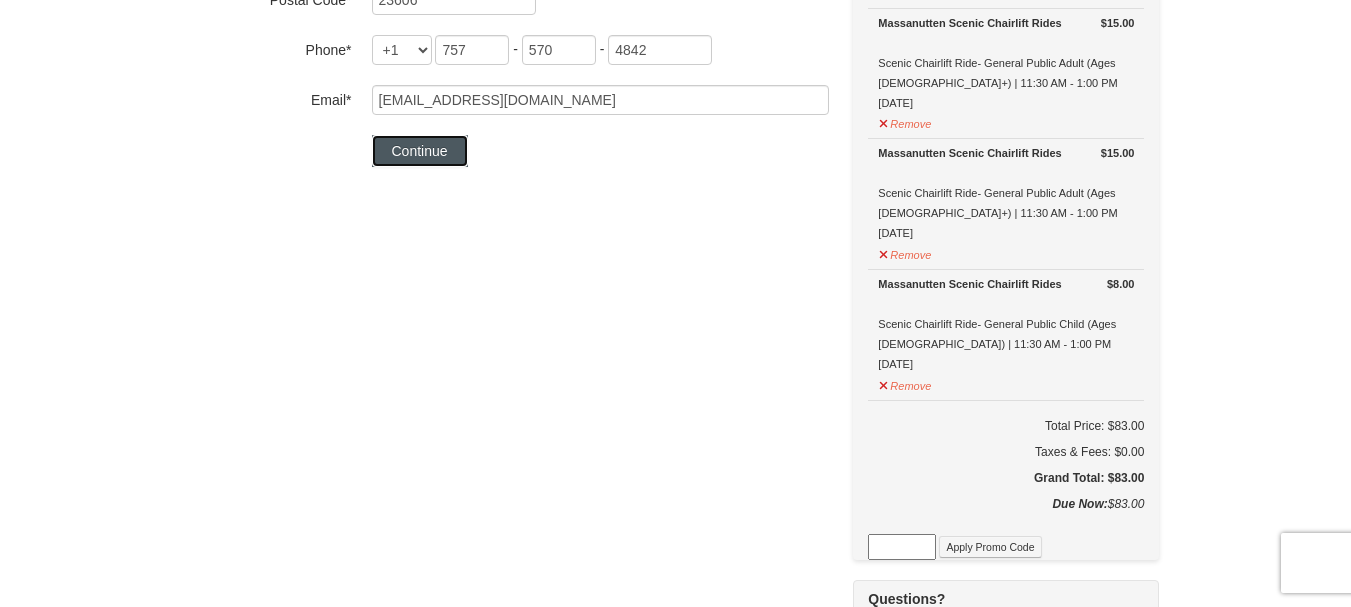 click on "Continue" at bounding box center (420, 151) 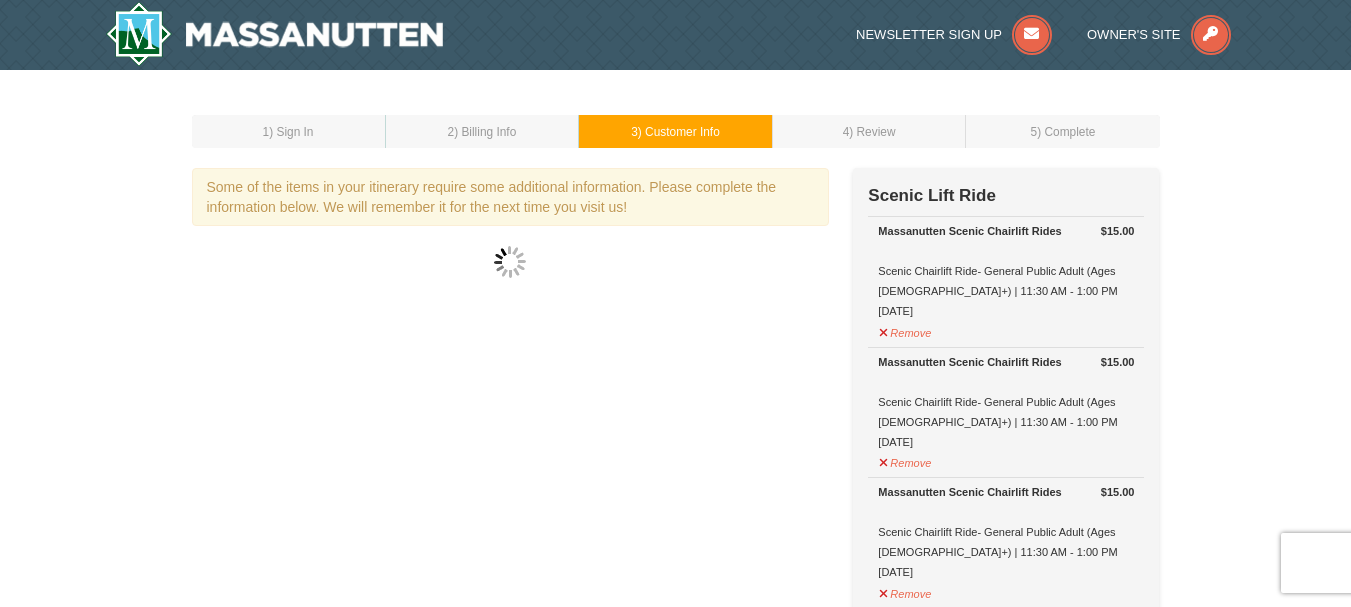 scroll, scrollTop: 0, scrollLeft: 0, axis: both 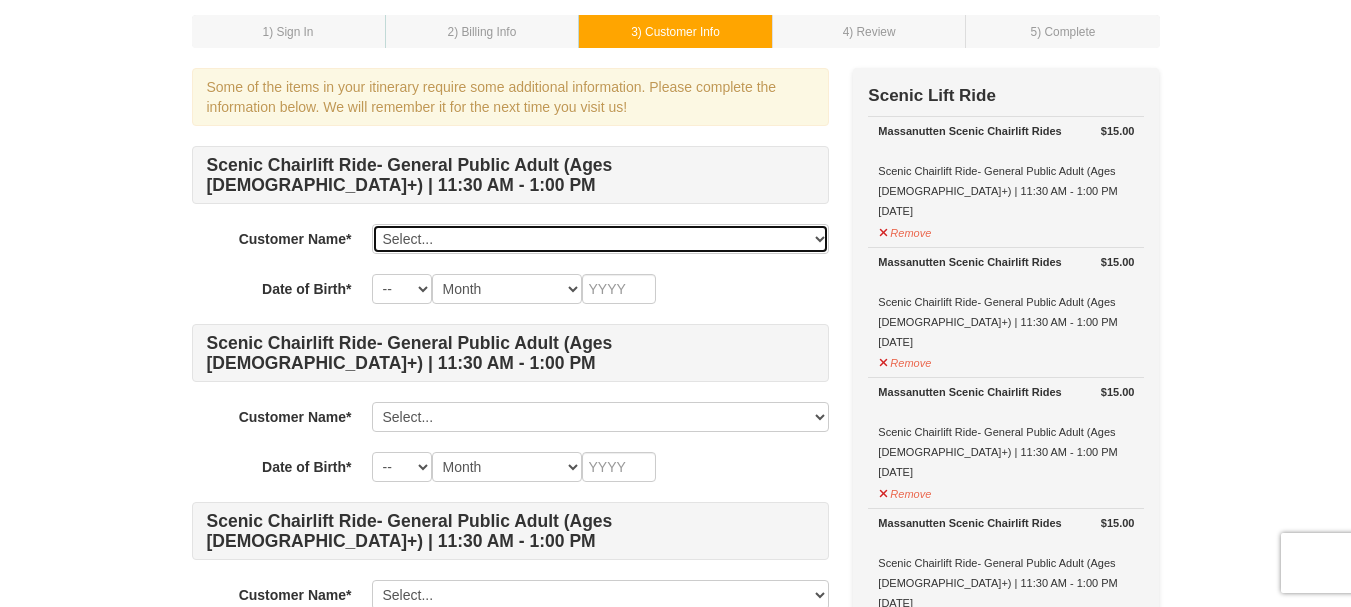 click on "Select... [PERSON_NAME] Add New..." at bounding box center [600, 239] 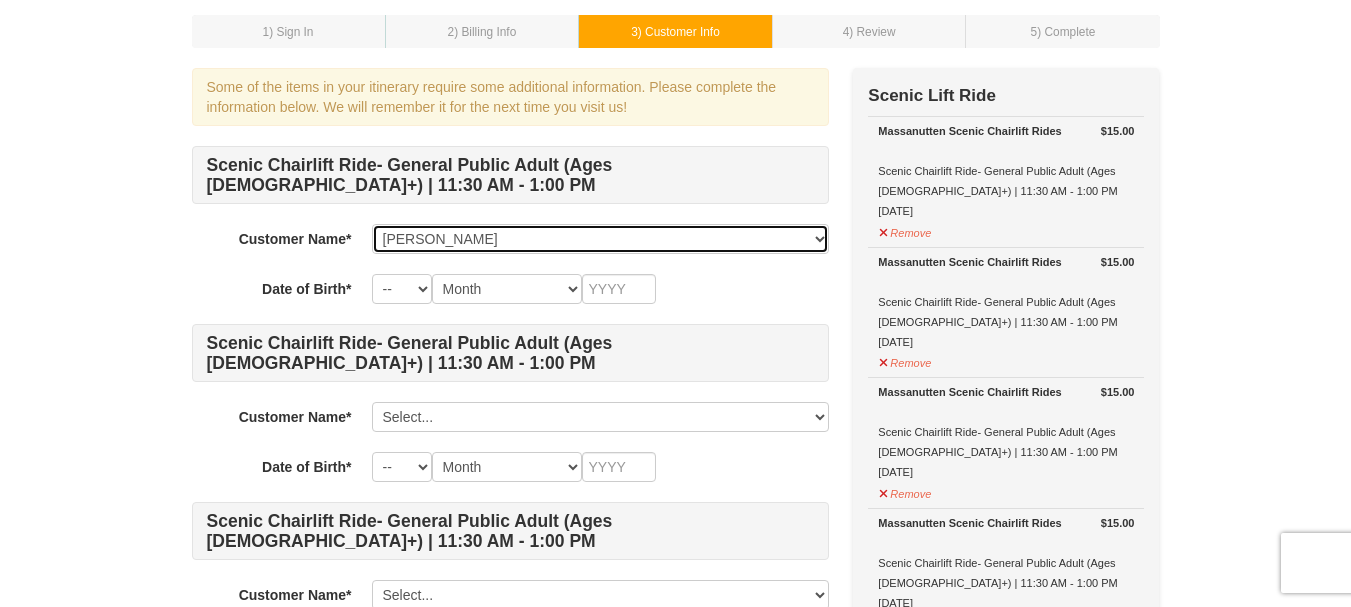 click on "Select... [PERSON_NAME] Add New..." at bounding box center [600, 239] 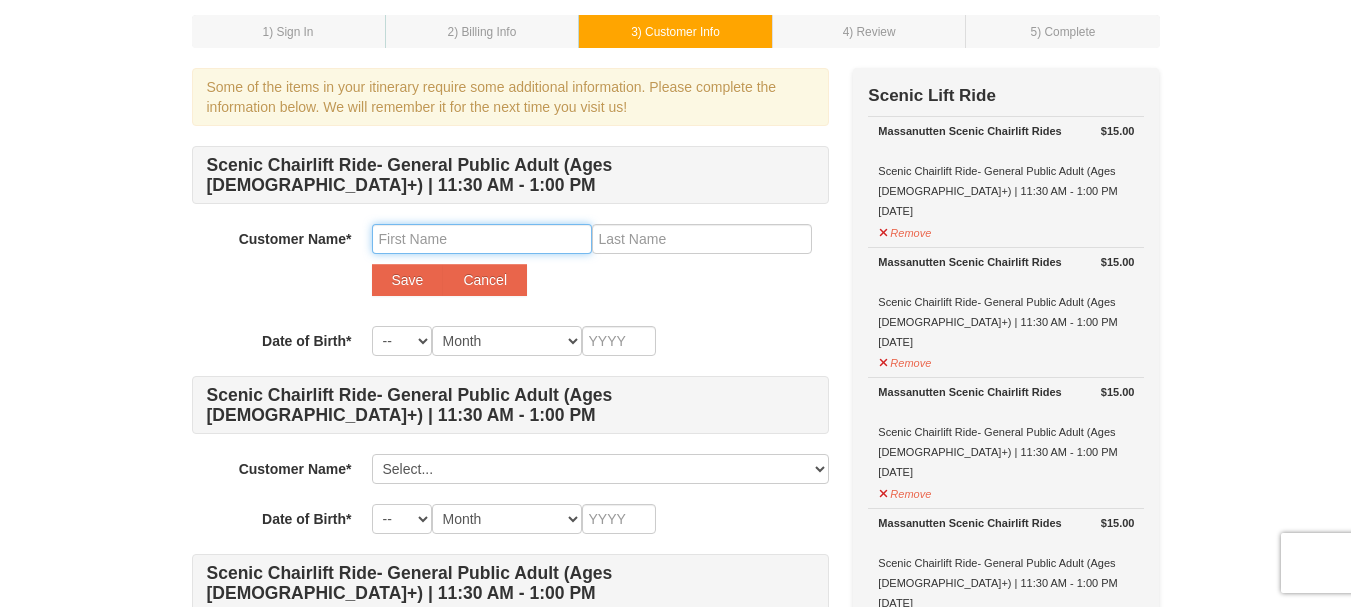 click at bounding box center (482, 239) 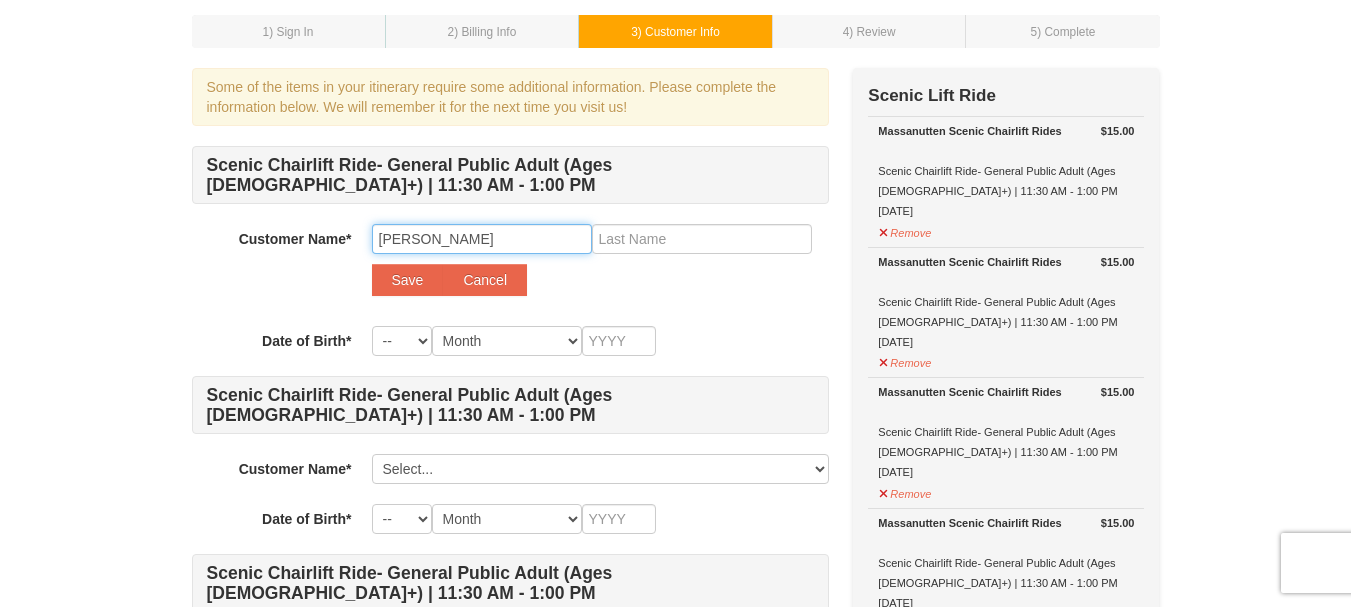 type on "[PERSON_NAME]" 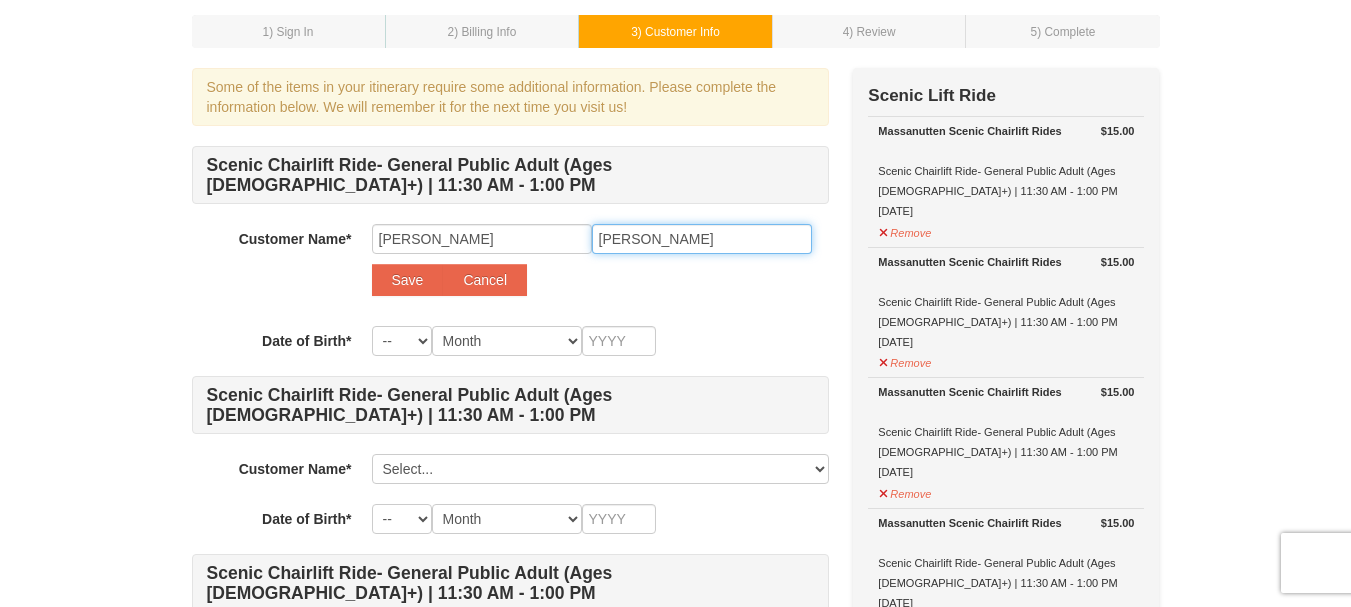 type on "Ortiz Sr" 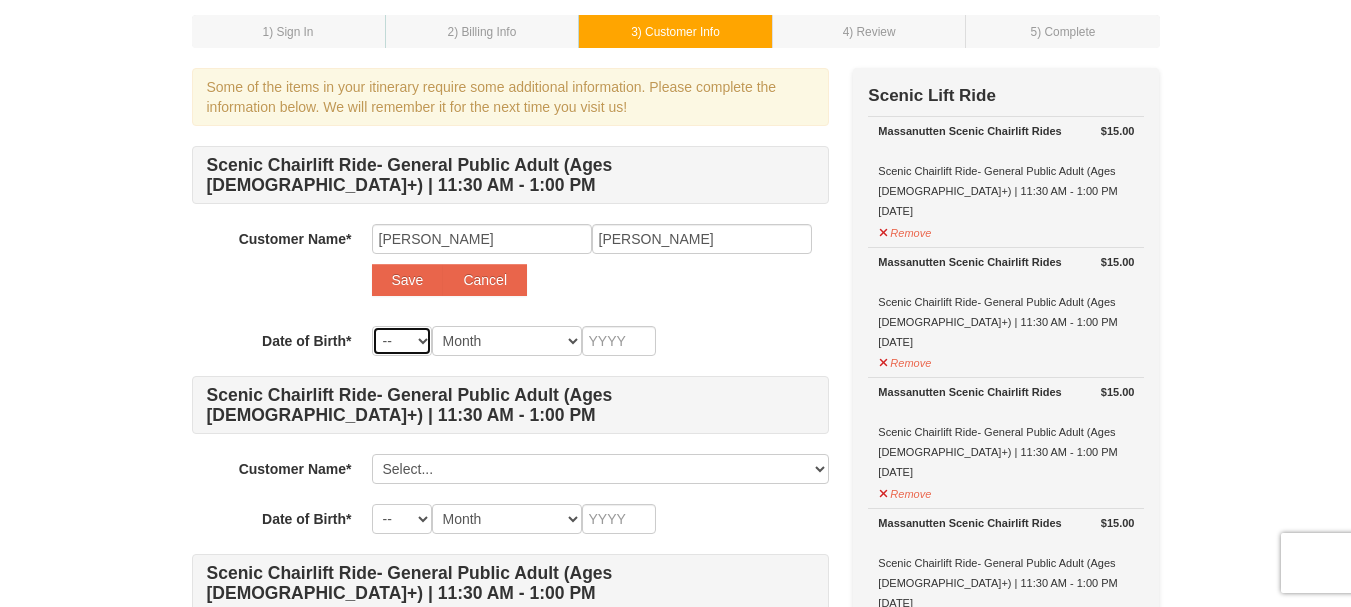 click on "-- 01 02 03 04 05 06 07 08 09 10 11 12 13 14 15 16 17 18 19 20 21 22 23 24 25 26 27 28 29 30 31" at bounding box center [402, 341] 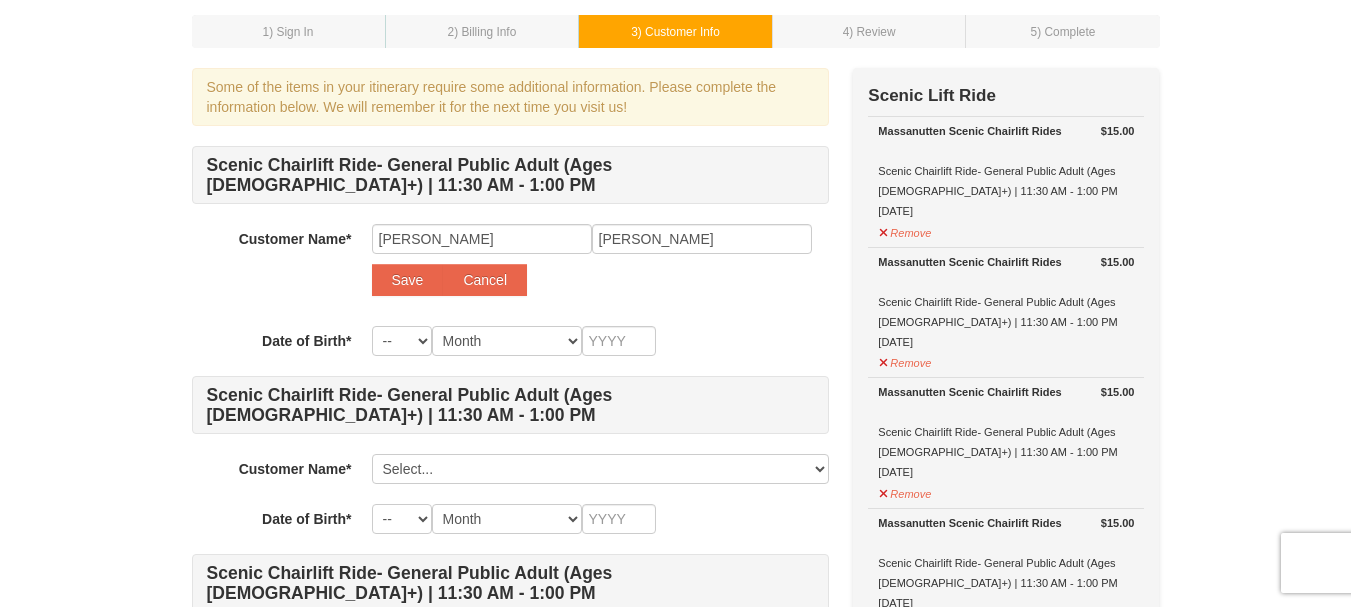 click on "1
) Sign In
2
) Billing Info
3
) Customer Info
) Review
×" at bounding box center (675, 667) 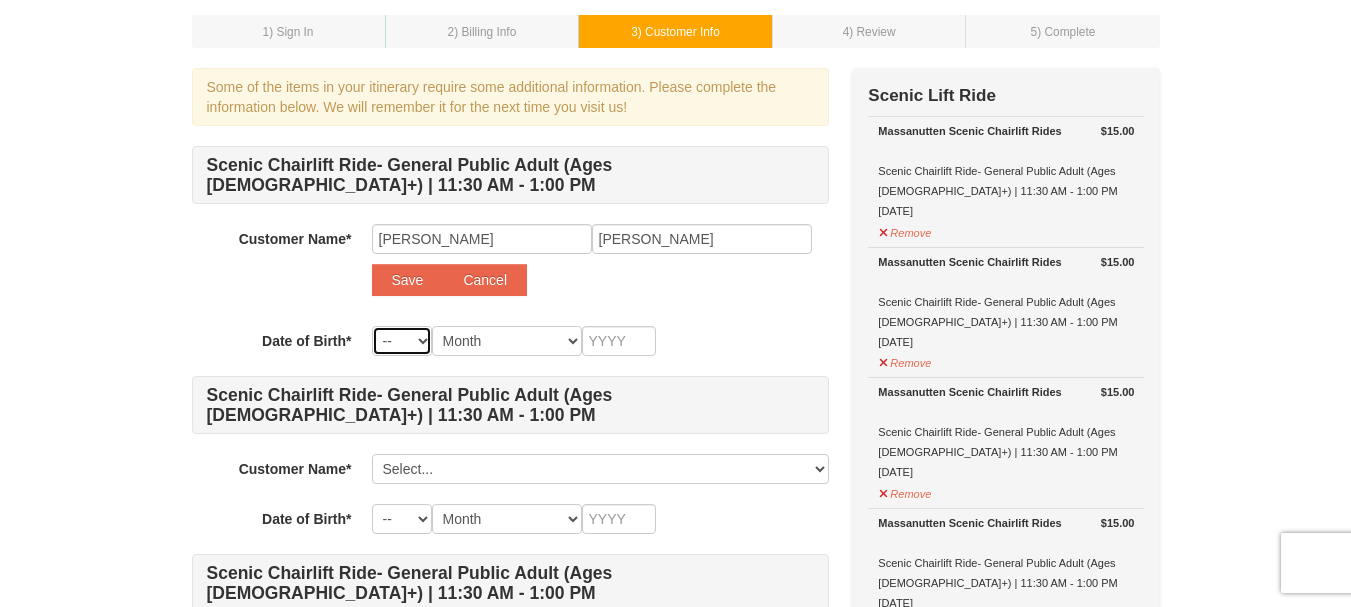 click on "-- 01 02 03 04 05 06 07 08 09 10 11 12 13 14 15 16 17 18 19 20 21 22 23 24 25 26 27 28 29 30 31" at bounding box center [402, 341] 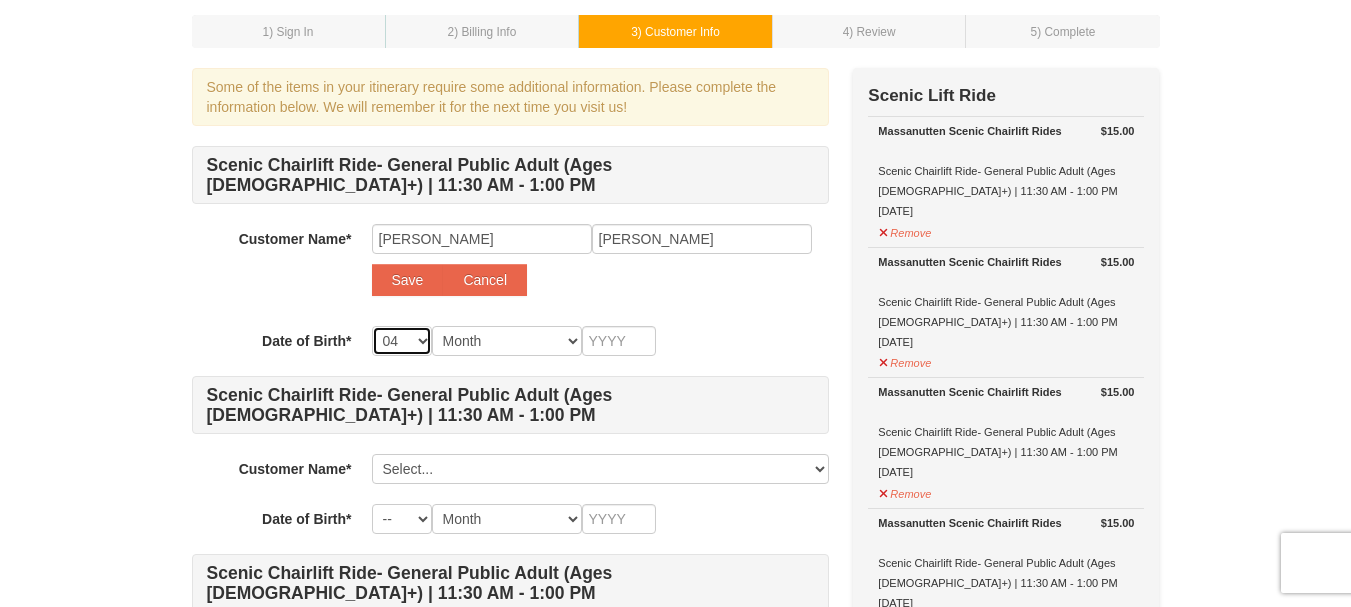 click on "-- 01 02 03 04 05 06 07 08 09 10 11 12 13 14 15 16 17 18 19 20 21 22 23 24 25 26 27 28 29 30 31" at bounding box center [402, 341] 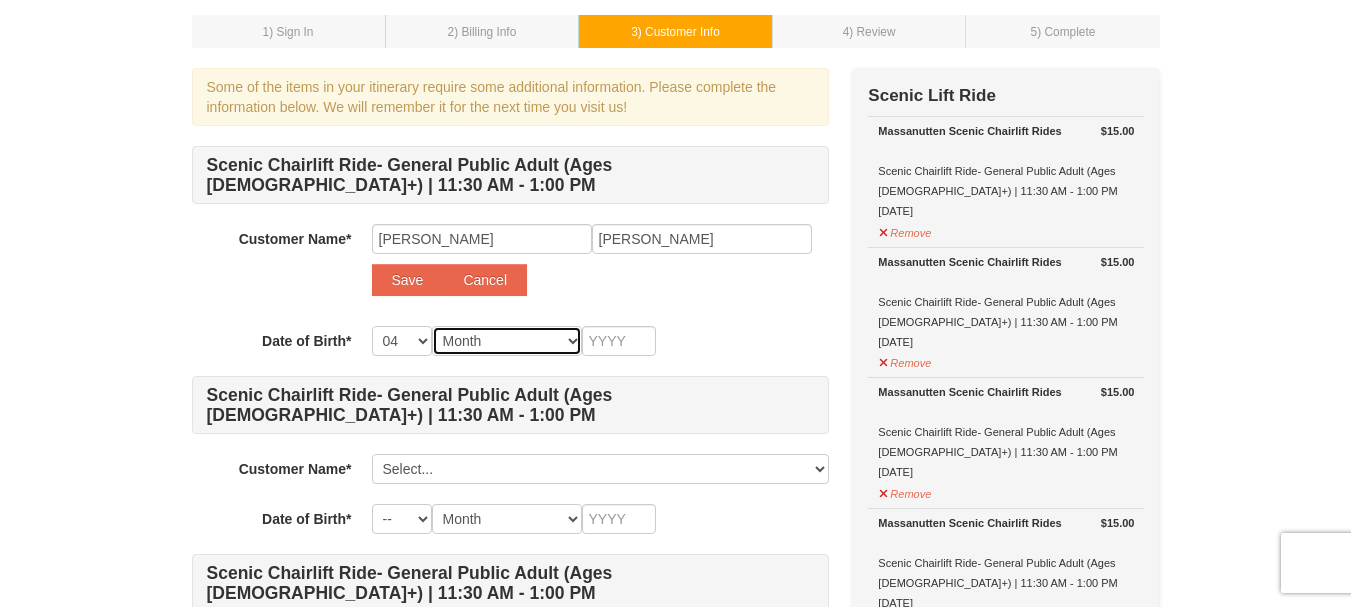 click on "Month January February March April May June July August September October November December" at bounding box center (507, 341) 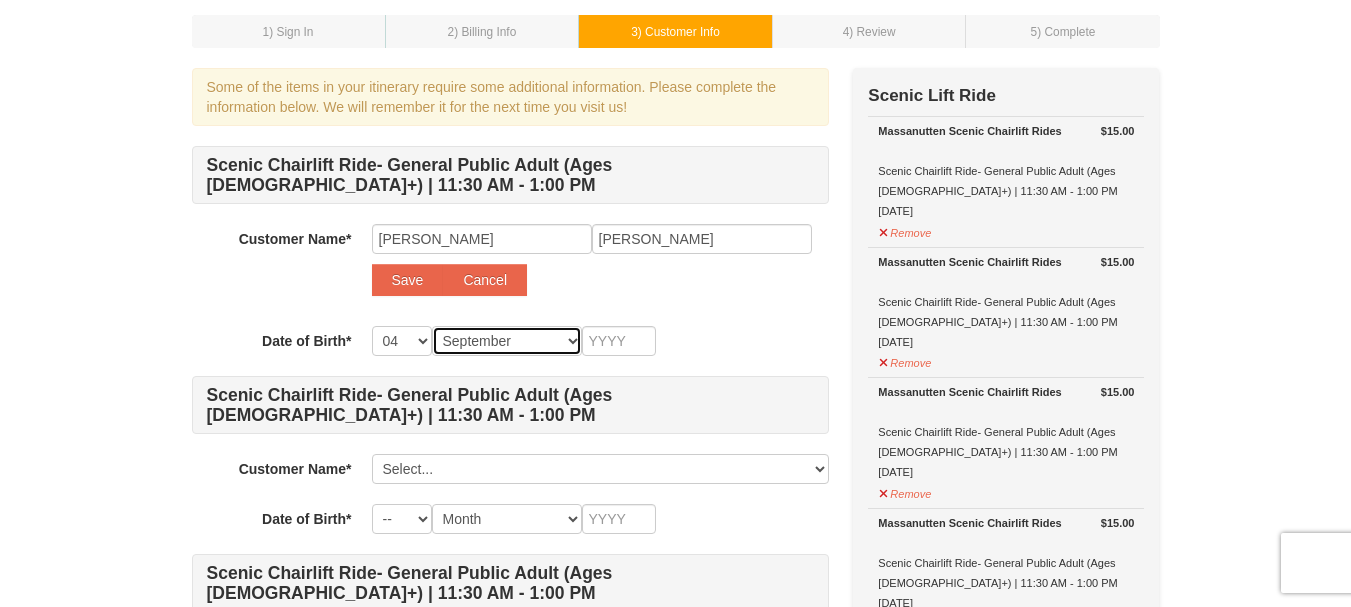 click on "Month January February March April May June July August September October November December" at bounding box center [507, 341] 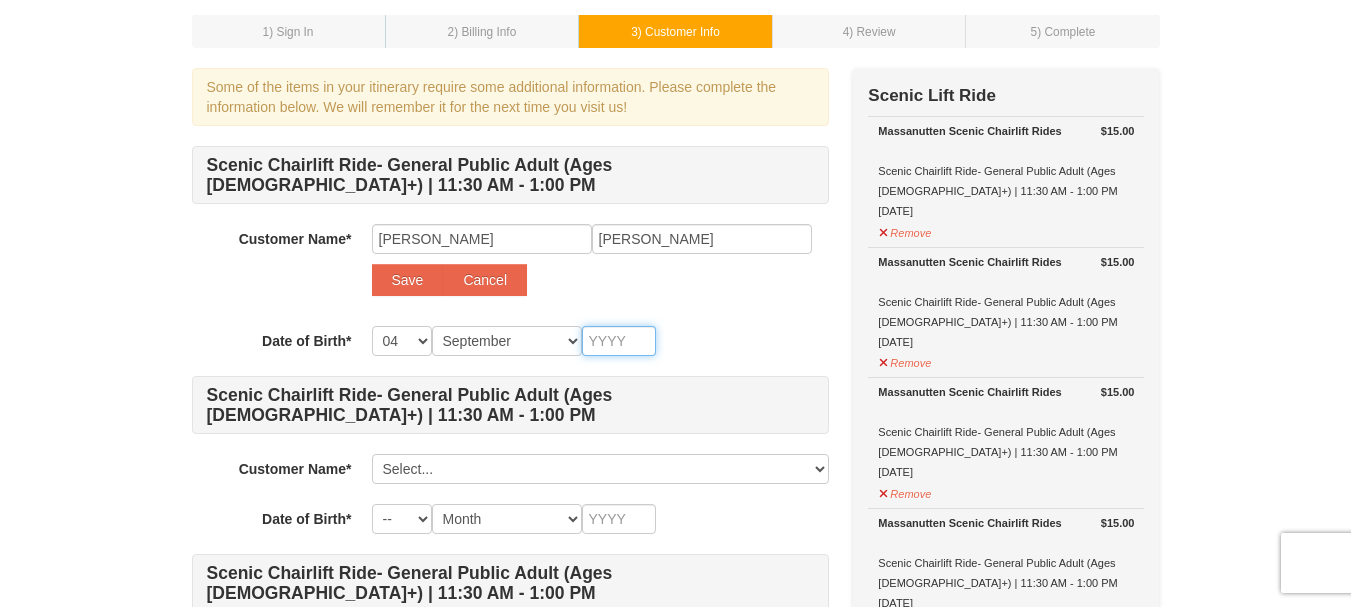 click at bounding box center [619, 341] 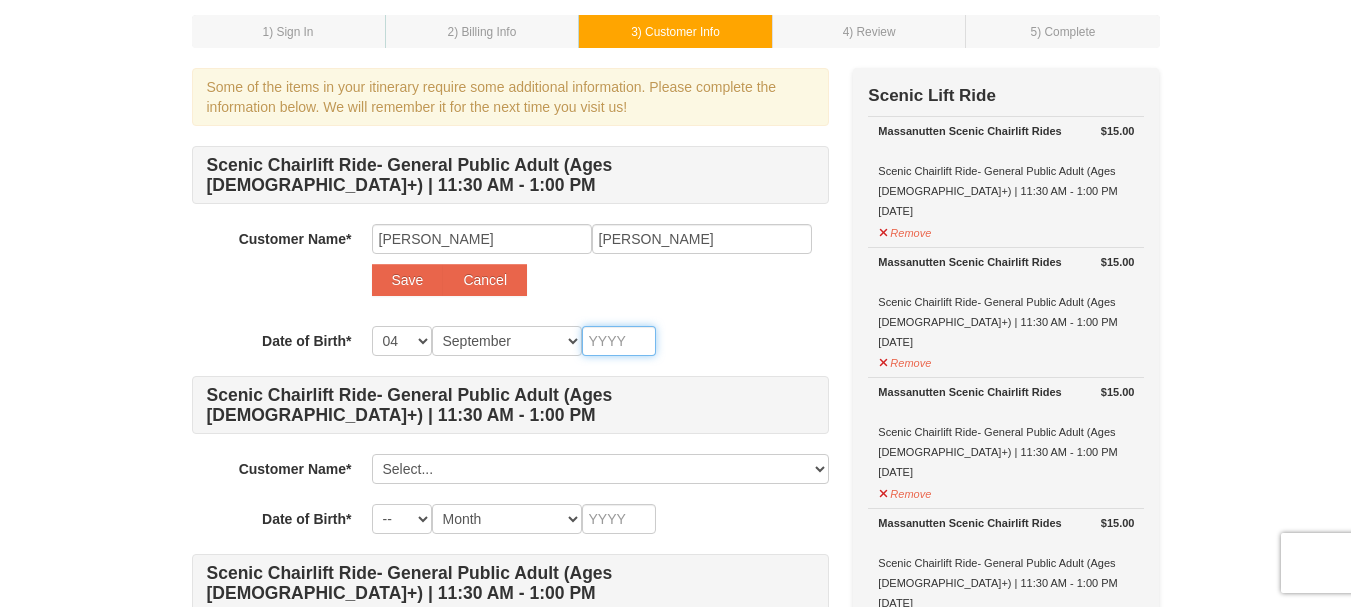 type on "1960" 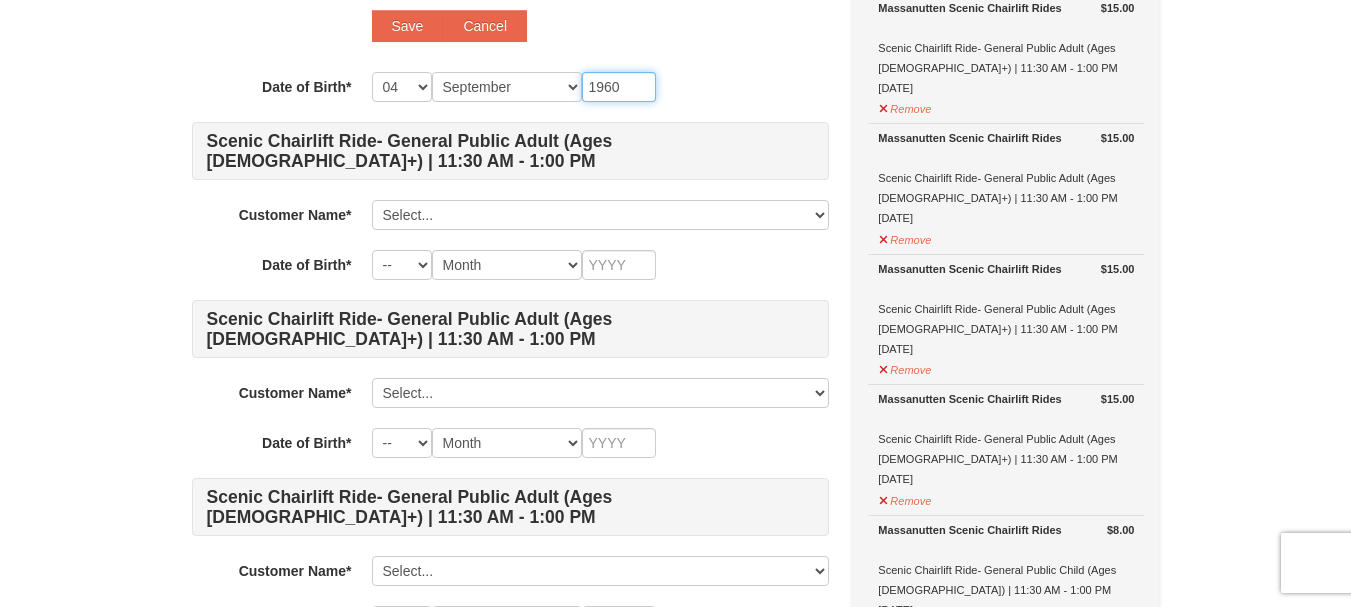 scroll, scrollTop: 400, scrollLeft: 0, axis: vertical 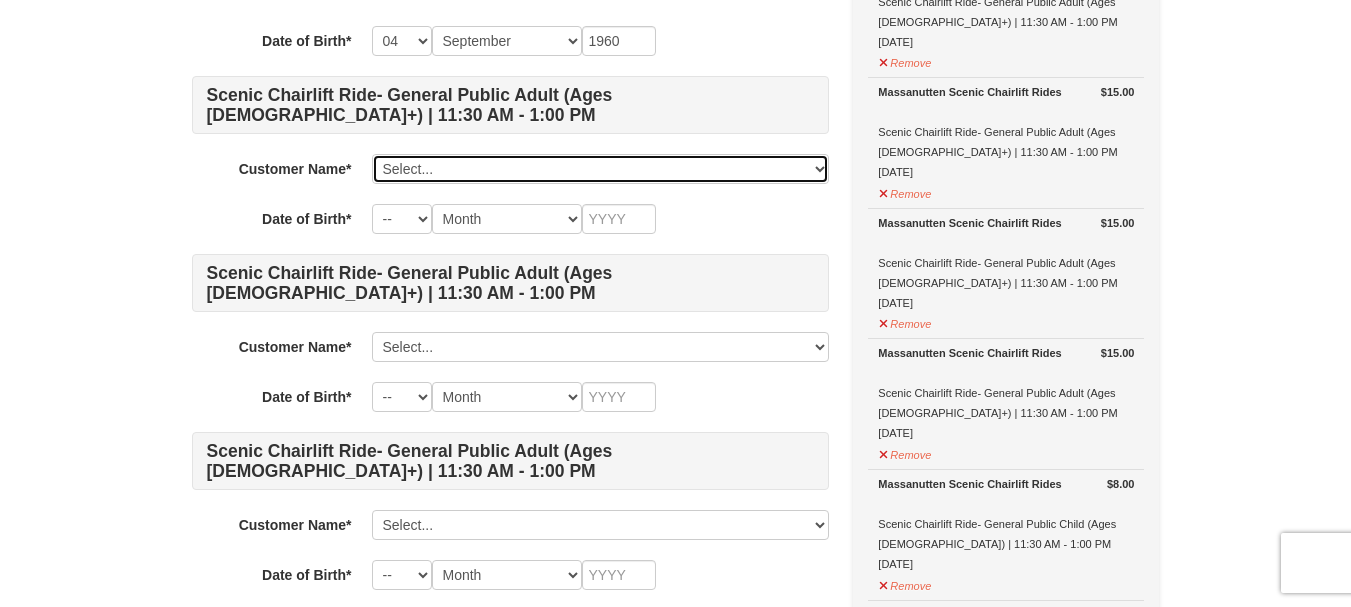 click on "Select... William Ortiz Add New..." at bounding box center [600, 169] 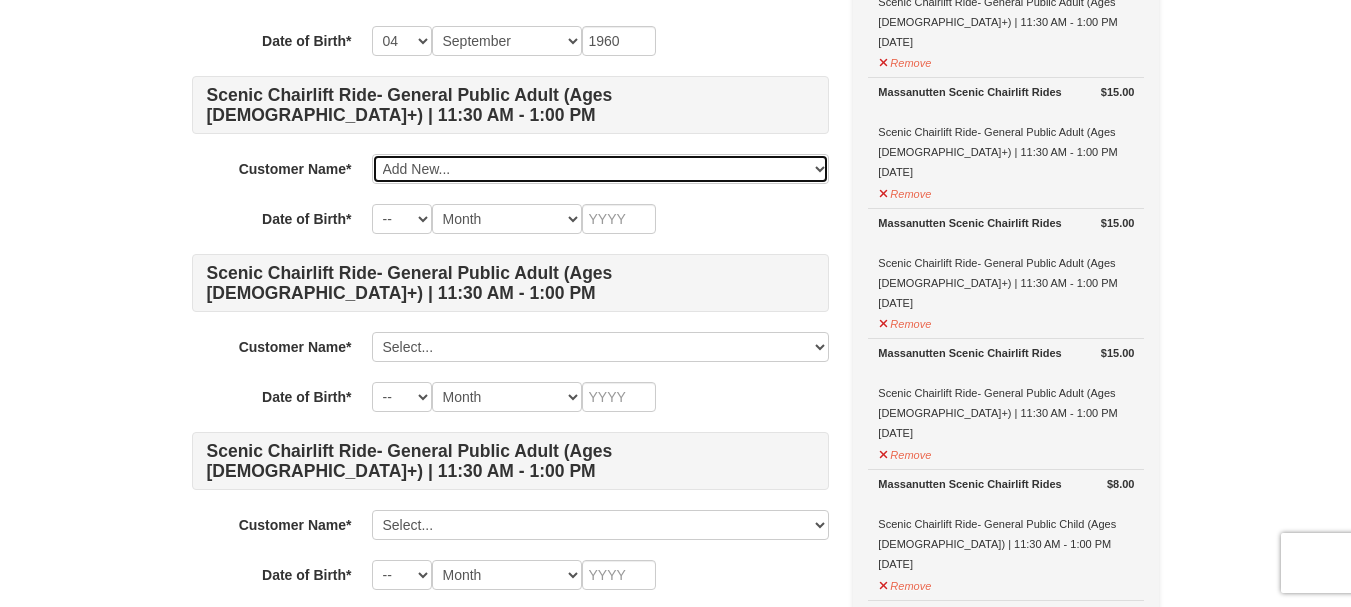 select 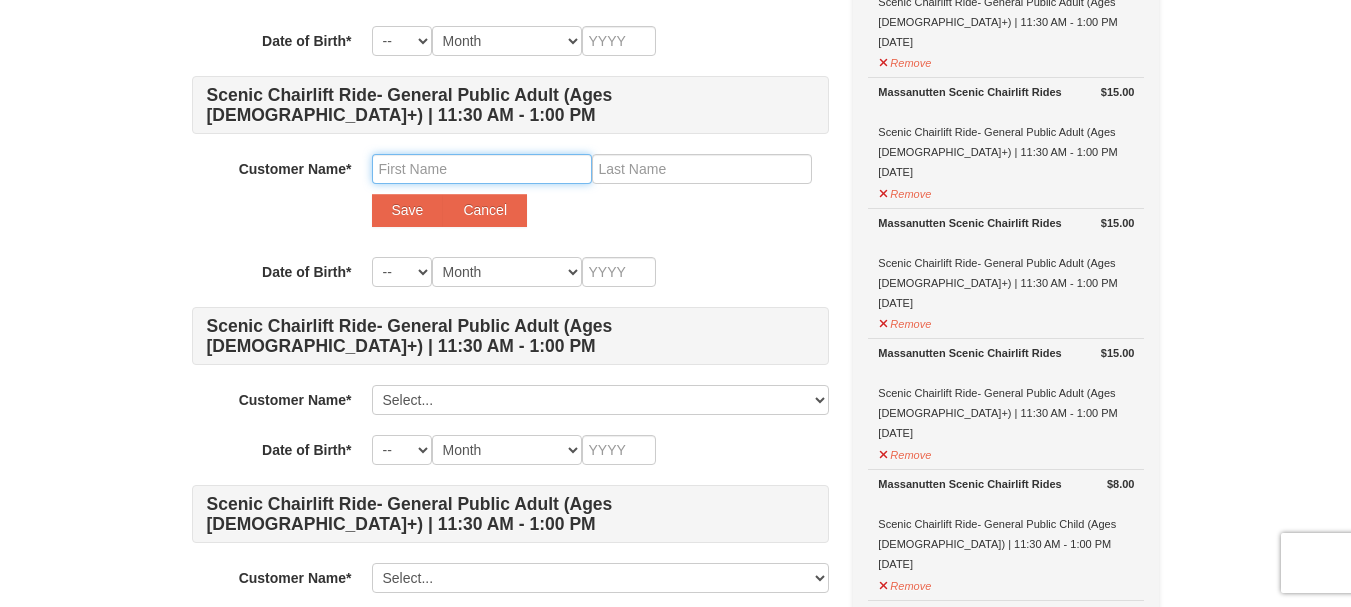 click at bounding box center [482, 169] 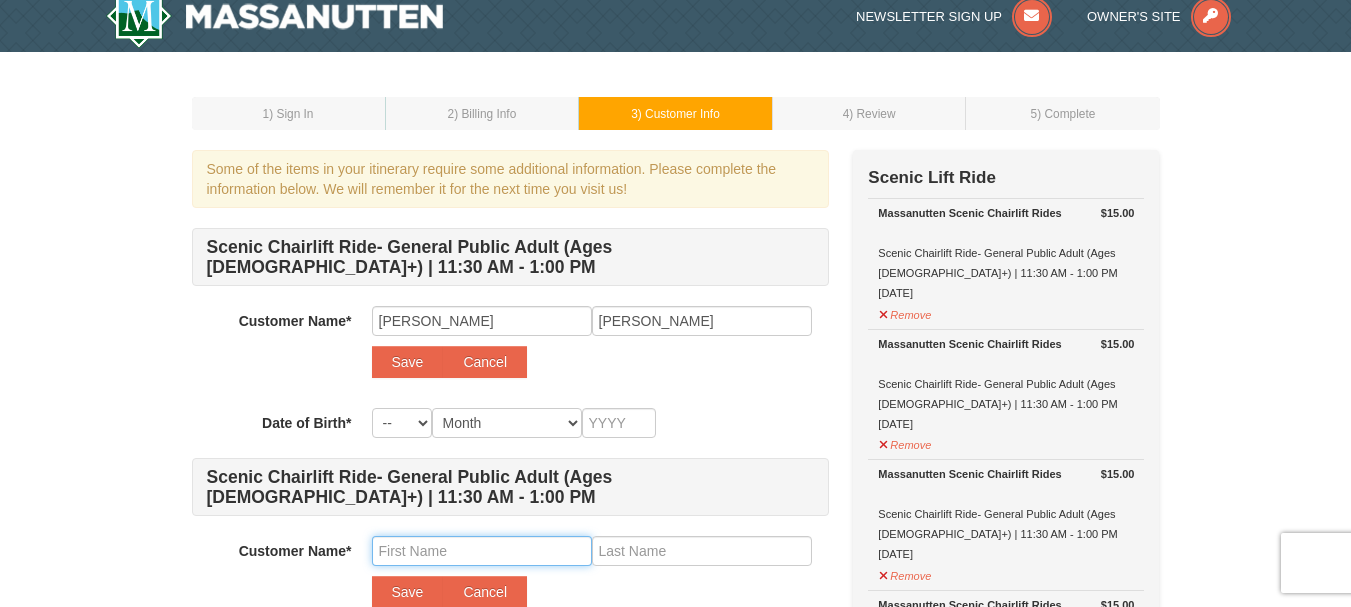 scroll, scrollTop: 0, scrollLeft: 0, axis: both 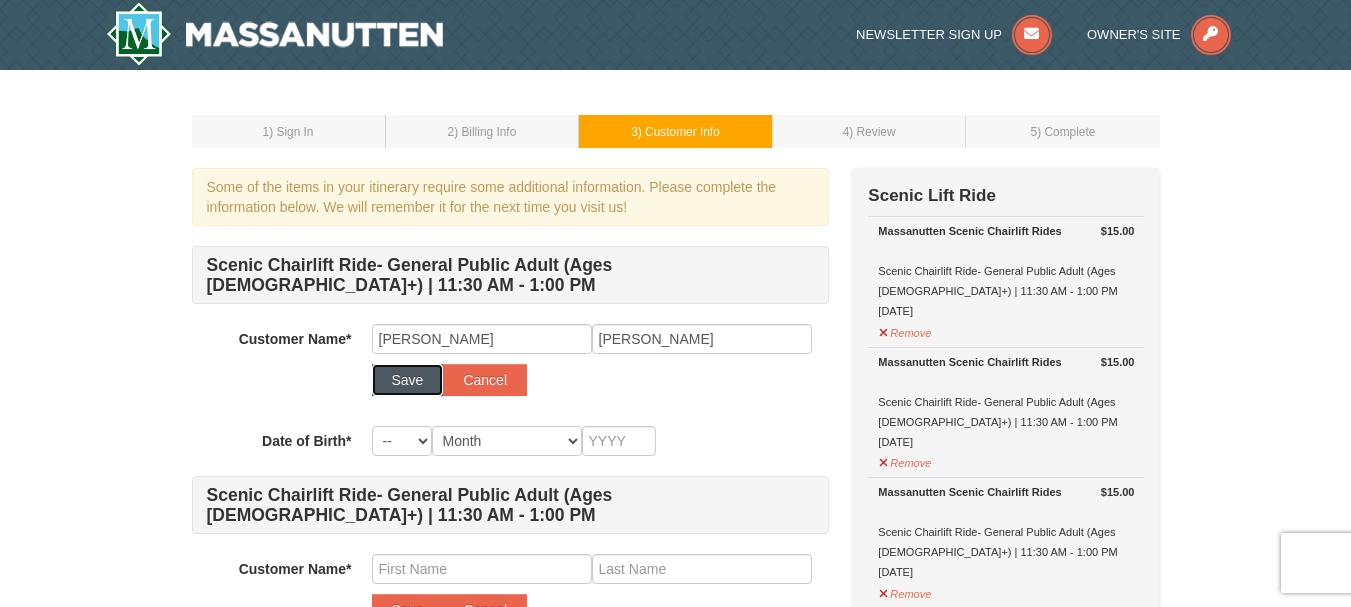 click on "Save" at bounding box center [408, 380] 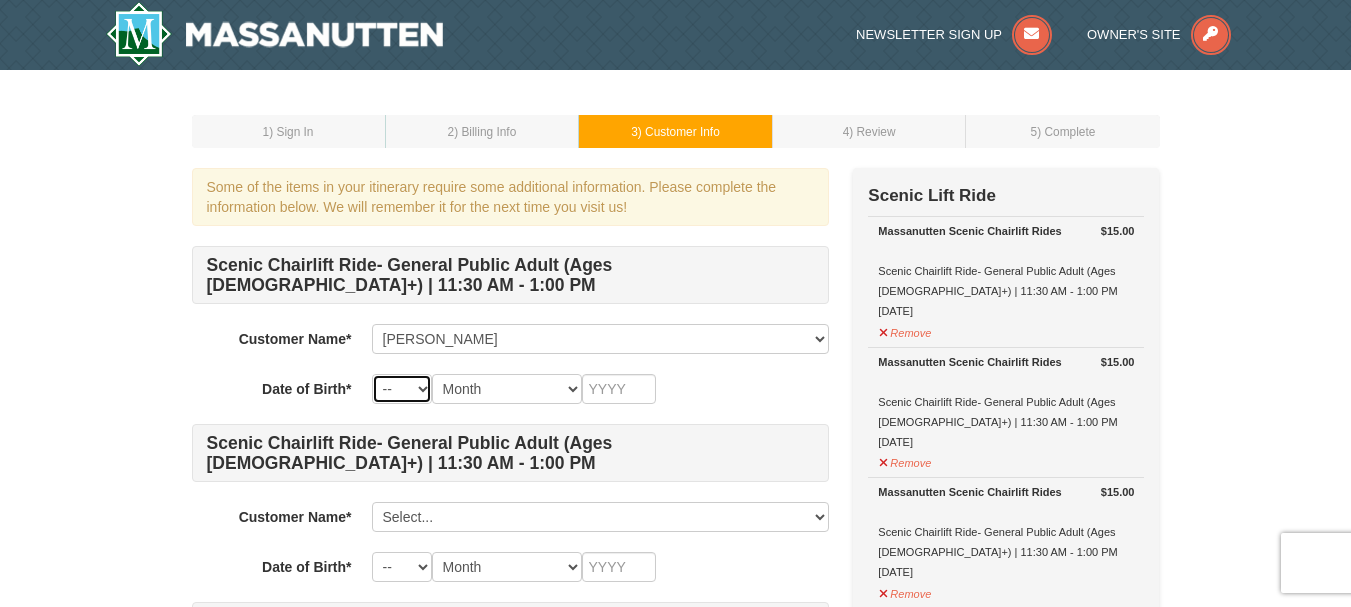 click on "-- 01 02 03 04 05 06 07 08 09 10 11 12 13 14 15 16 17 18 19 20 21 22 23 24 25 26 27 28 29 30 31" at bounding box center [402, 389] 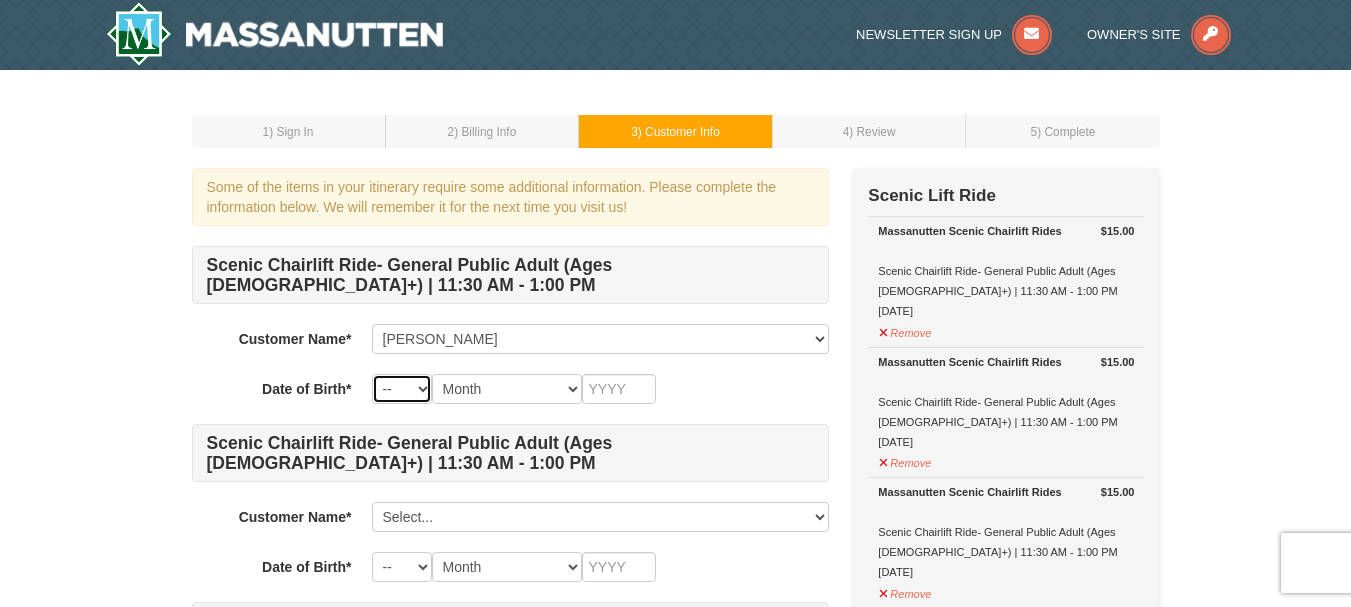 select on "04" 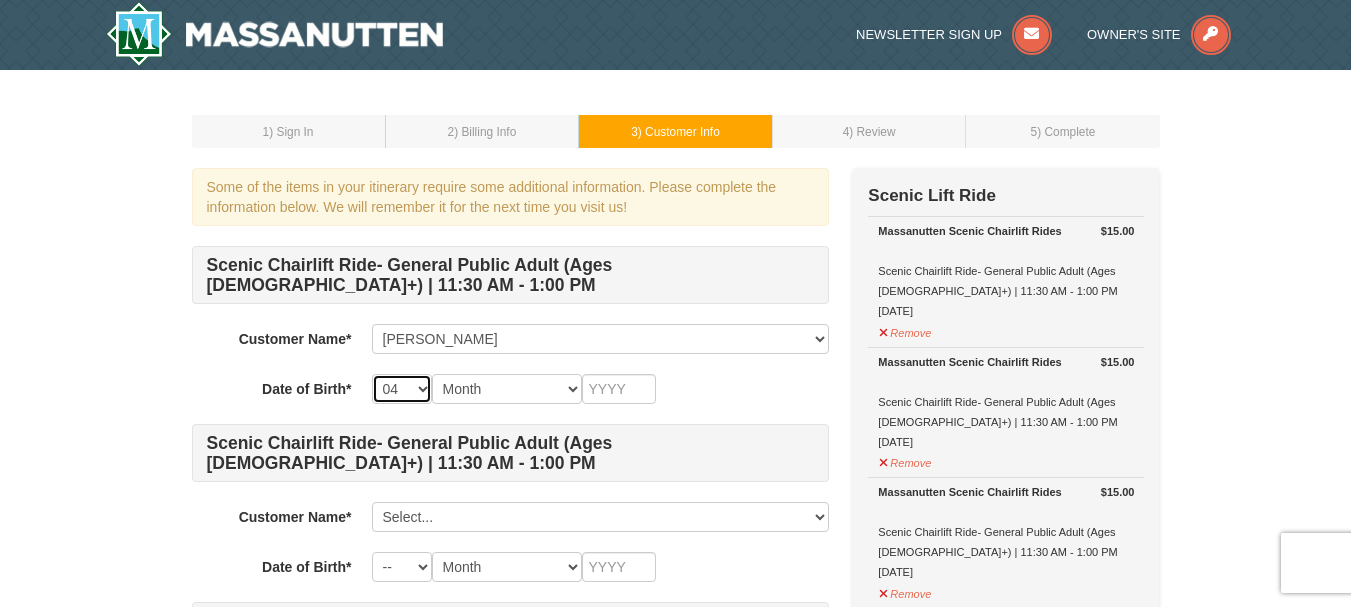 click on "-- 01 02 03 04 05 06 07 08 09 10 11 12 13 14 15 16 17 18 19 20 21 22 23 24 25 26 27 28 29 30 31" at bounding box center (402, 389) 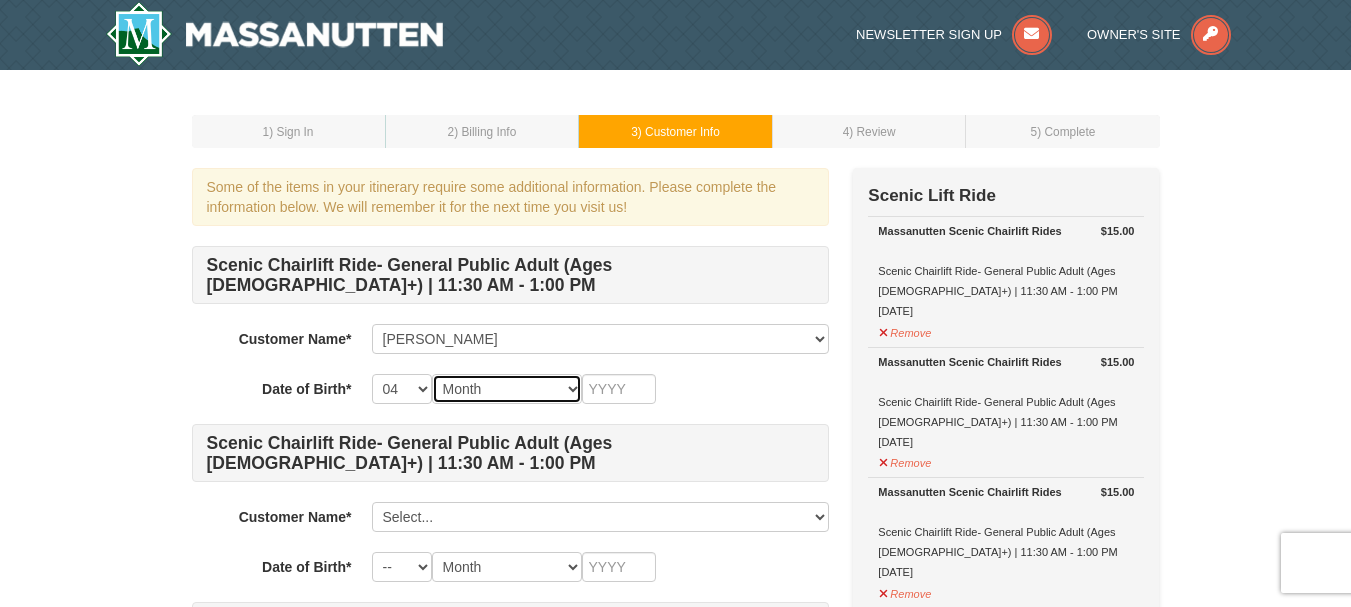 click on "Month January February March April May June July August September October November December" at bounding box center [507, 389] 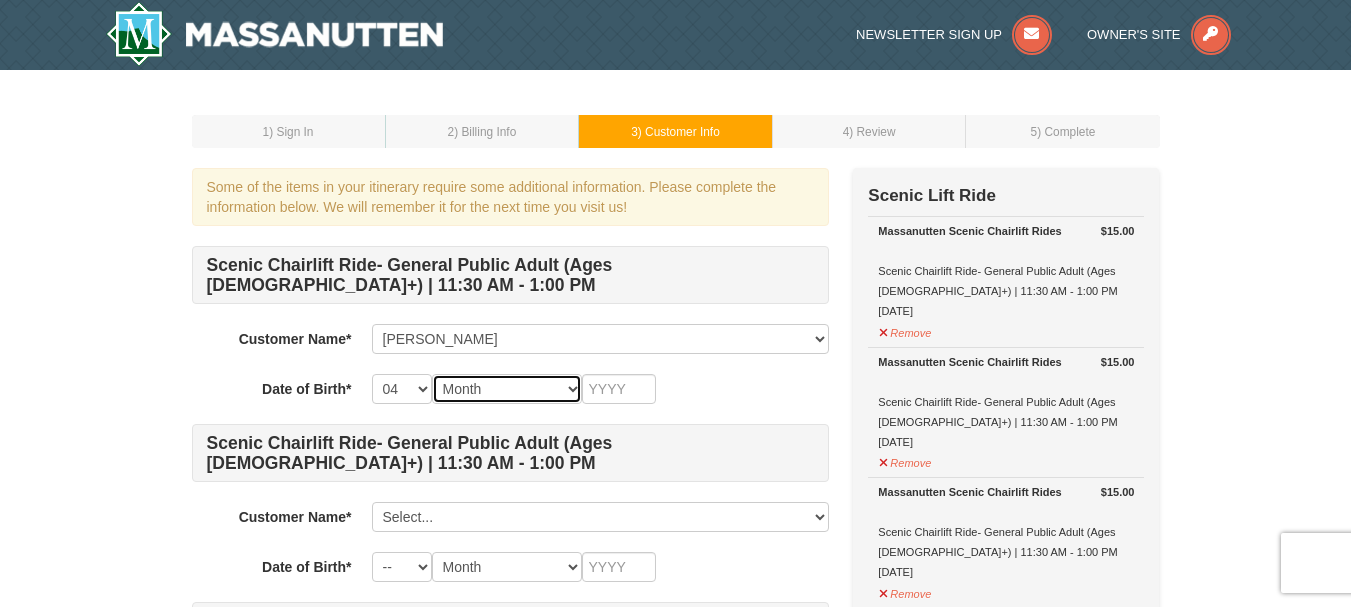 select on "09" 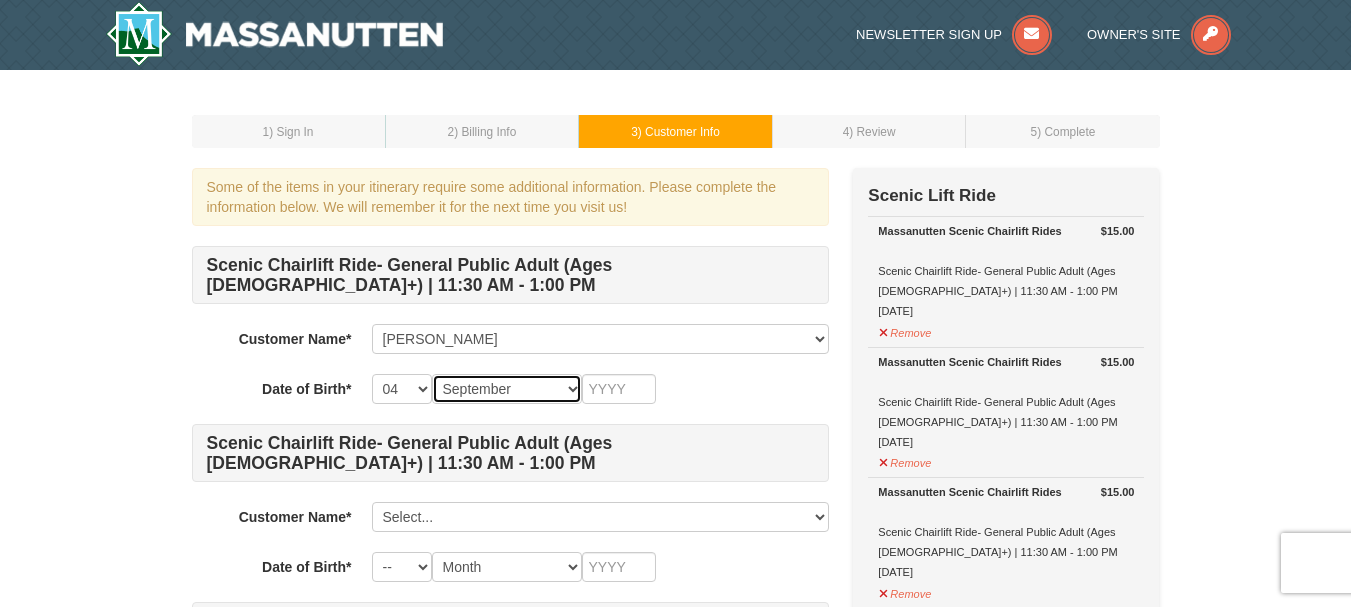 click on "Month January February March April May June July August September October November December" at bounding box center [507, 389] 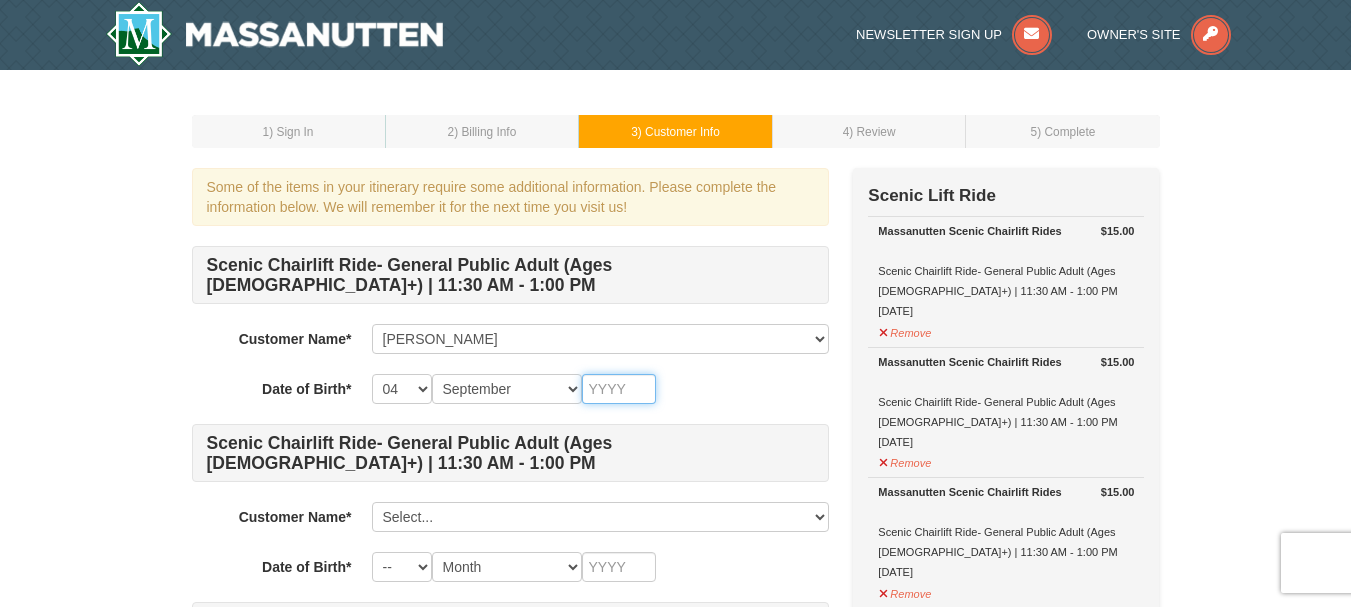 click at bounding box center (619, 389) 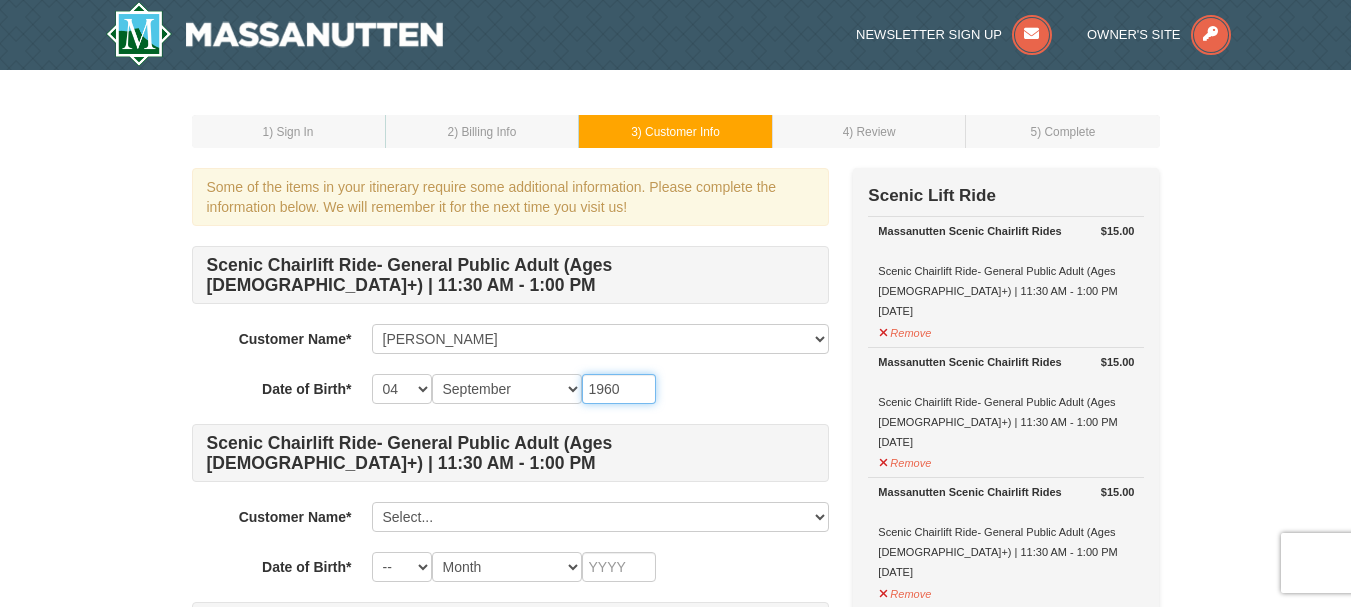 type on "1960" 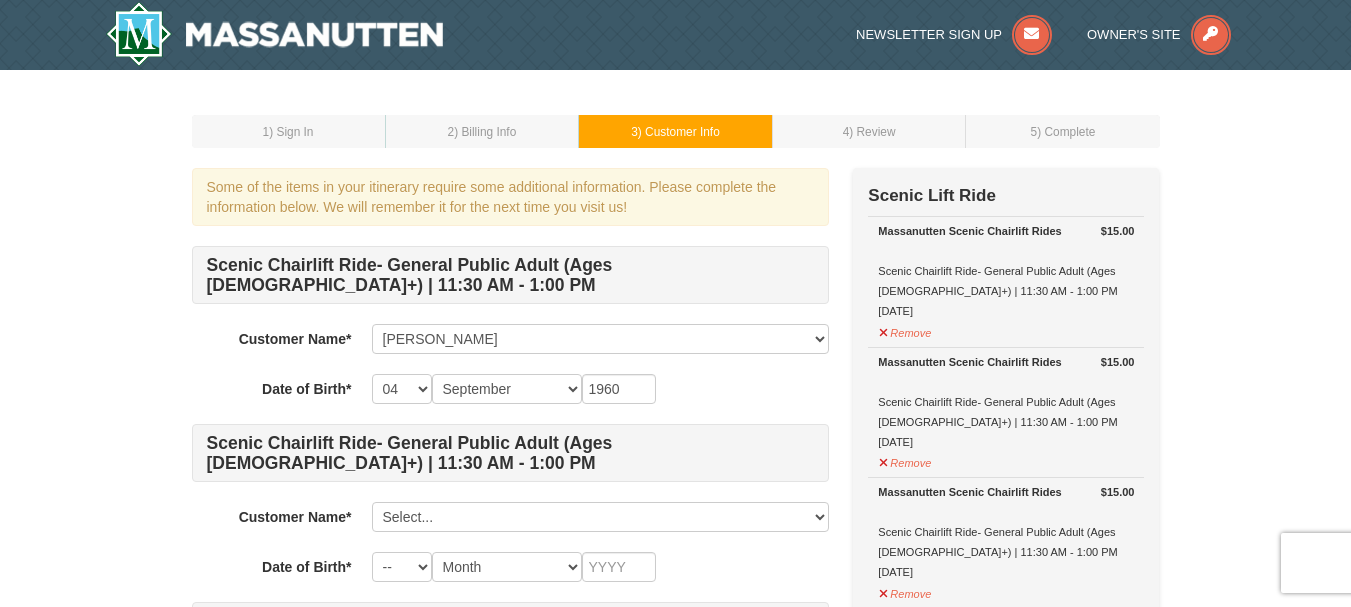 click on "-- 01 02 03 04 05 06 07 08 09 10 11 12 13 14 15 16 17 18 19 20 21 22 23 24 25 26 27 28 29 30 31 Month January February March April May June July August September October November December 1960" at bounding box center [600, 389] 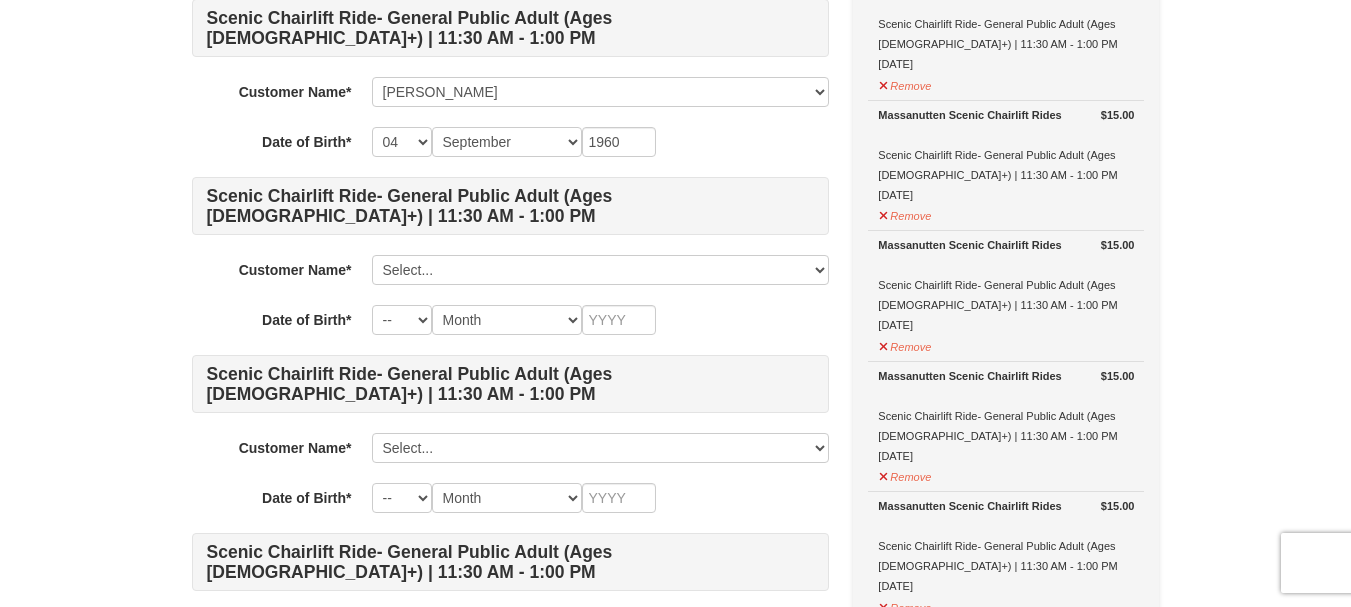 scroll, scrollTop: 300, scrollLeft: 0, axis: vertical 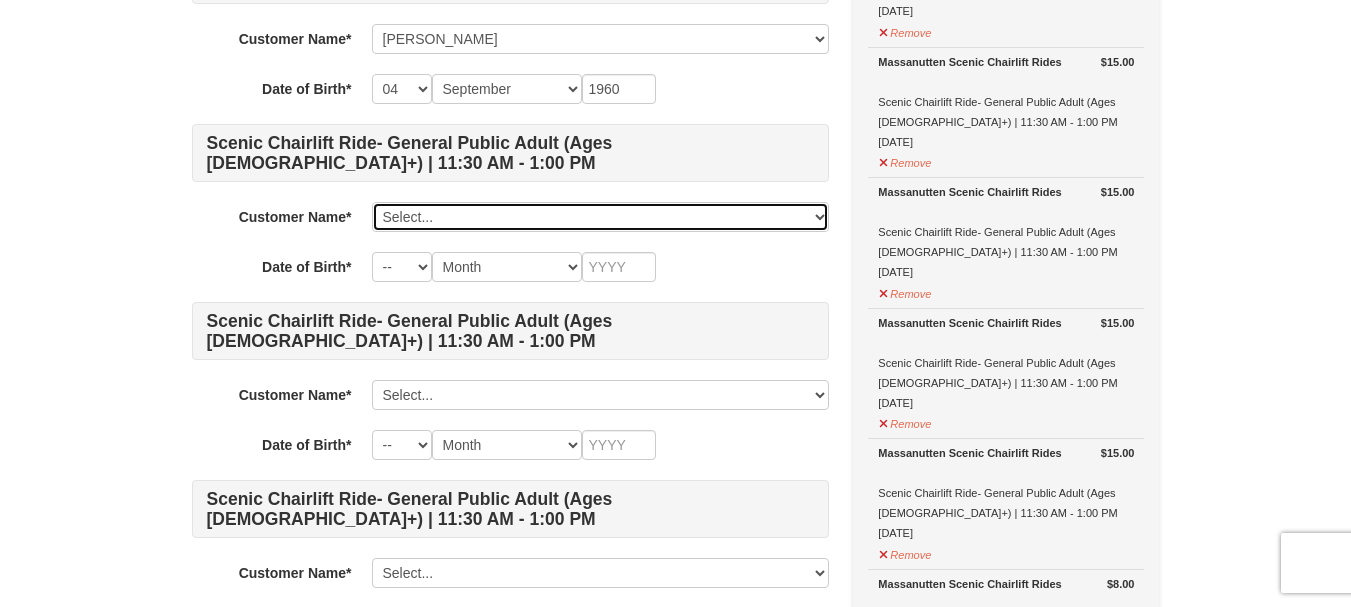 click on "Select... William Ortiz William Ortiz Sr Add New..." at bounding box center [600, 217] 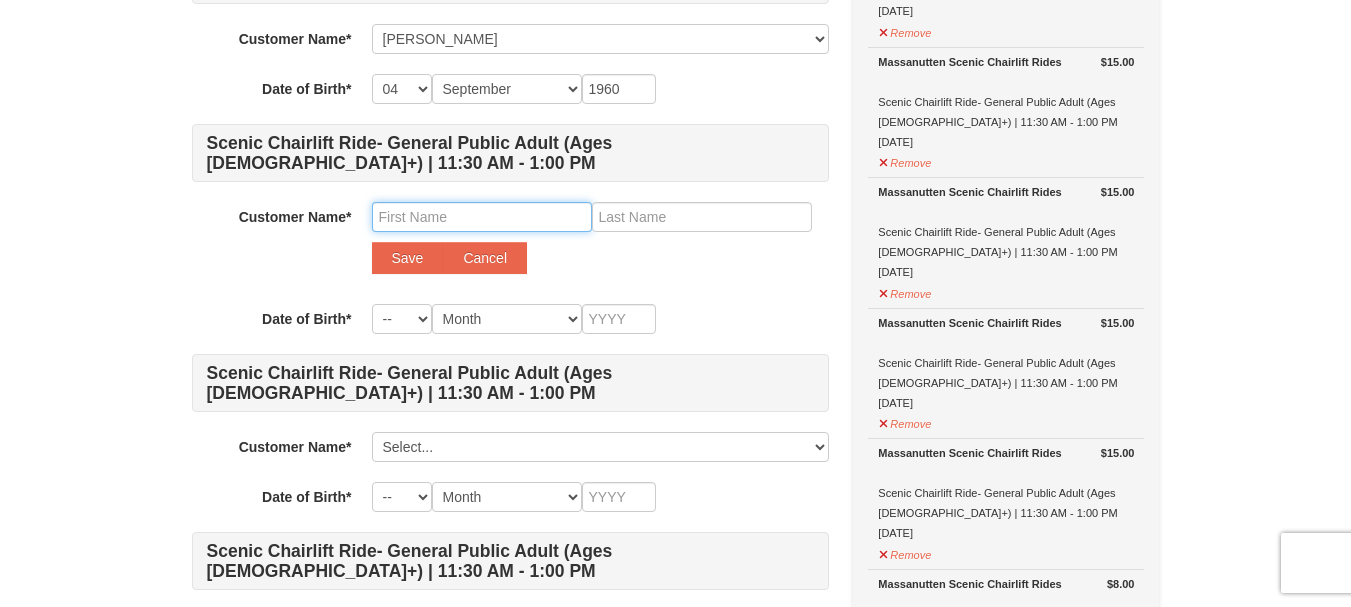 click at bounding box center (482, 217) 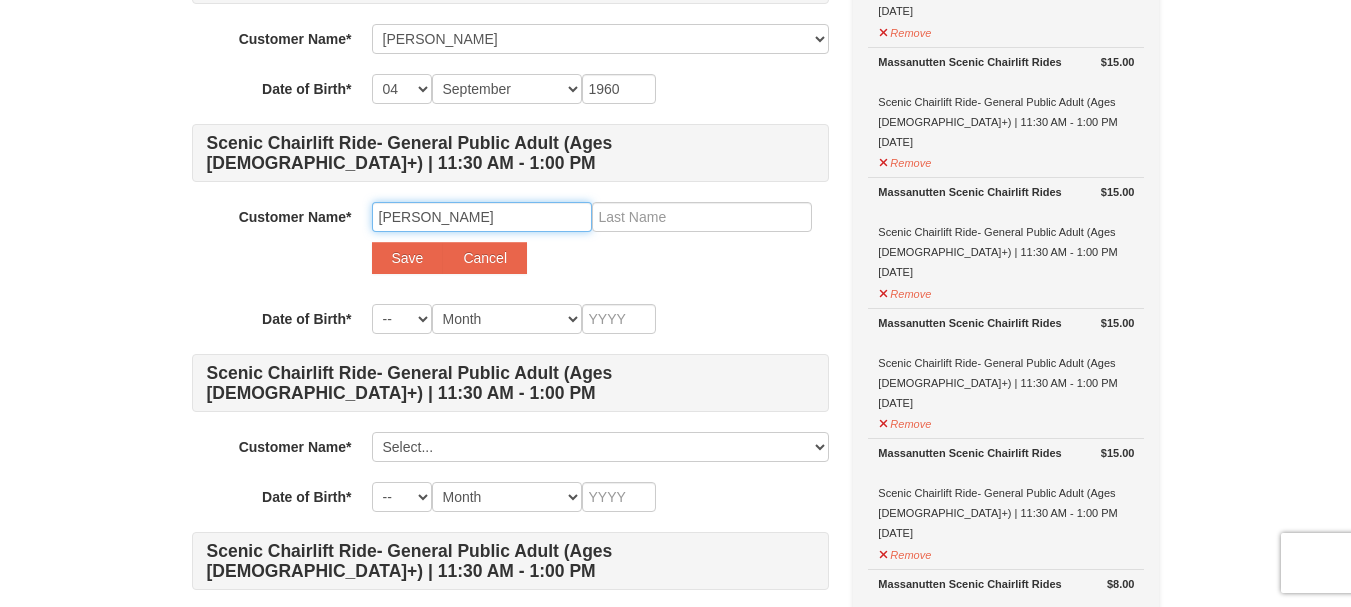type on "Maria" 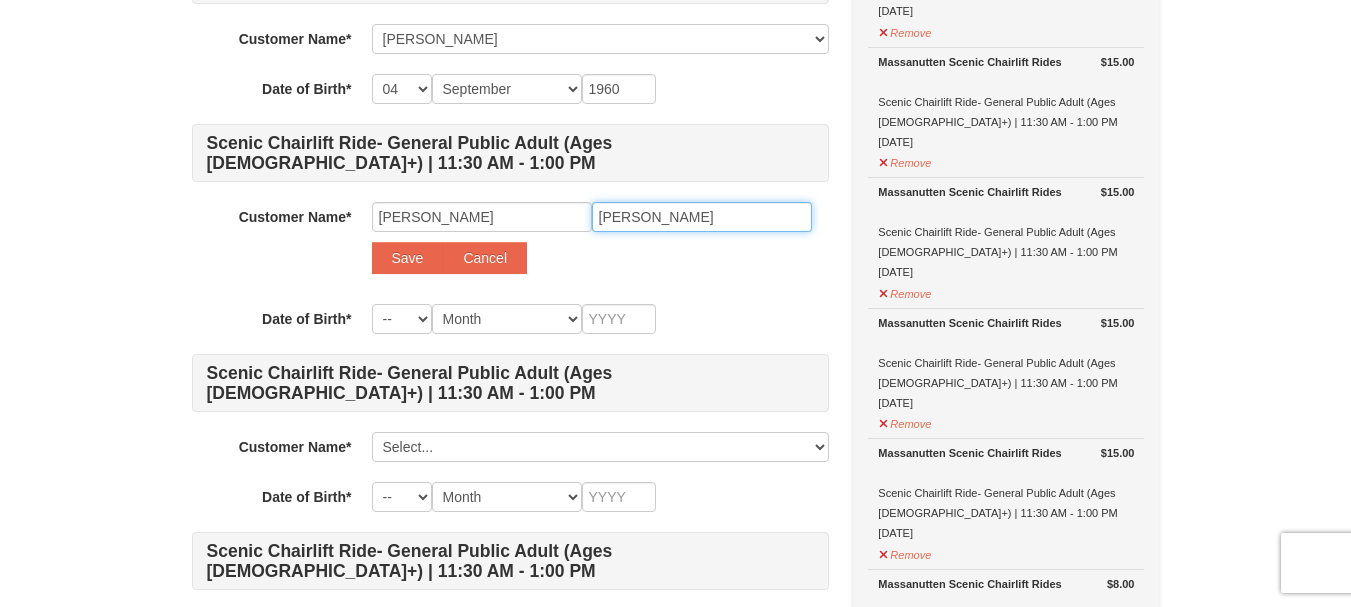 type on "Ortiz" 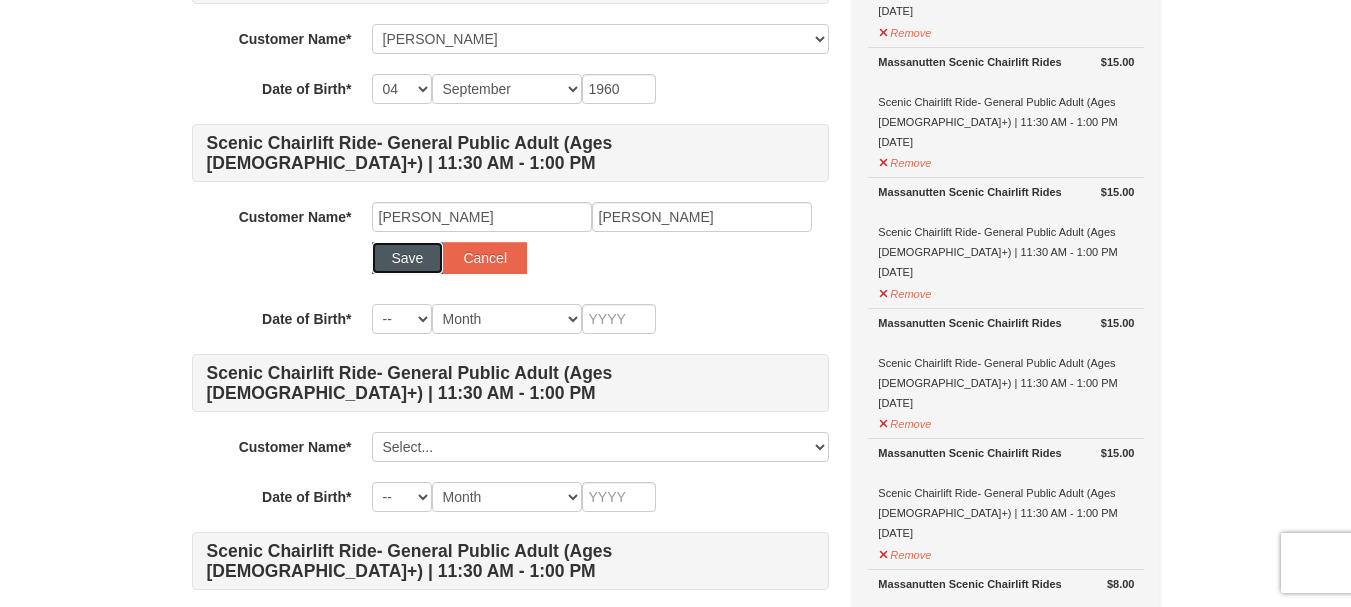 type 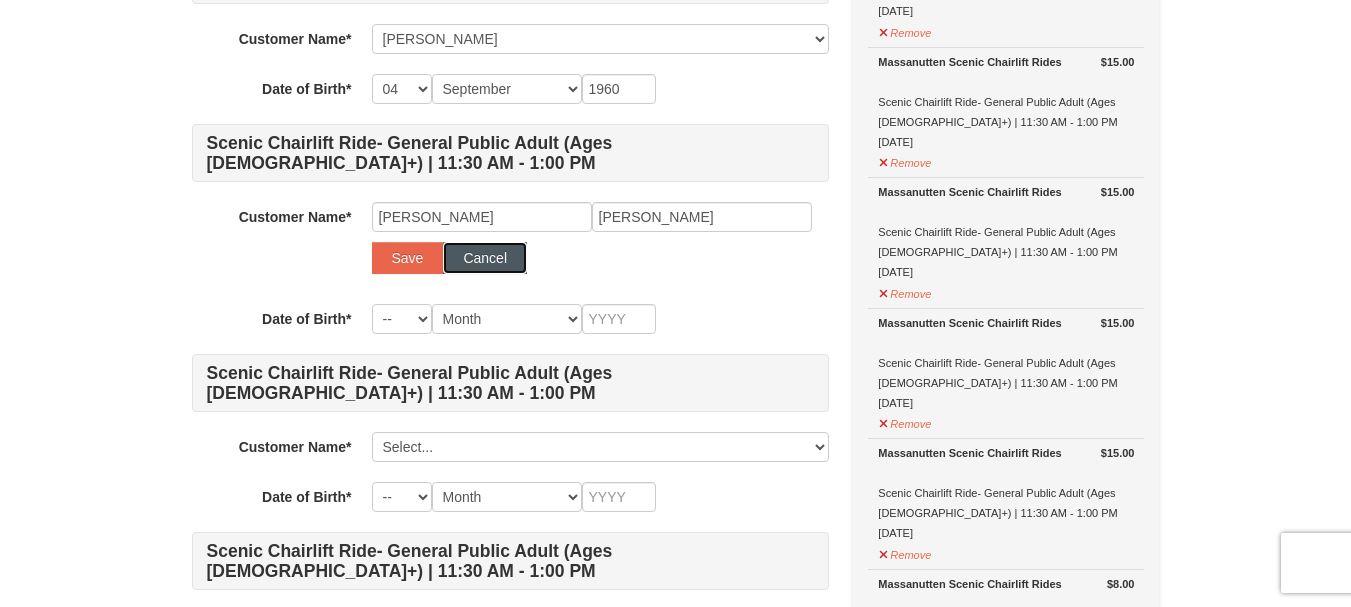type 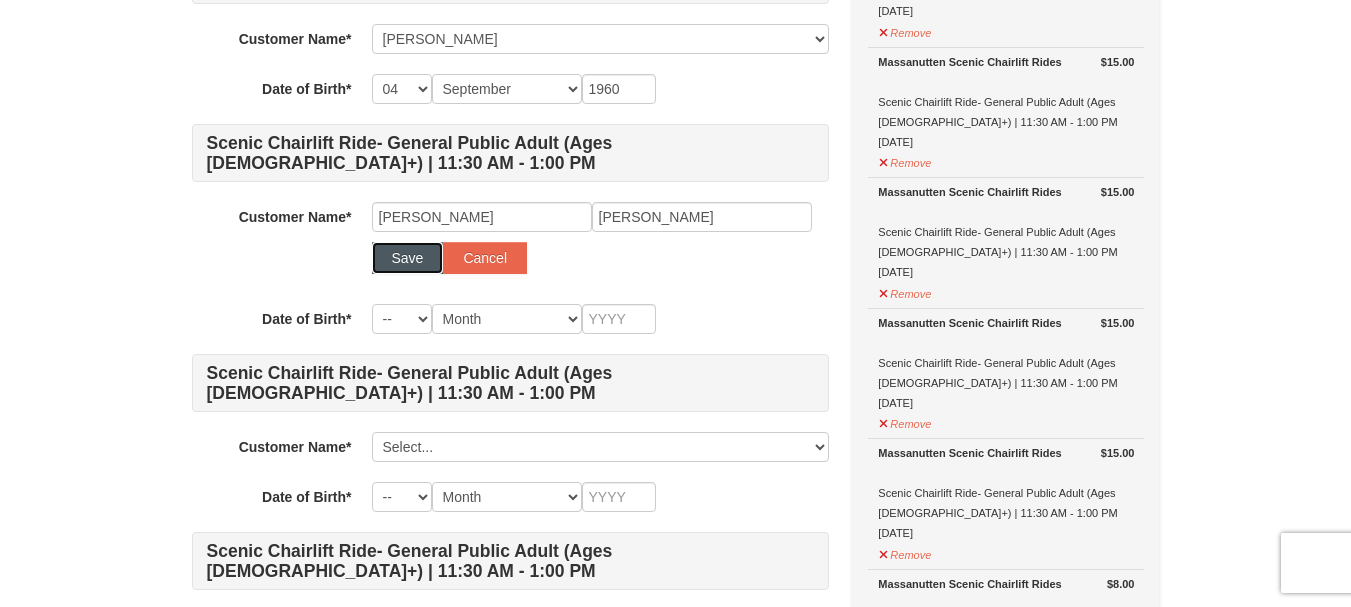 click on "Save" at bounding box center [408, 258] 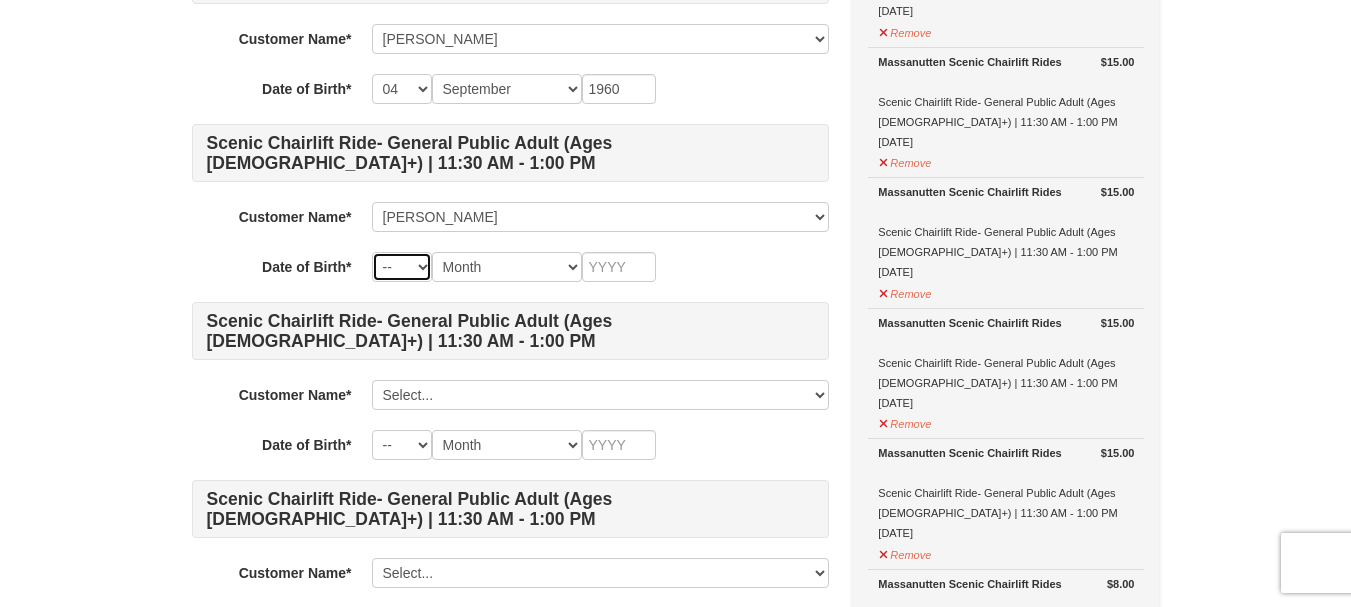 click on "-- 01 02 03 04 05 06 07 08 09 10 11 12 13 14 15 16 17 18 19 20 21 22 23 24 25 26 27 28 29 30 31" at bounding box center [402, 267] 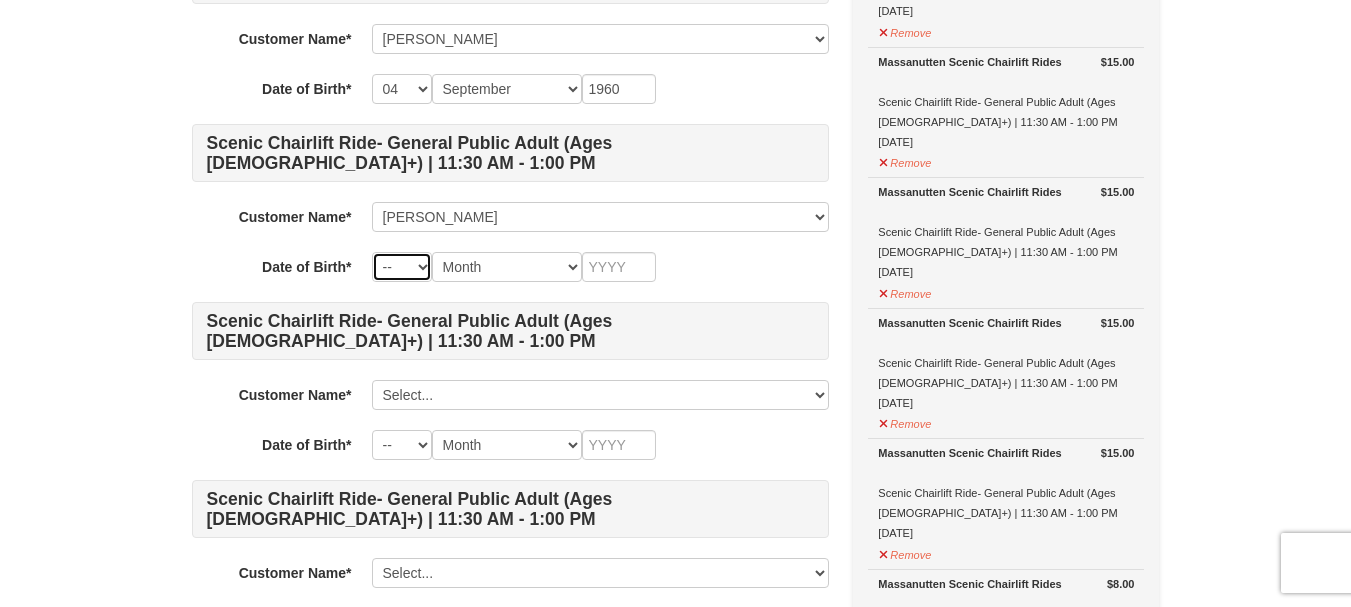 select on "10" 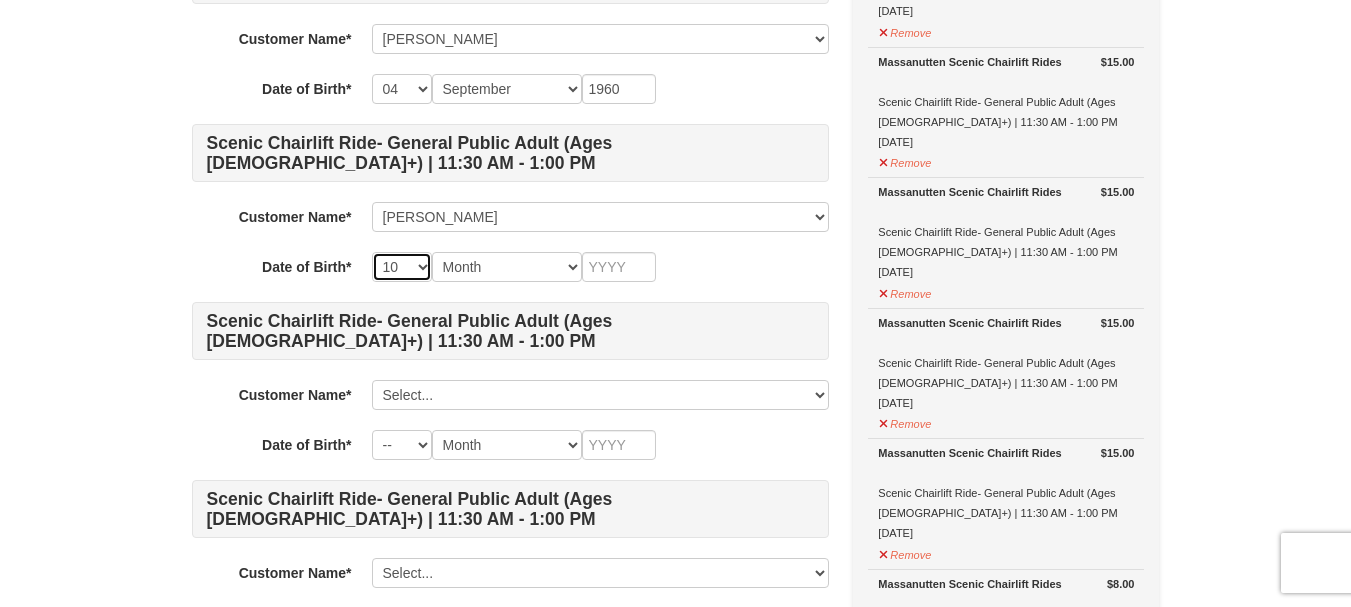 click on "-- 01 02 03 04 05 06 07 08 09 10 11 12 13 14 15 16 17 18 19 20 21 22 23 24 25 26 27 28 29 30 31" at bounding box center (402, 267) 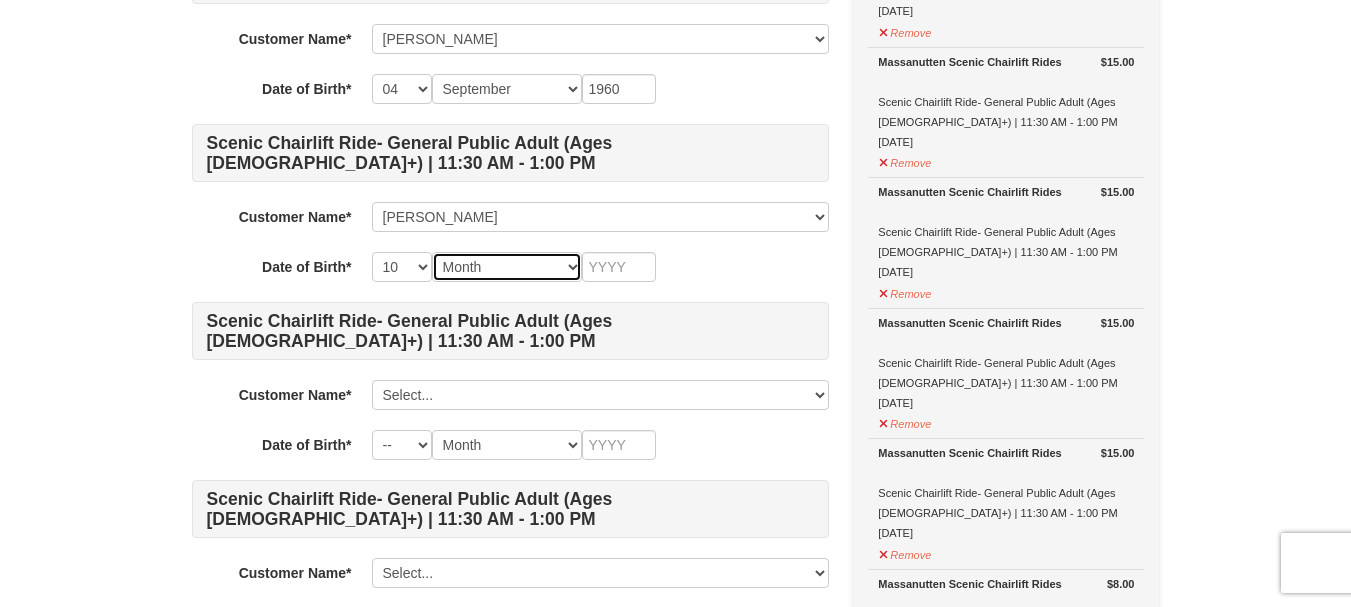 click on "Month January February March April May June July August September October November December" at bounding box center (507, 267) 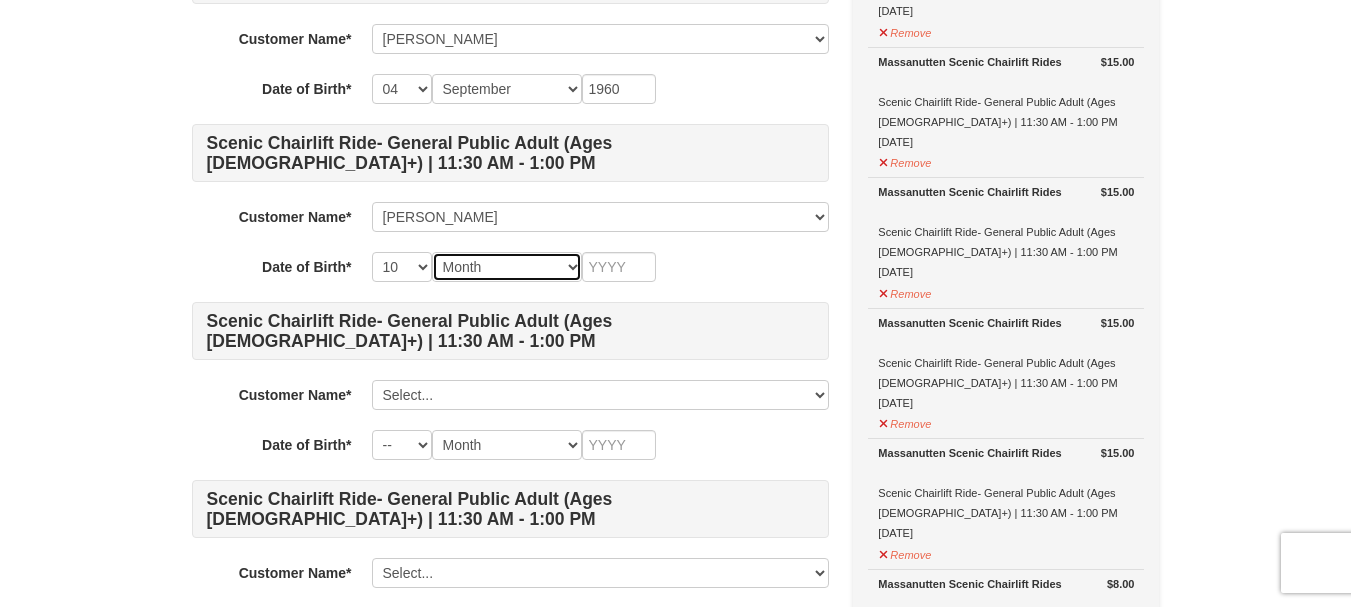 select on "08" 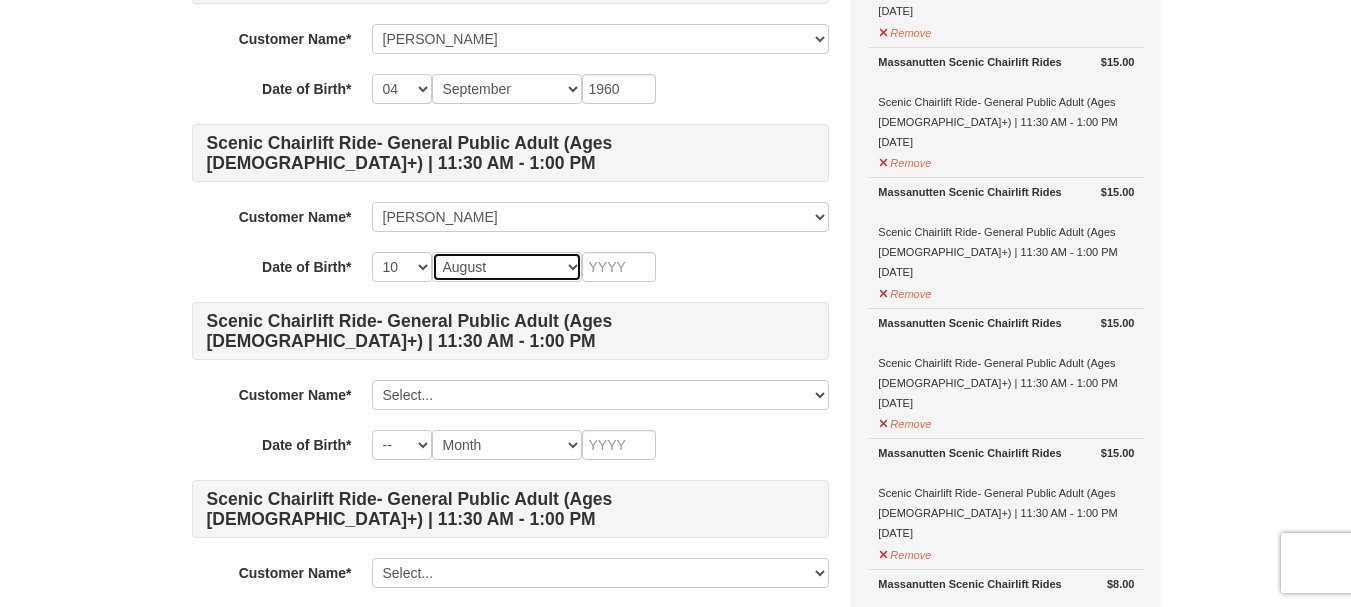 click on "Month January February March April May June July August September October November December" at bounding box center [507, 267] 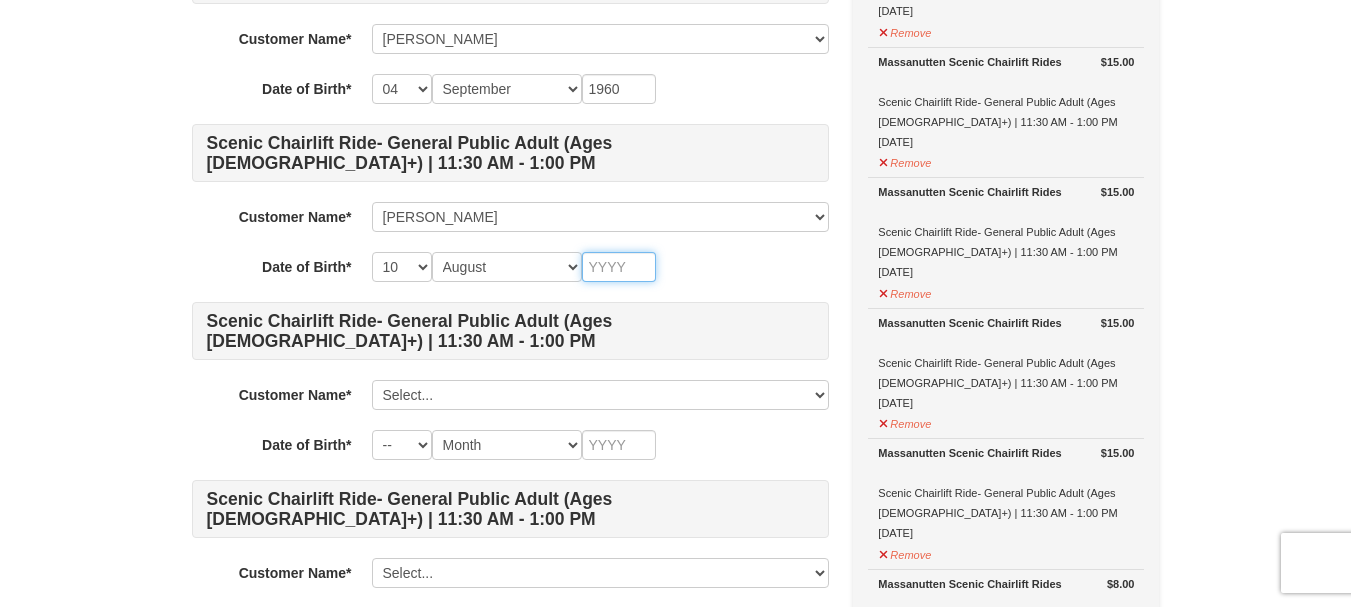 click at bounding box center (619, 267) 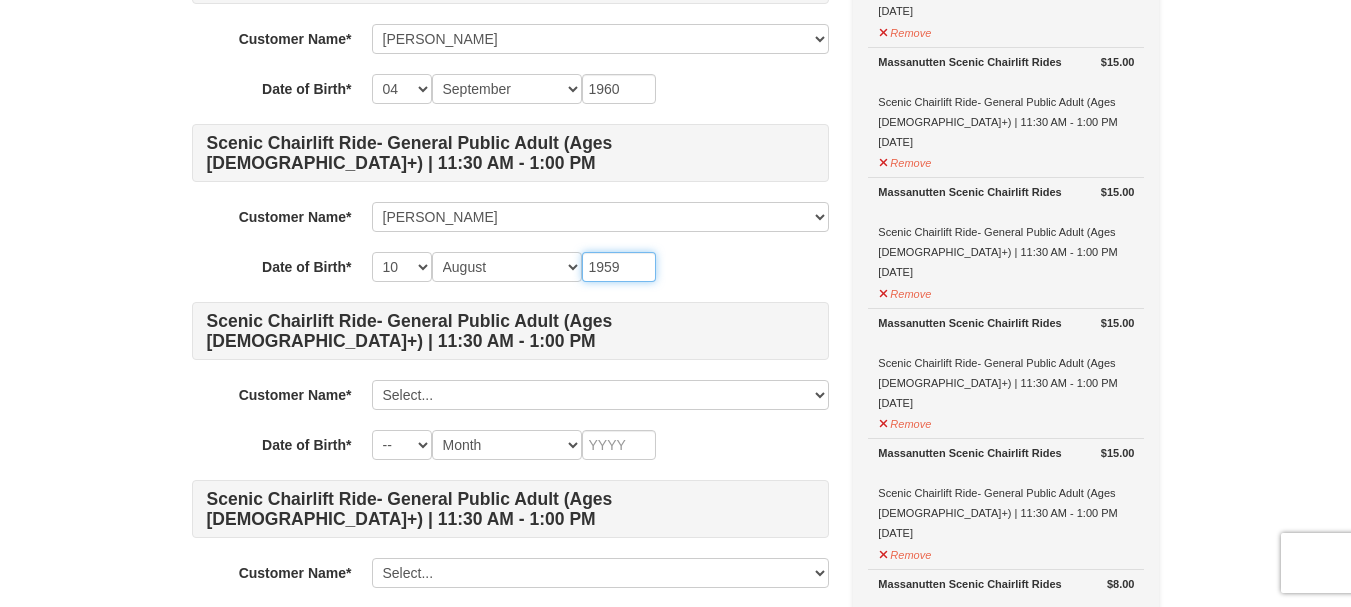 type on "1959" 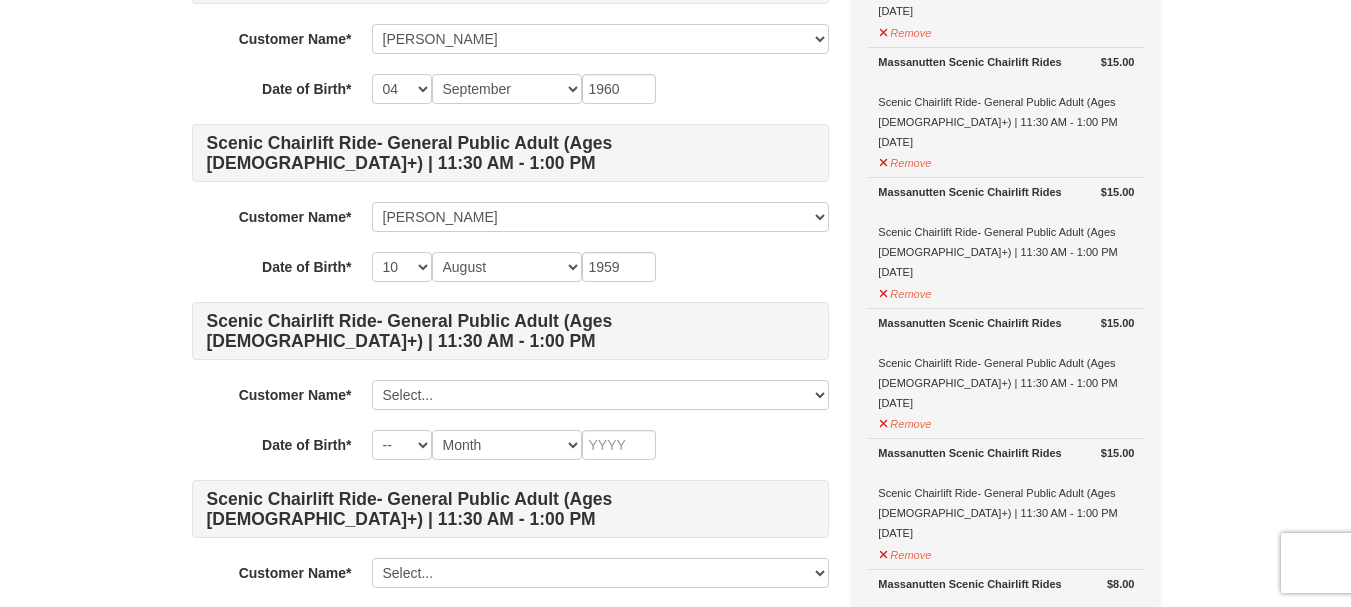 click on "-- 01 02 03 04 05 06 07 08 09 10 11 12 13 14 15 16 17 18 19 20 21 22 23 24 25 26 27 28 29 30 31 Month January February March April May June July August September October November December 1959" at bounding box center (600, 267) 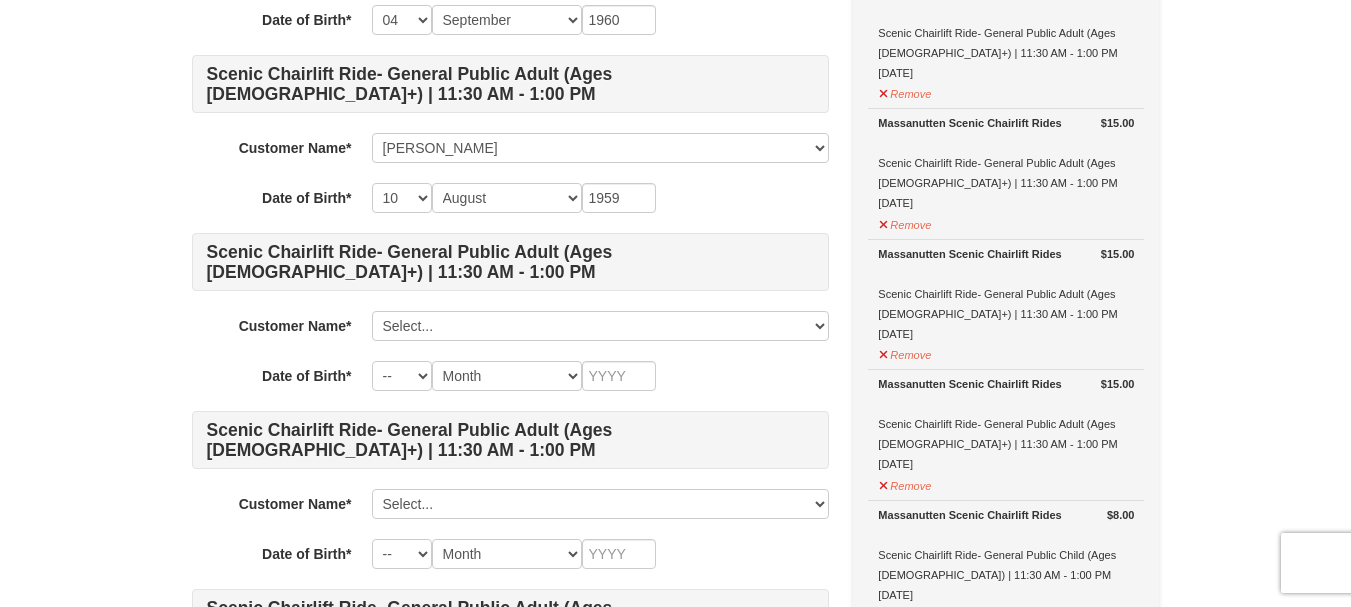 scroll, scrollTop: 400, scrollLeft: 0, axis: vertical 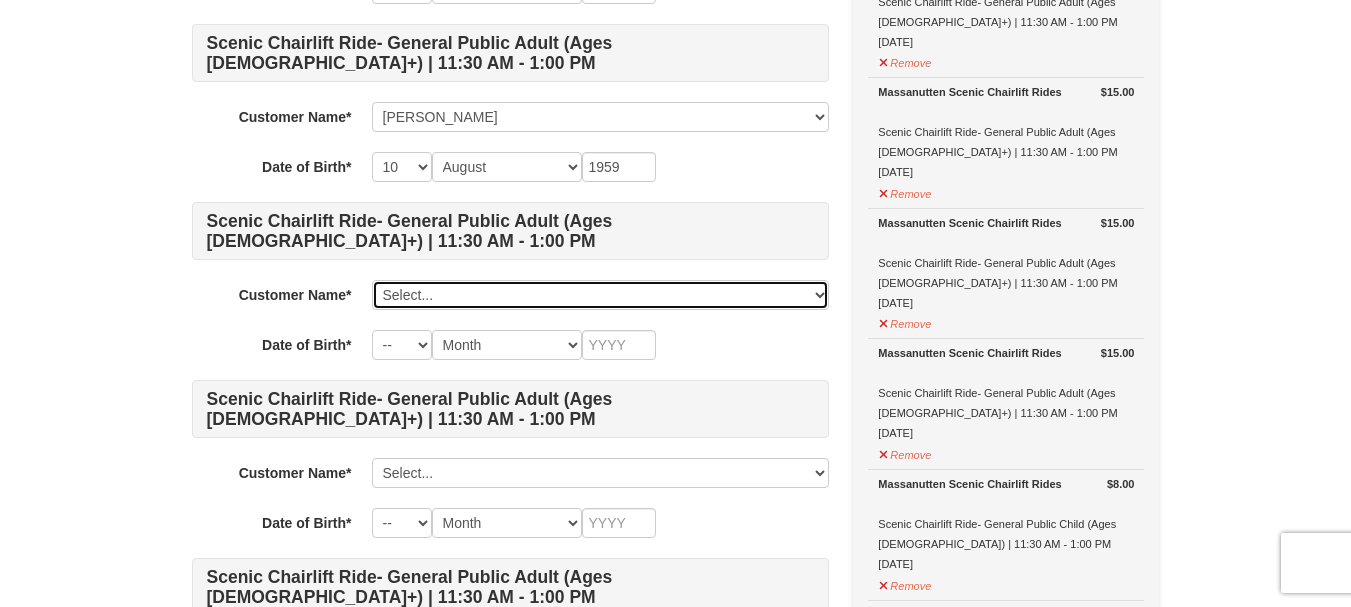 click on "Select... William Ortiz William Ortiz Sr Maria Ortiz Add New..." at bounding box center [600, 295] 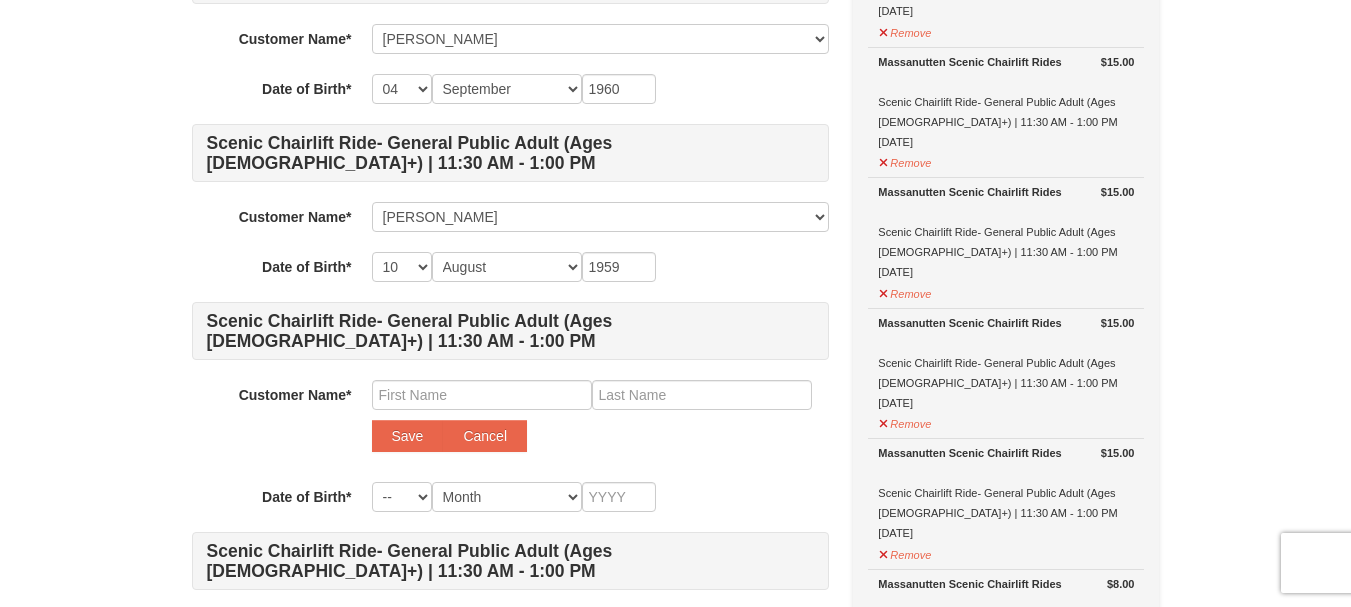 scroll, scrollTop: 400, scrollLeft: 0, axis: vertical 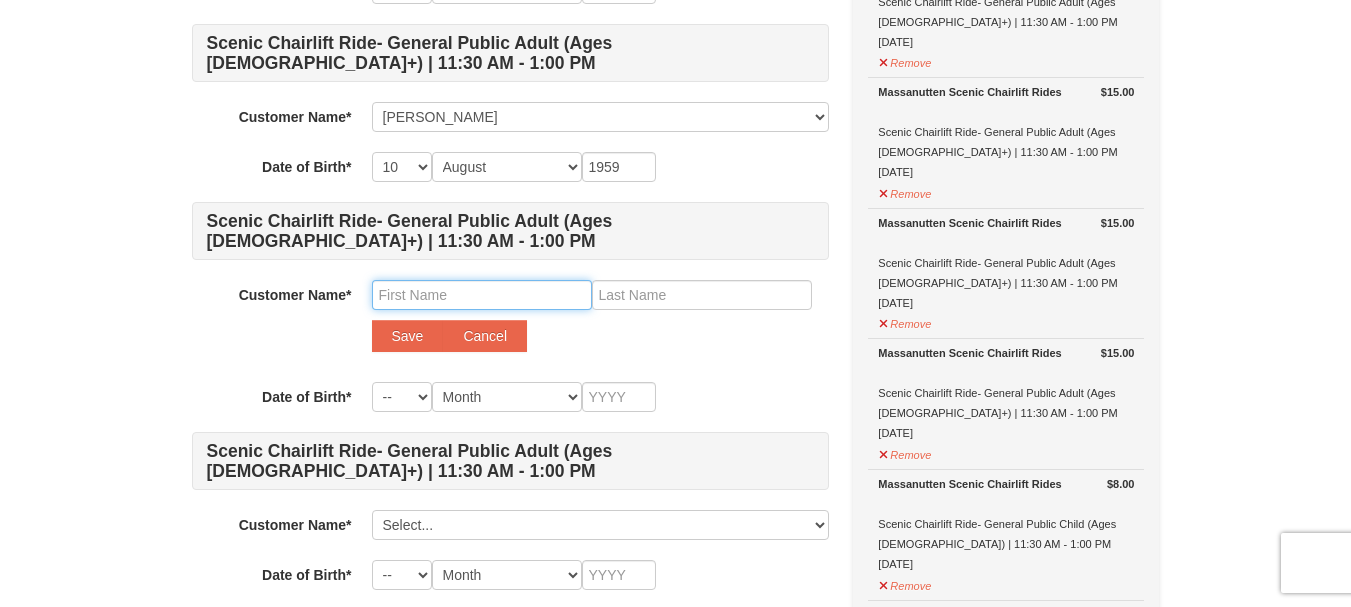 click at bounding box center [482, 295] 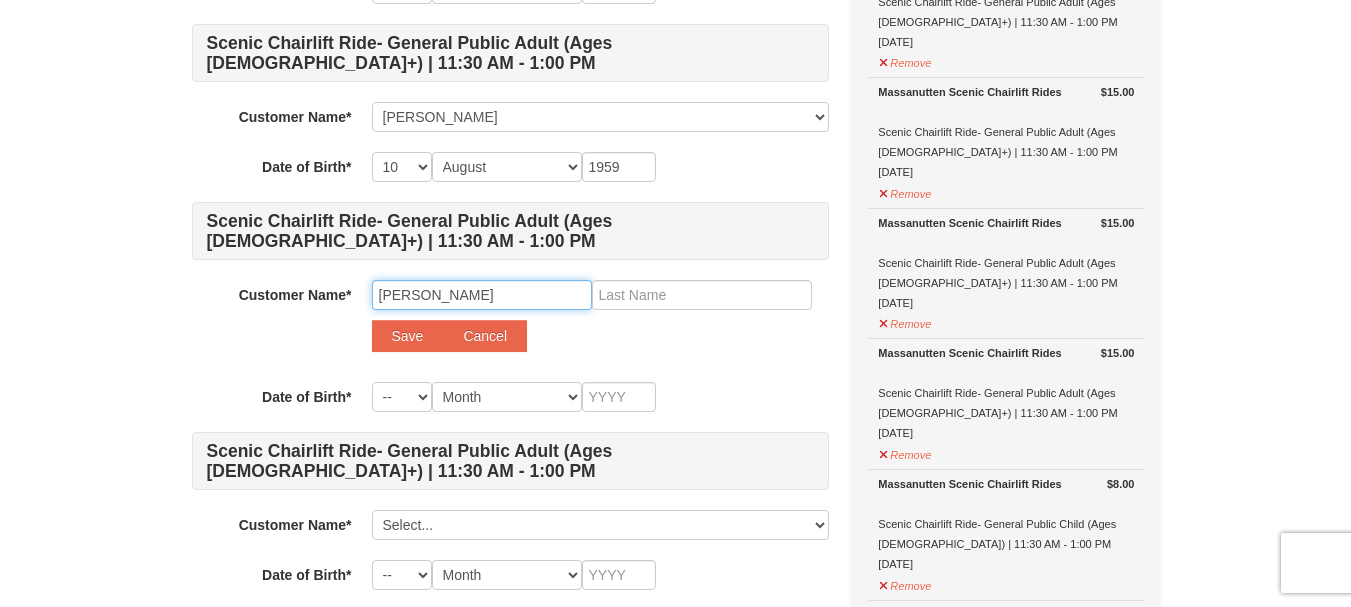 type on "Juan" 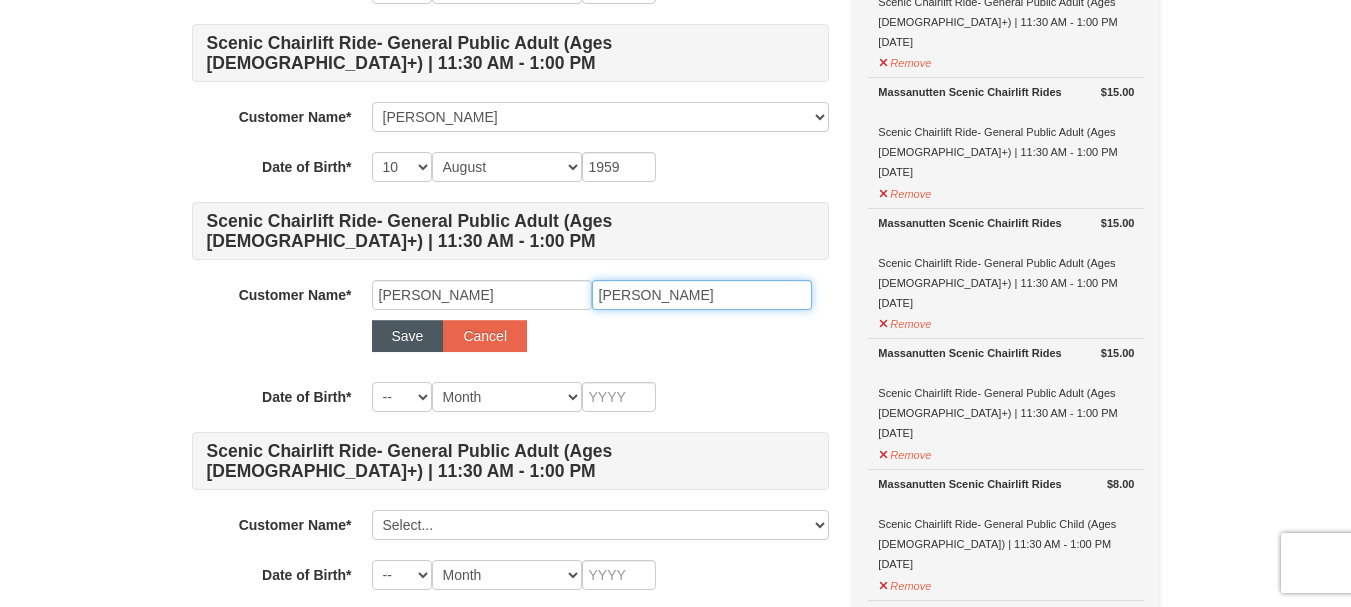 type on "Ortiz" 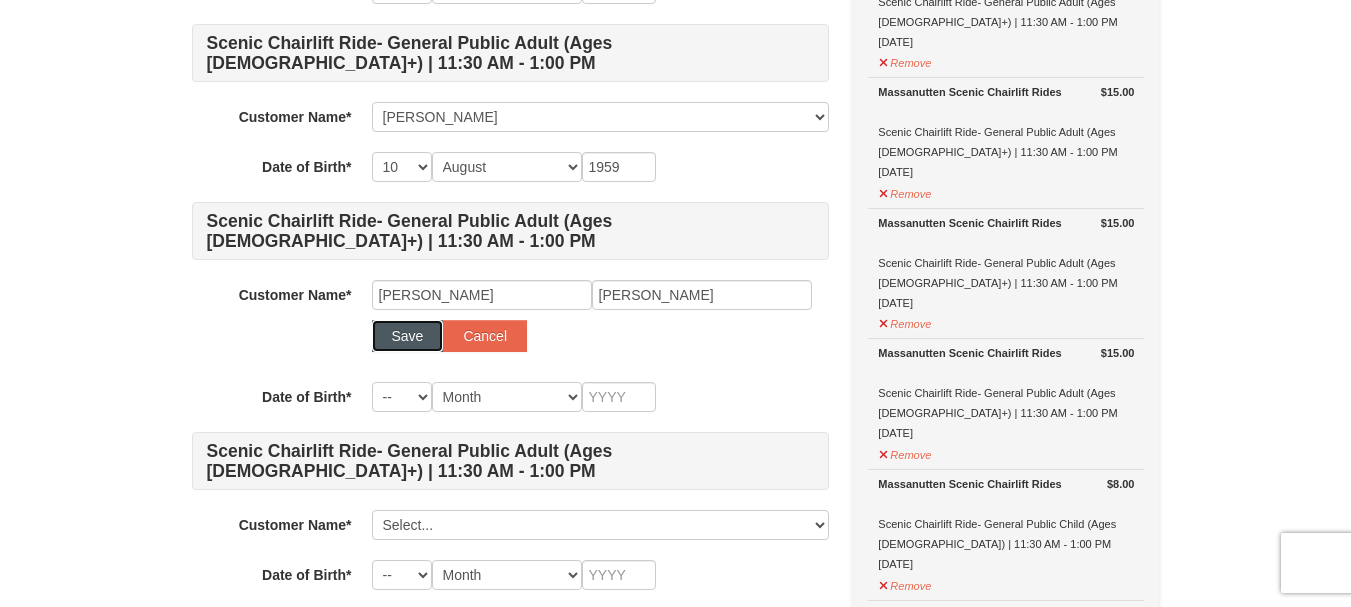 click on "Save" at bounding box center [408, 336] 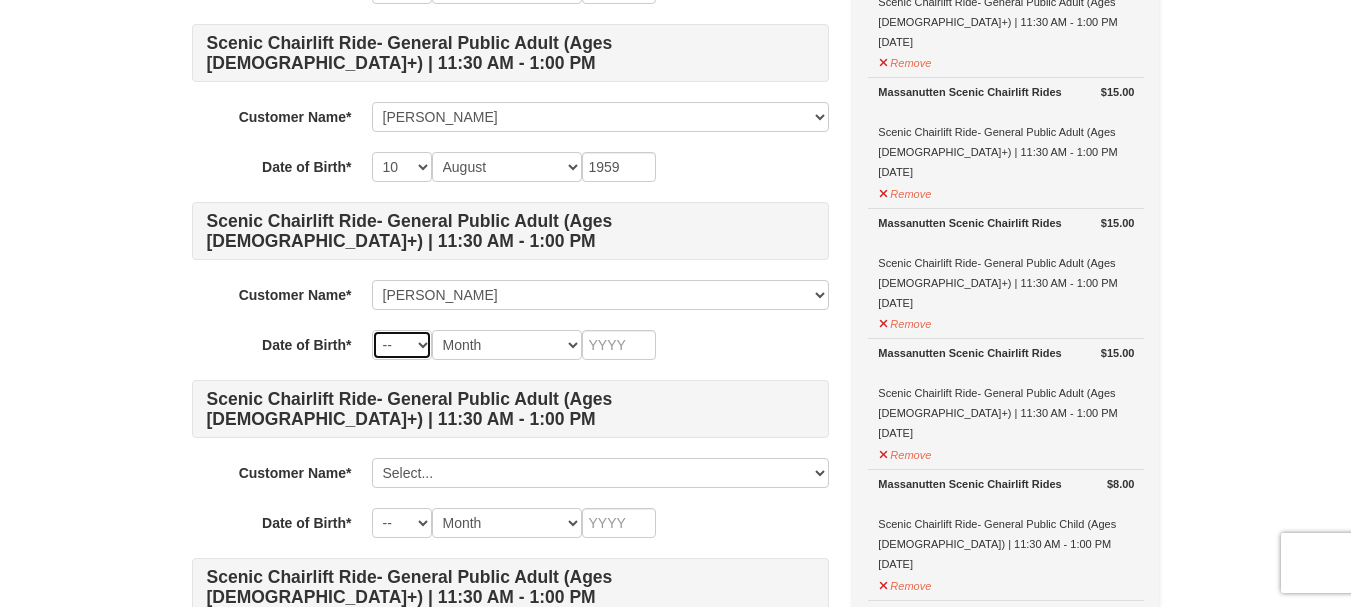 click on "-- 01 02 03 04 05 06 07 08 09 10 11 12 13 14 15 16 17 18 19 20 21 22 23 24 25 26 27 28 29 30 31" at bounding box center [402, 345] 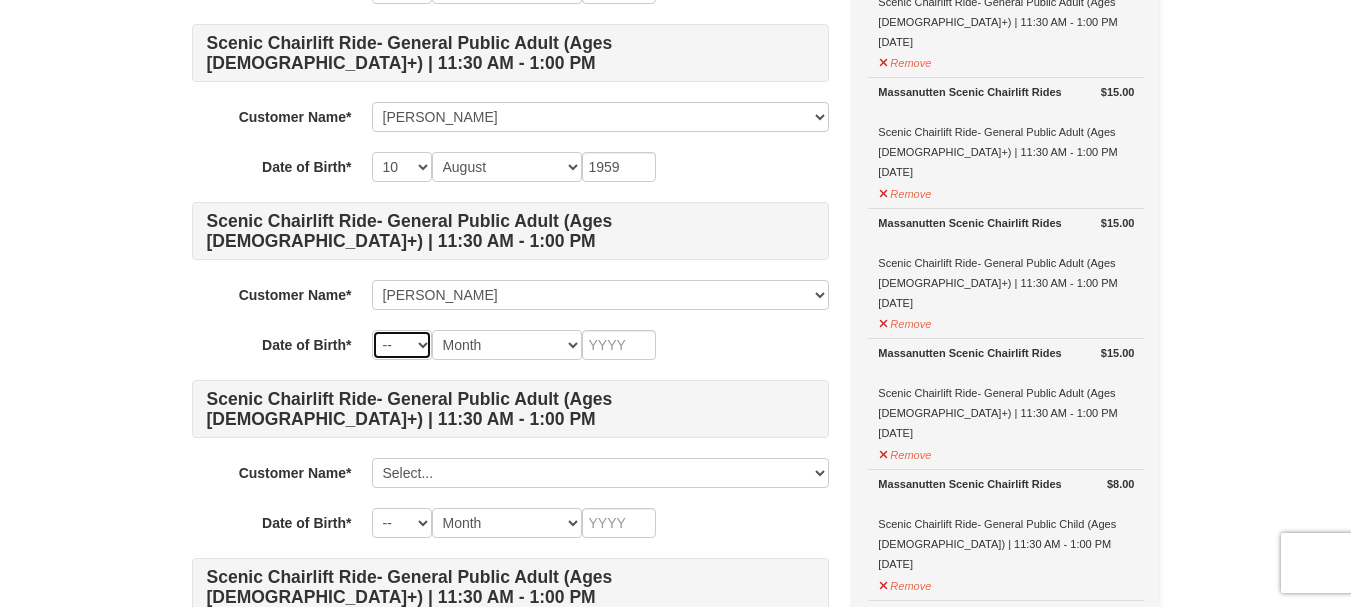 select on "31" 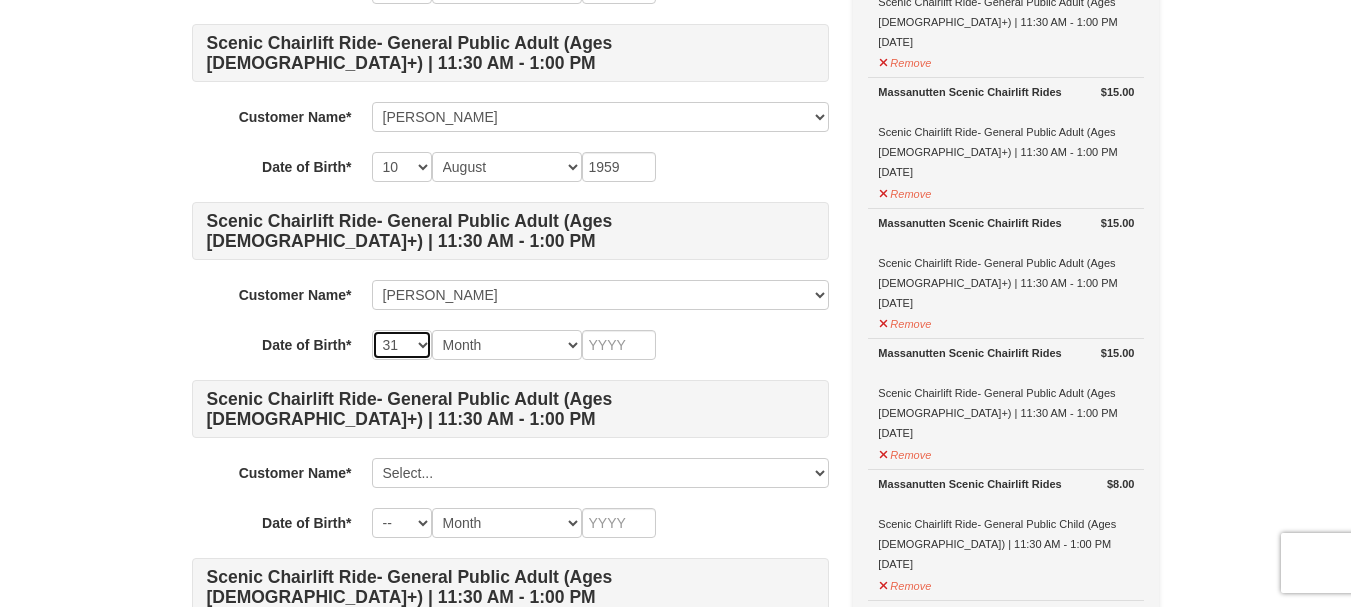 click on "-- 01 02 03 04 05 06 07 08 09 10 11 12 13 14 15 16 17 18 19 20 21 22 23 24 25 26 27 28 29 30 31" at bounding box center (402, 345) 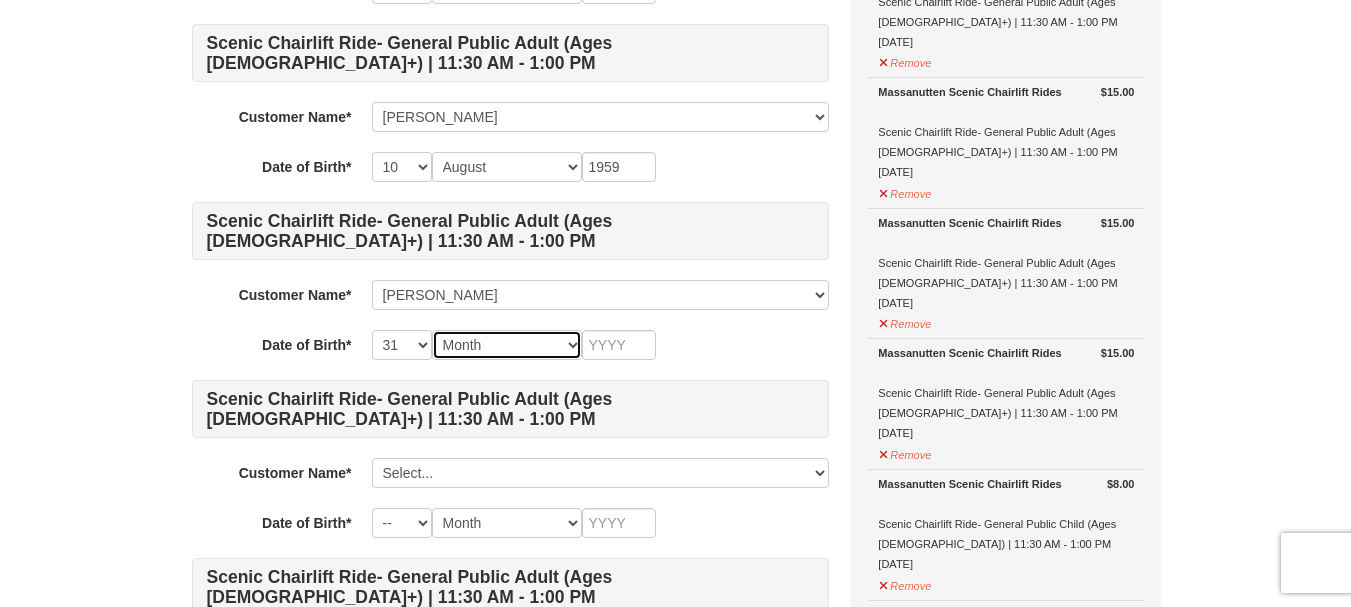 click on "Month January February March April May June July August September October November December" at bounding box center [507, 345] 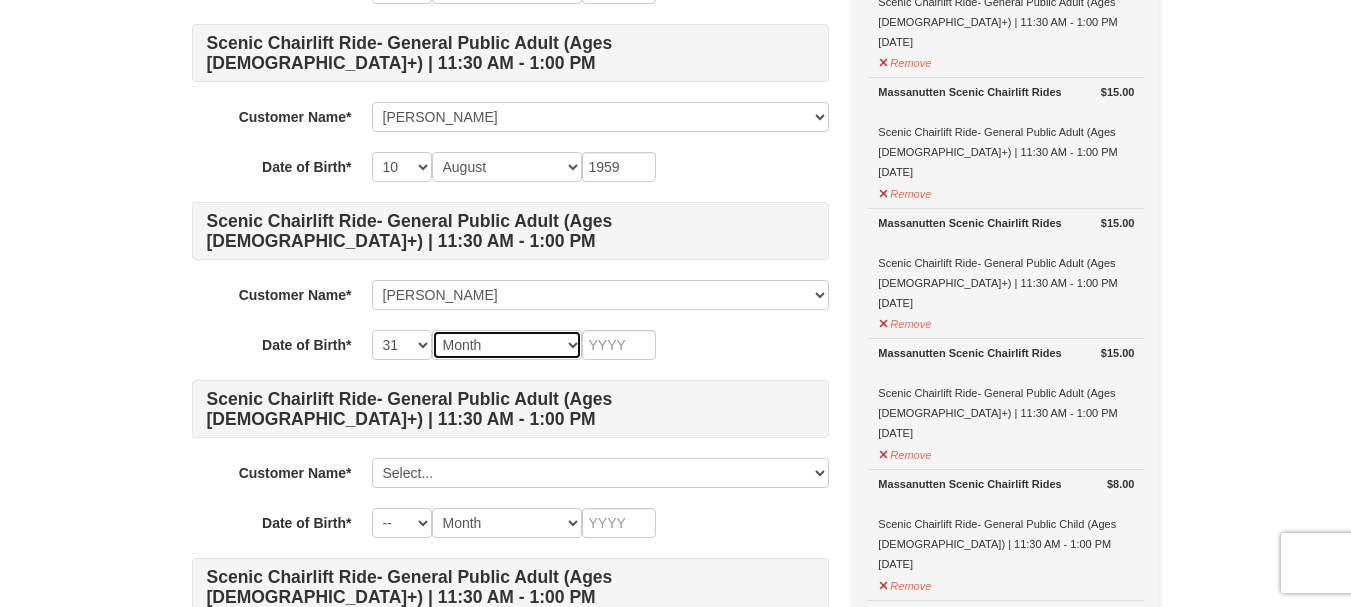 select on "01" 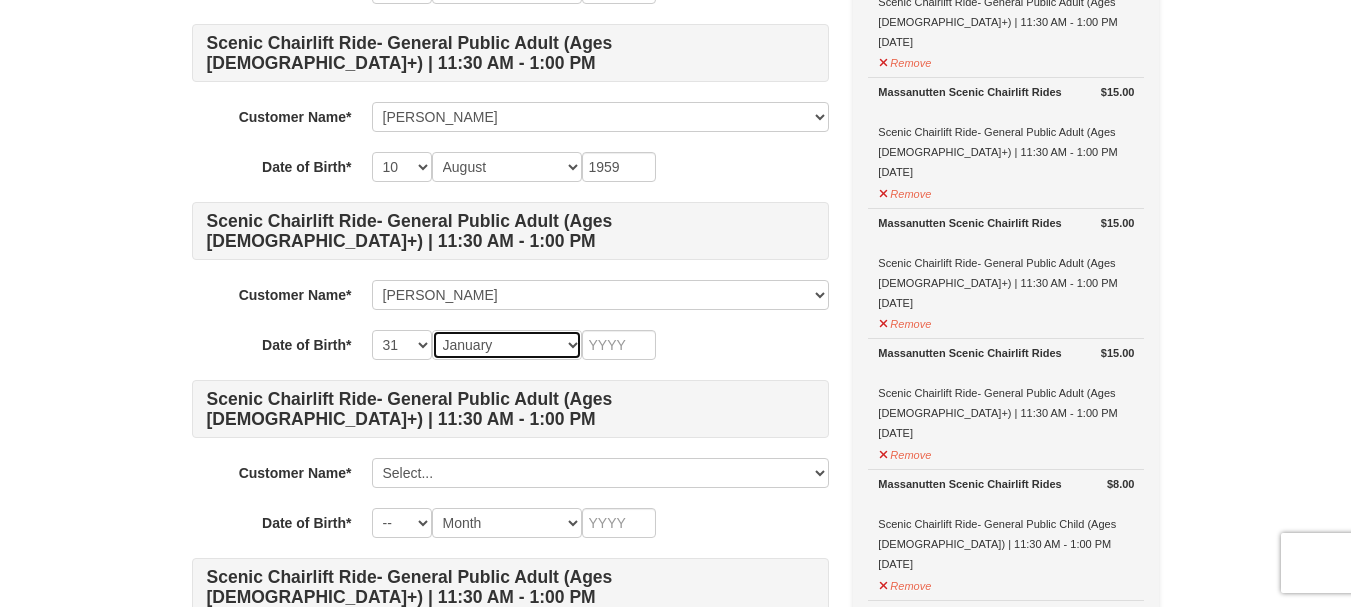 click on "Month January February March April May June July August September October November December" at bounding box center [507, 345] 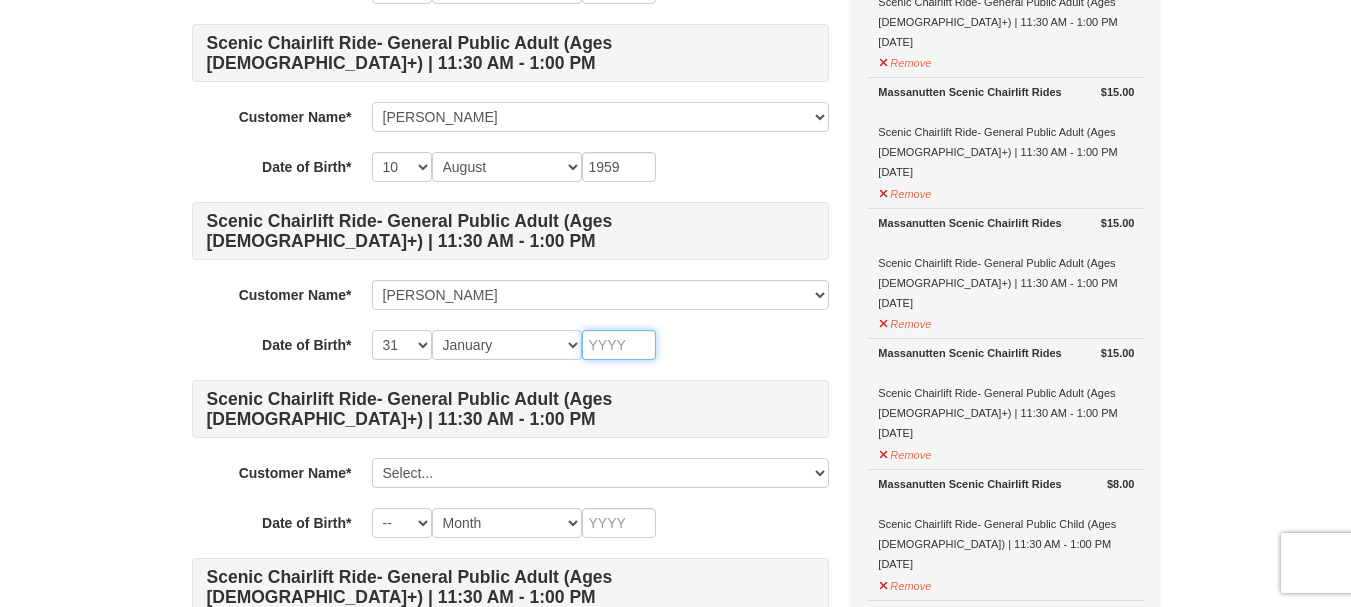 click at bounding box center (619, 345) 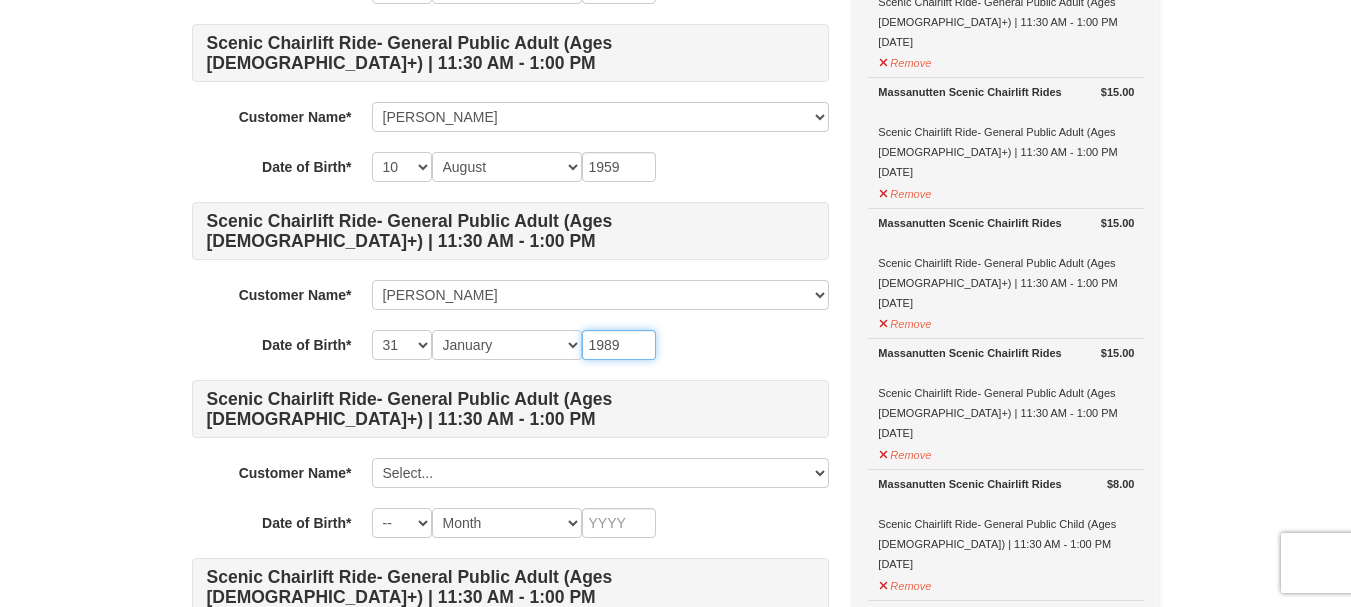 type on "1989" 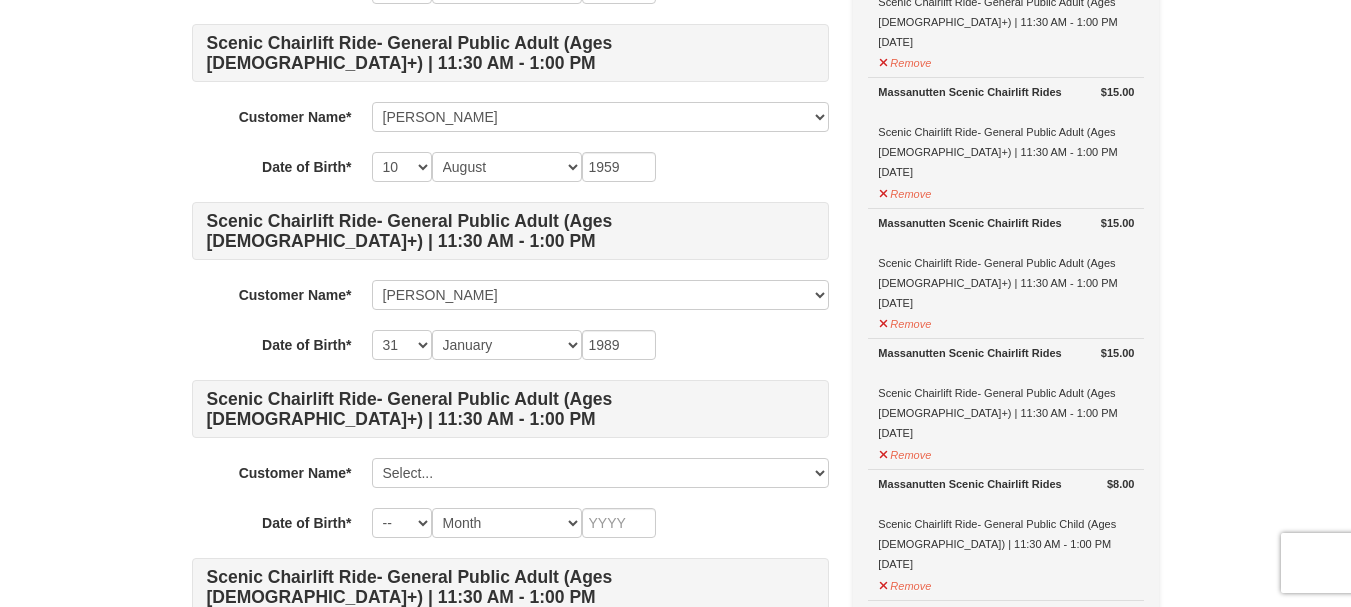 click on "Customer Name*" at bounding box center (272, 292) 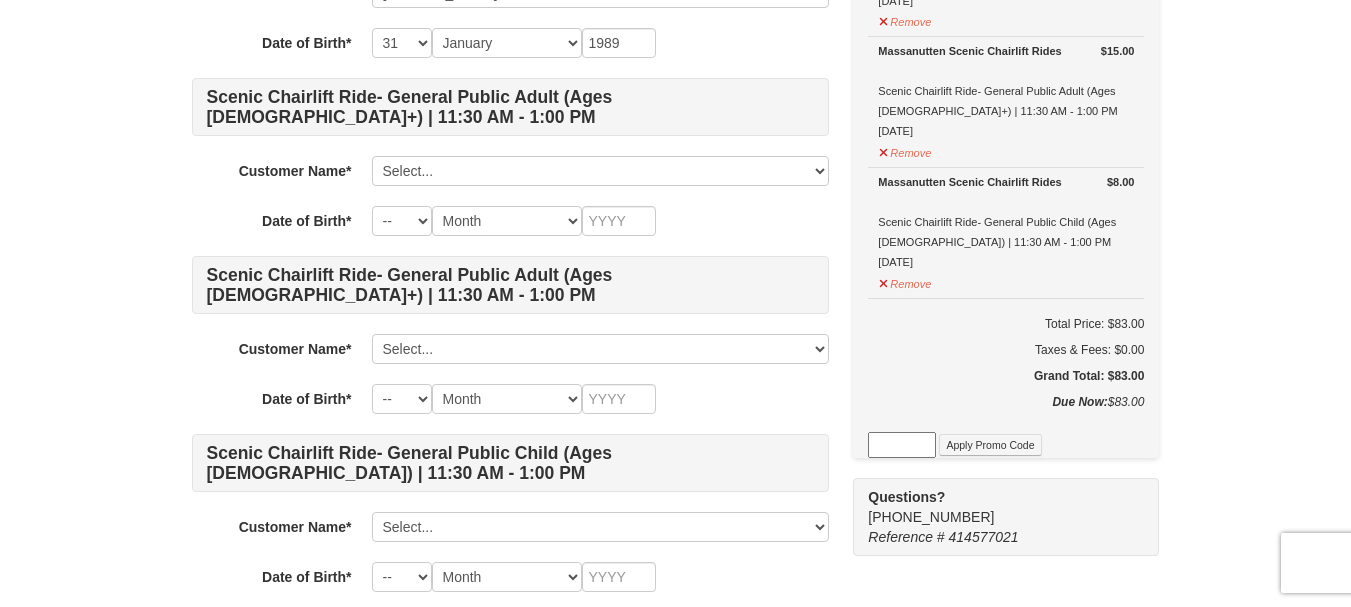 scroll, scrollTop: 700, scrollLeft: 0, axis: vertical 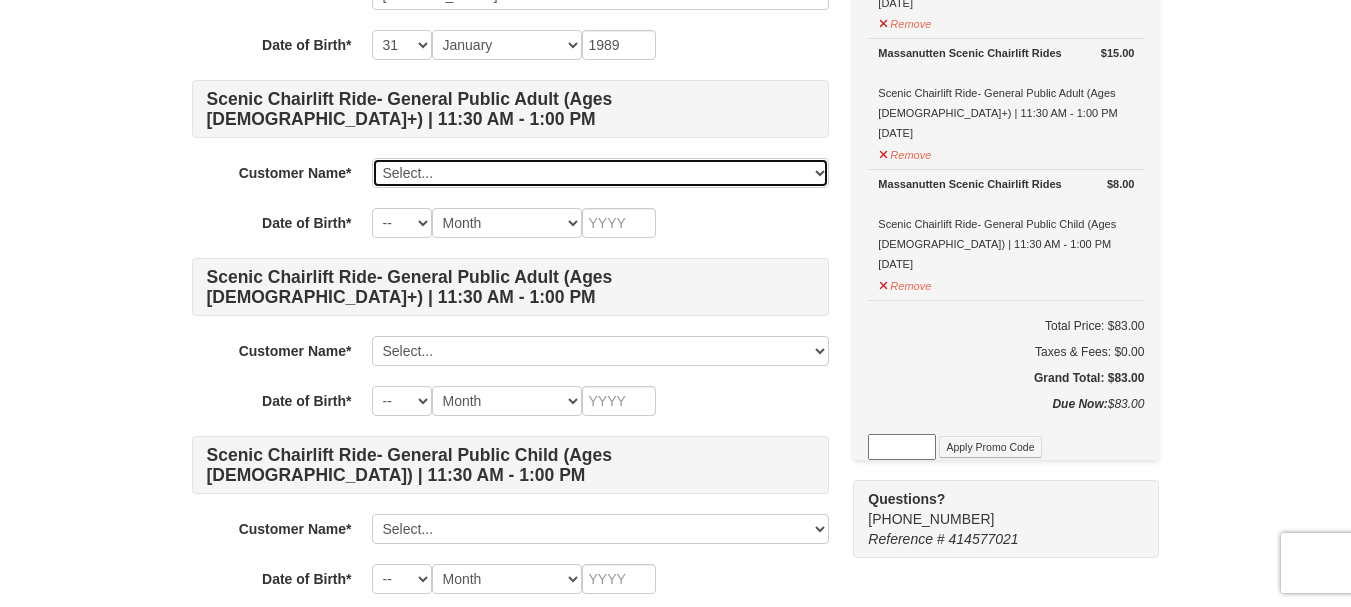 click on "Select... William Ortiz William Ortiz Sr Maria Ortiz Juan Ortiz Add New..." at bounding box center (600, 173) 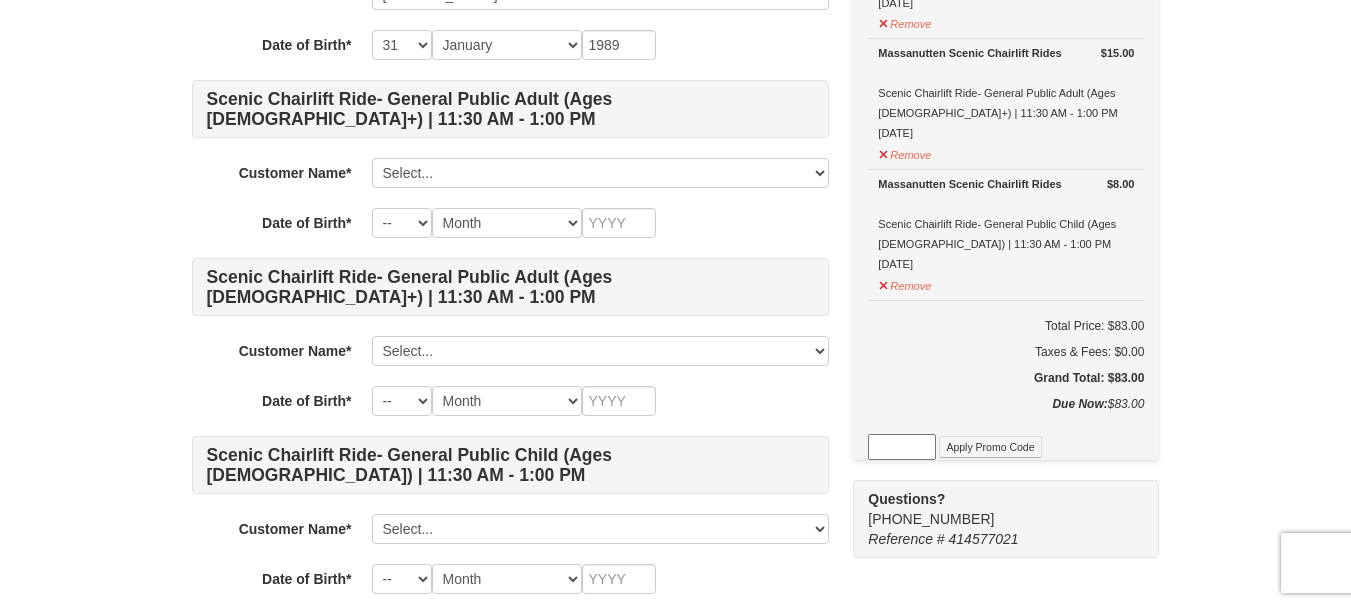 click on "1
) Sign In
2
) Billing Info
3
) Customer Info
) Review
×" at bounding box center [675, 40] 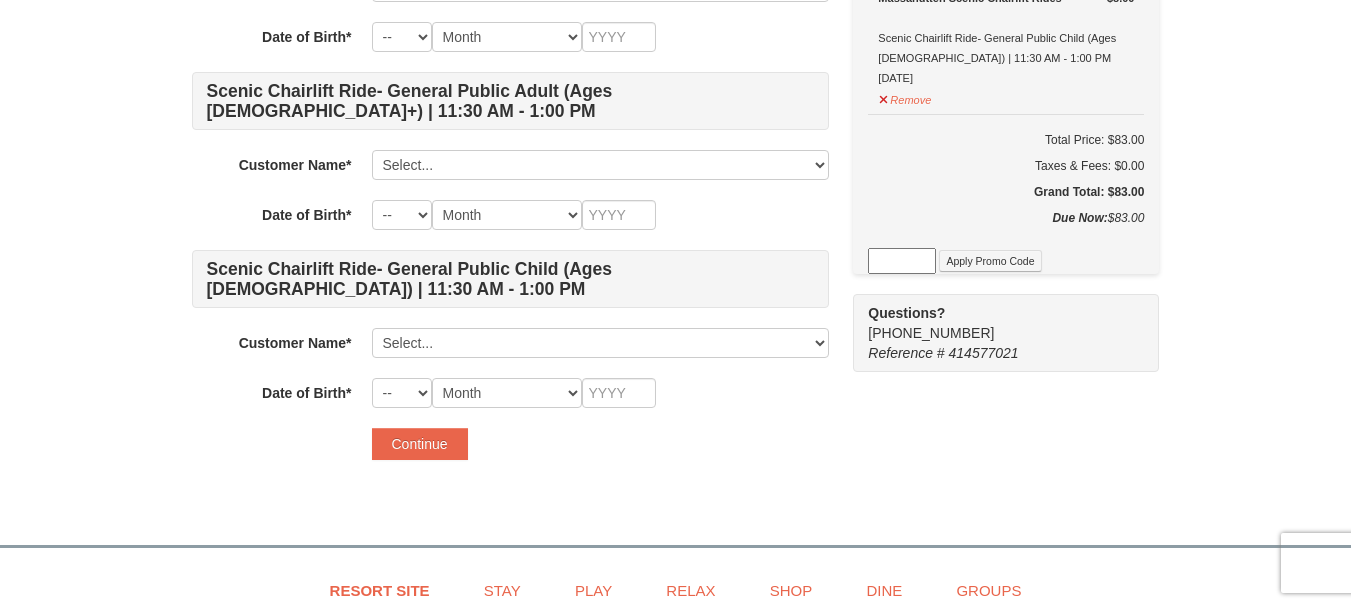 scroll, scrollTop: 900, scrollLeft: 0, axis: vertical 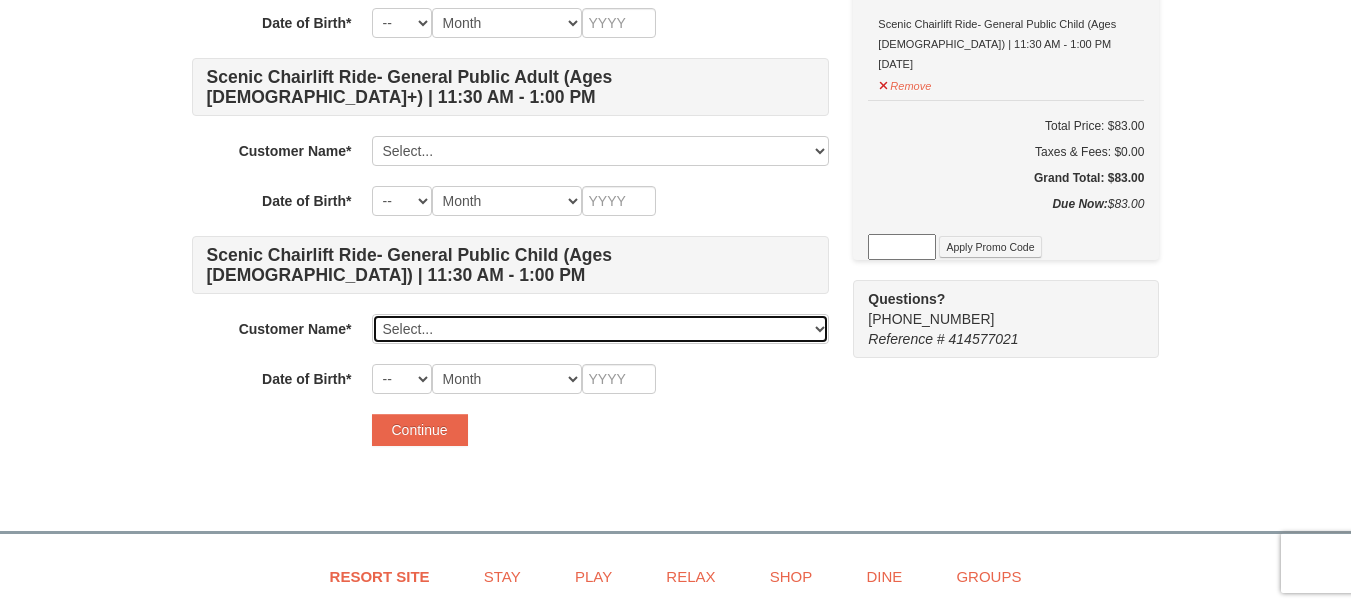 click on "Select... William Ortiz William Ortiz Sr Maria Ortiz Juan Ortiz Add New..." at bounding box center [600, 329] 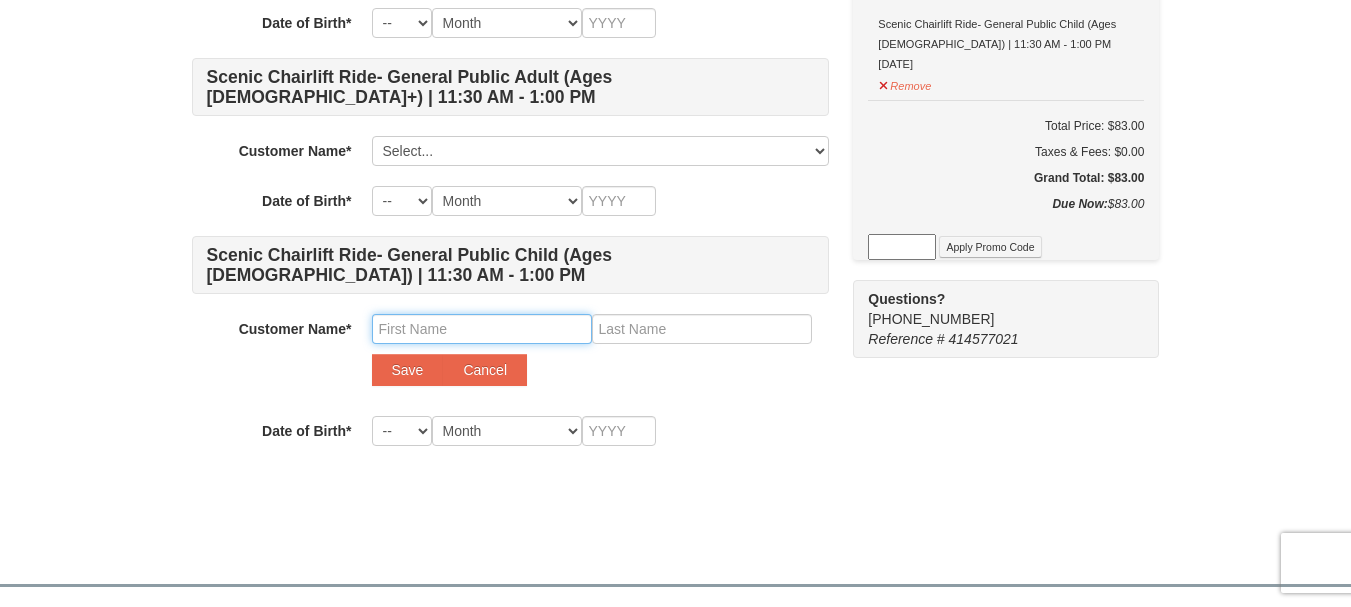 click at bounding box center (482, 329) 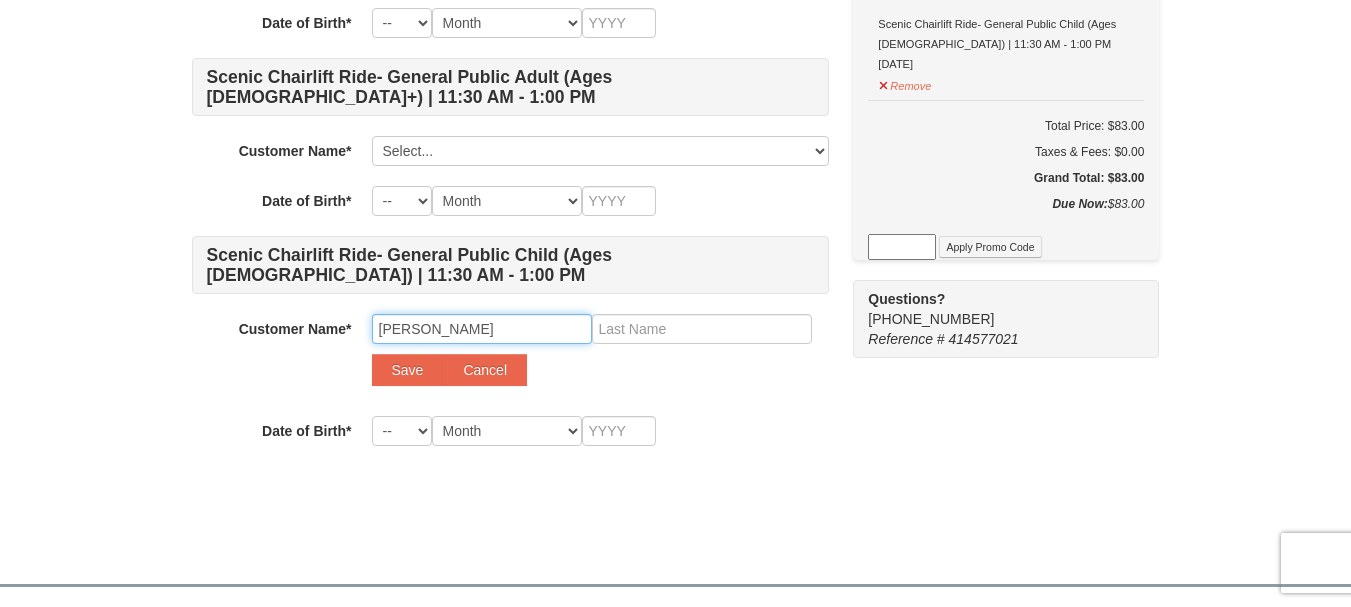 type on "Analyn" 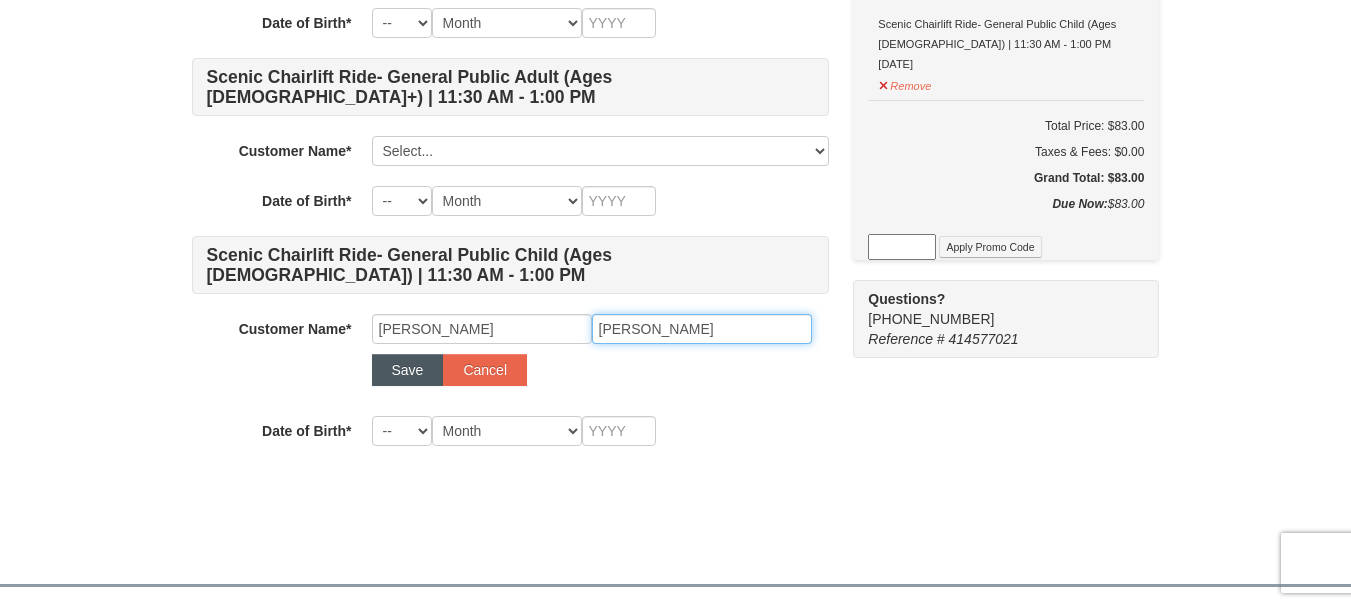 type on "Ortiz" 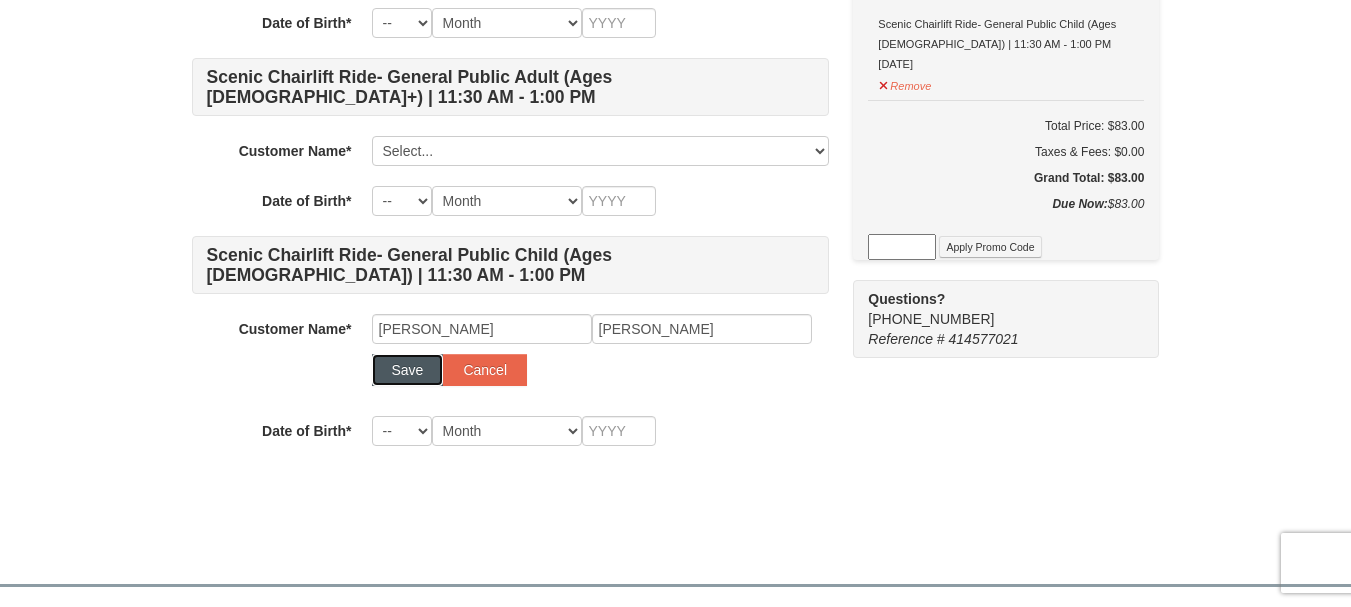 click on "Save" at bounding box center [408, 370] 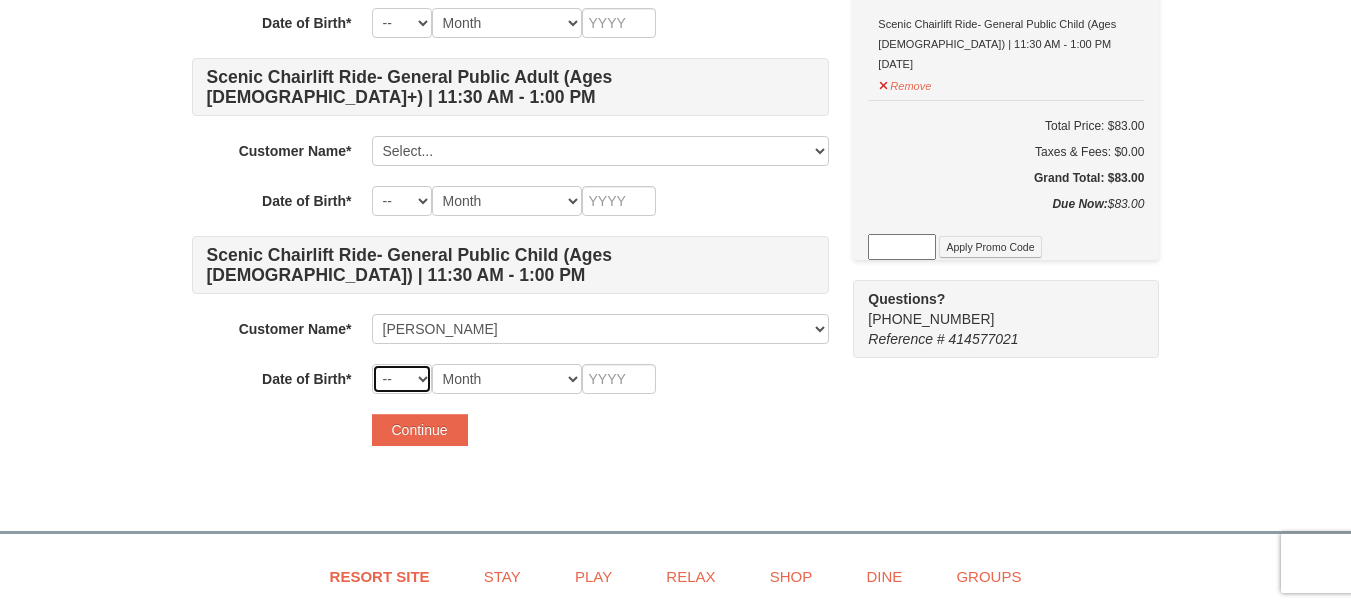click on "-- 01 02 03 04 05 06 07 08 09 10 11 12 13 14 15 16 17 18 19 20 21 22 23 24 25 26 27 28 29 30 31" at bounding box center (402, 379) 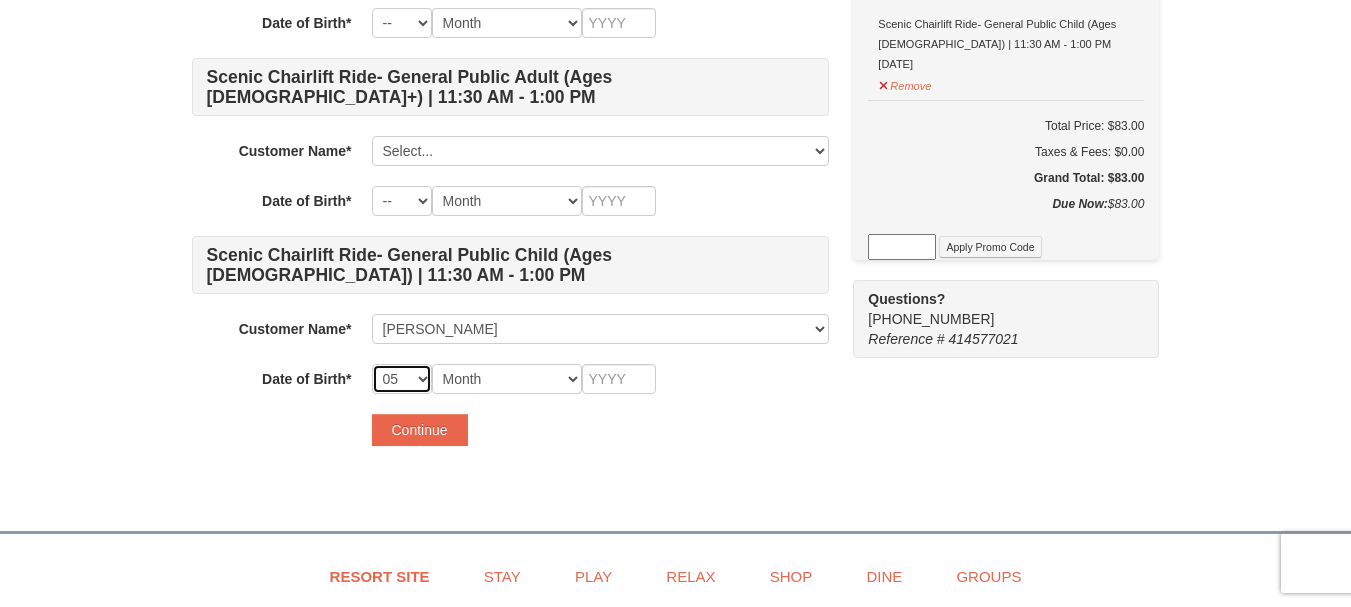 click on "-- 01 02 03 04 05 06 07 08 09 10 11 12 13 14 15 16 17 18 19 20 21 22 23 24 25 26 27 28 29 30 31" at bounding box center [402, 379] 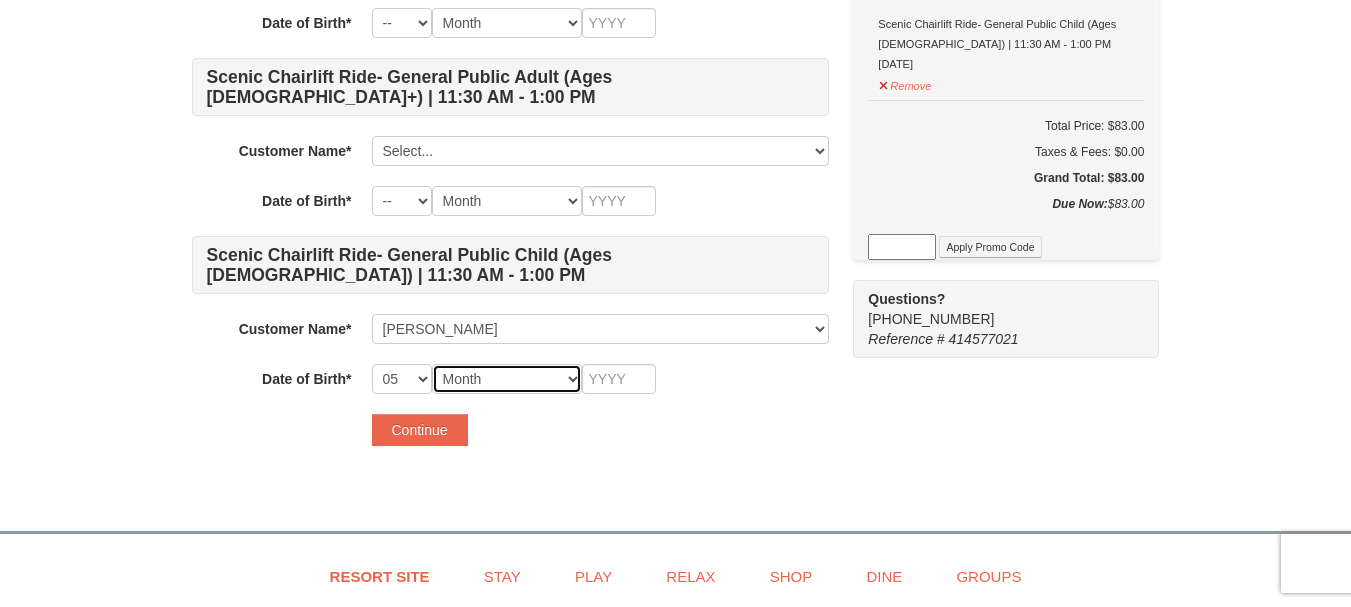 click on "Month January February March April May June July August September October November December" at bounding box center [507, 379] 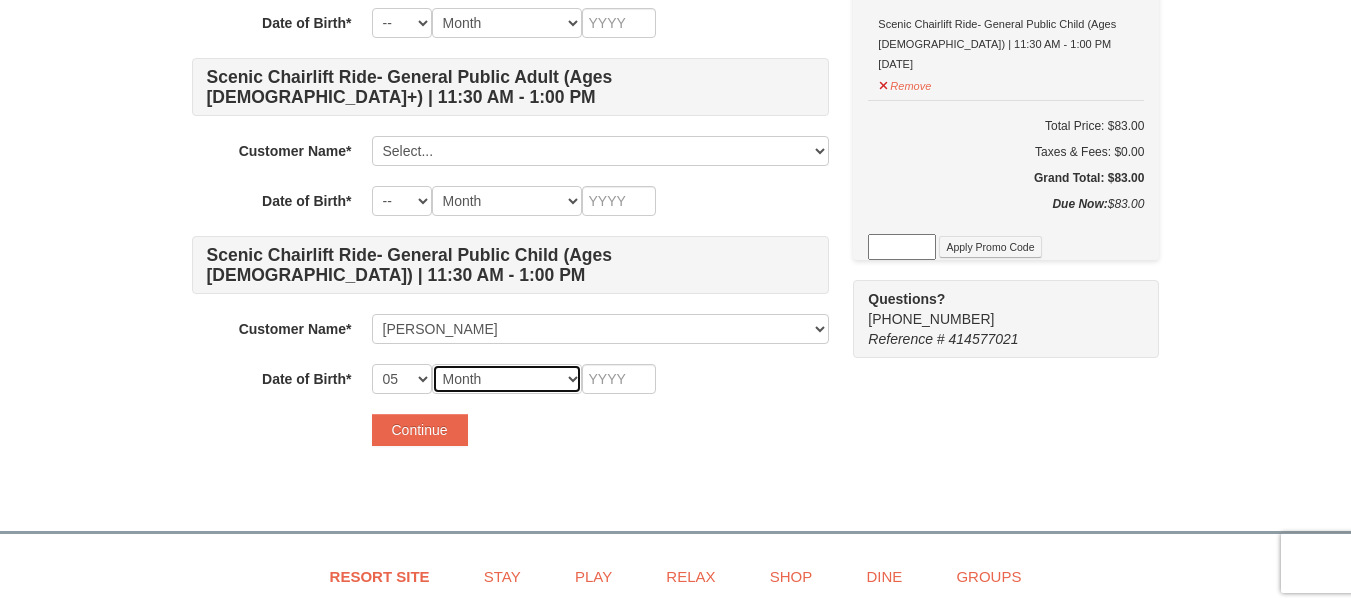 select on "06" 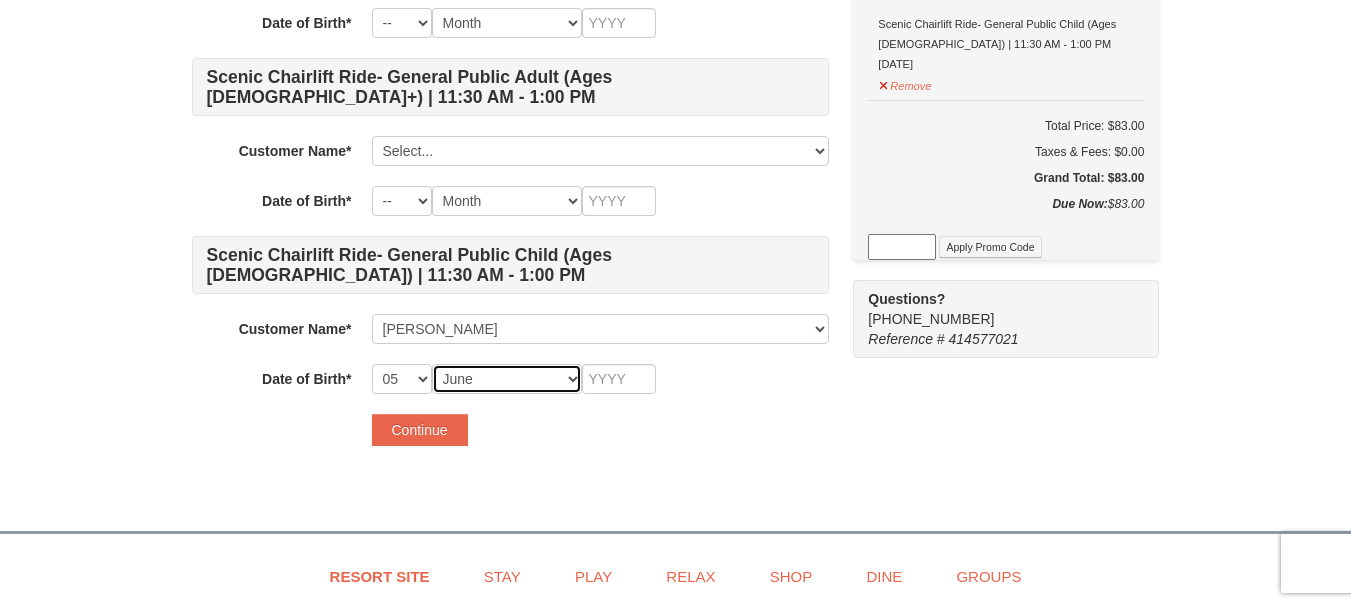 click on "Month January February March April May June July August September October November December" at bounding box center (507, 379) 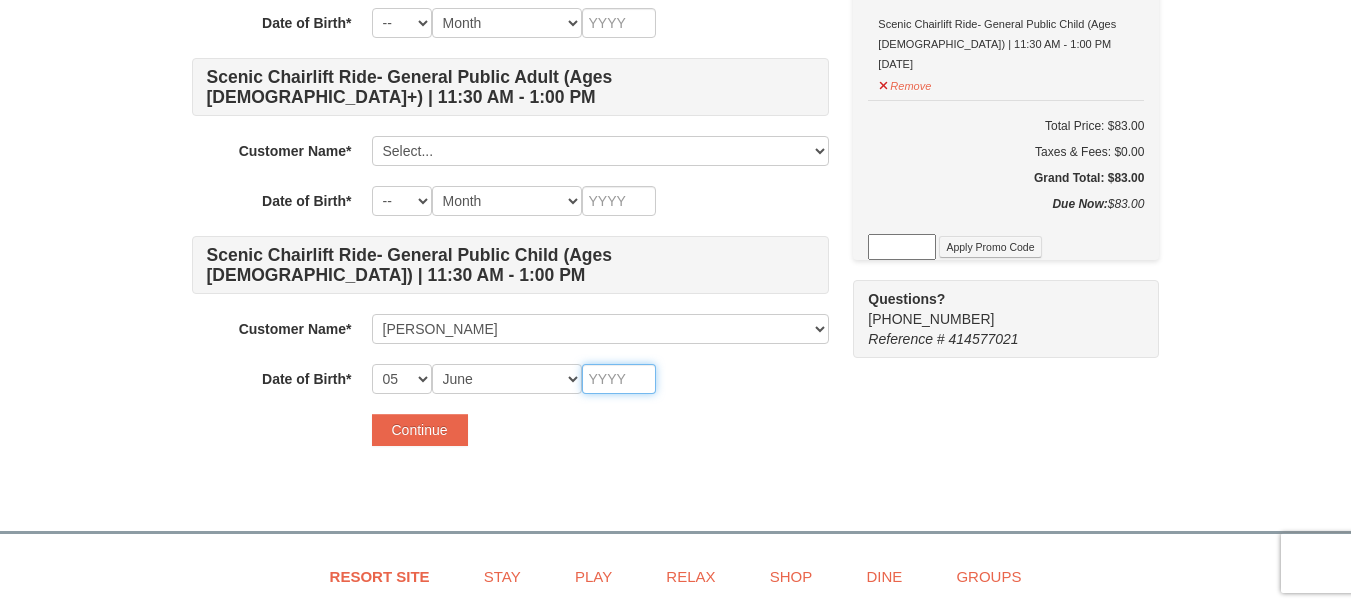 click at bounding box center [619, 379] 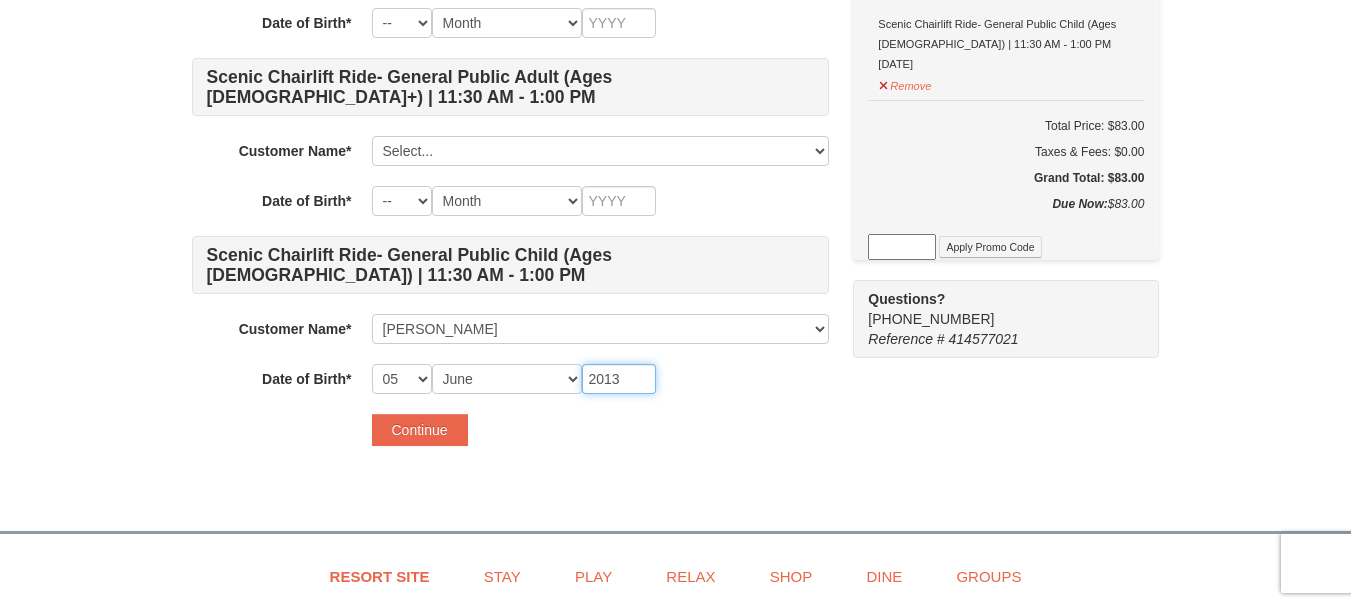 type on "2013" 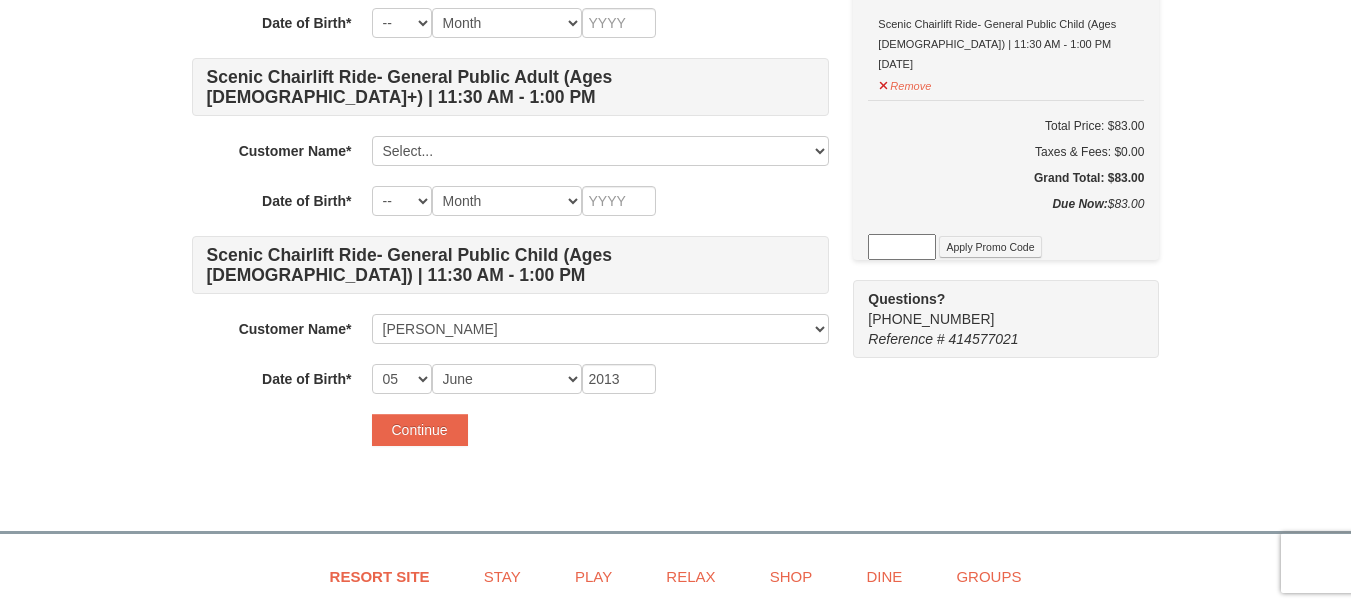 click on "Scenic Chairlift Ride- General Public Adult (Ages 13+) | 11:30 AM - 1:00 PM Customer Name* Select... William Ortiz William Ortiz Sr Maria Ortiz Juan Ortiz Analyn Ortiz Add New... William Ortiz Sr Save Cancel Date of Birth* -- 01 02 03 04 05 06 07 08 09 10 11 12 13 14 15 16 17 18 19 20 21 22 23 24 25 26 27 28 29 30 31 Month January February March April May June July August September October November December 1960 Scenic Chairlift Ride- General Public Adult (Ages 13+) | 11:30 AM - 1:00 PM Customer Name* Select... William Ortiz William Ortiz Sr Maria Ortiz Juan Ortiz Analyn Ortiz Add New... Maria Ortiz Save Cancel Date of Birth* -- 01 02 03 04 05 06 07 08 09 10 11 12 13 14 15 16 17 18 19 20 21 22 23 24 25 26 27 28 29 30 31 Month January February March April May June July August September October November December 1959 Scenic Chairlift Ride- General Public Adult (Ages 13+) | 11:30 AM - 1:00 PM Customer Name* Select... William Ortiz William Ortiz Sr Maria Ortiz Juan Ortiz Analyn Ortiz Add New... Juan --" at bounding box center (510, -104) 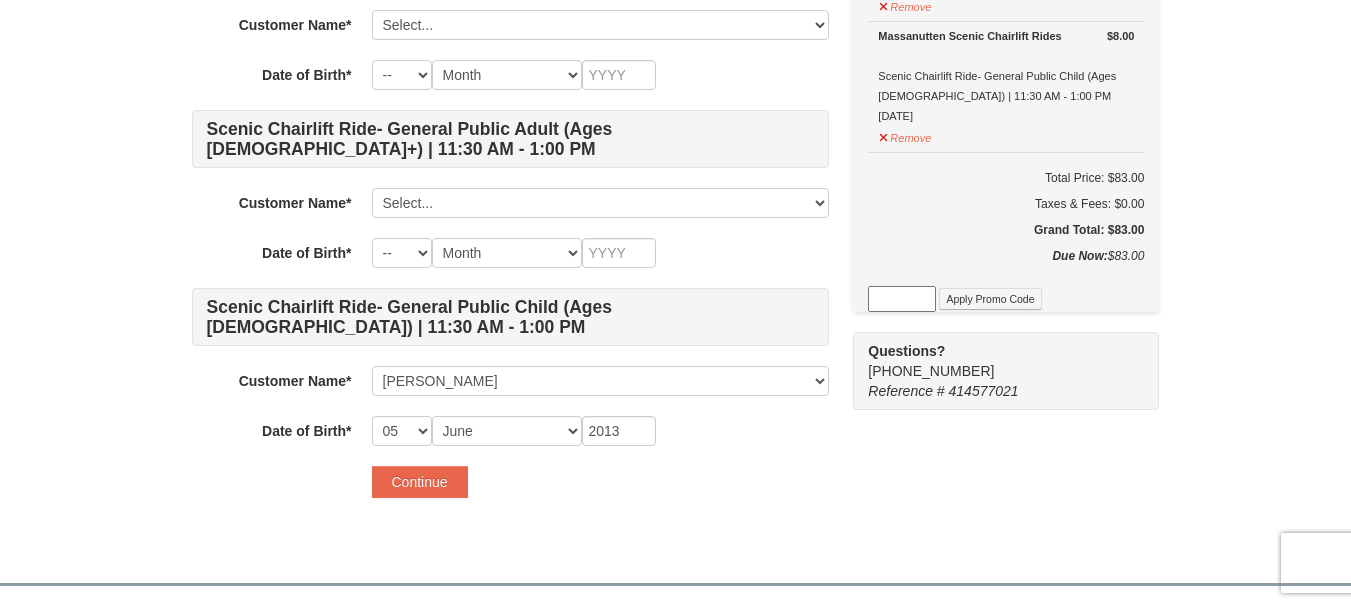 scroll, scrollTop: 700, scrollLeft: 0, axis: vertical 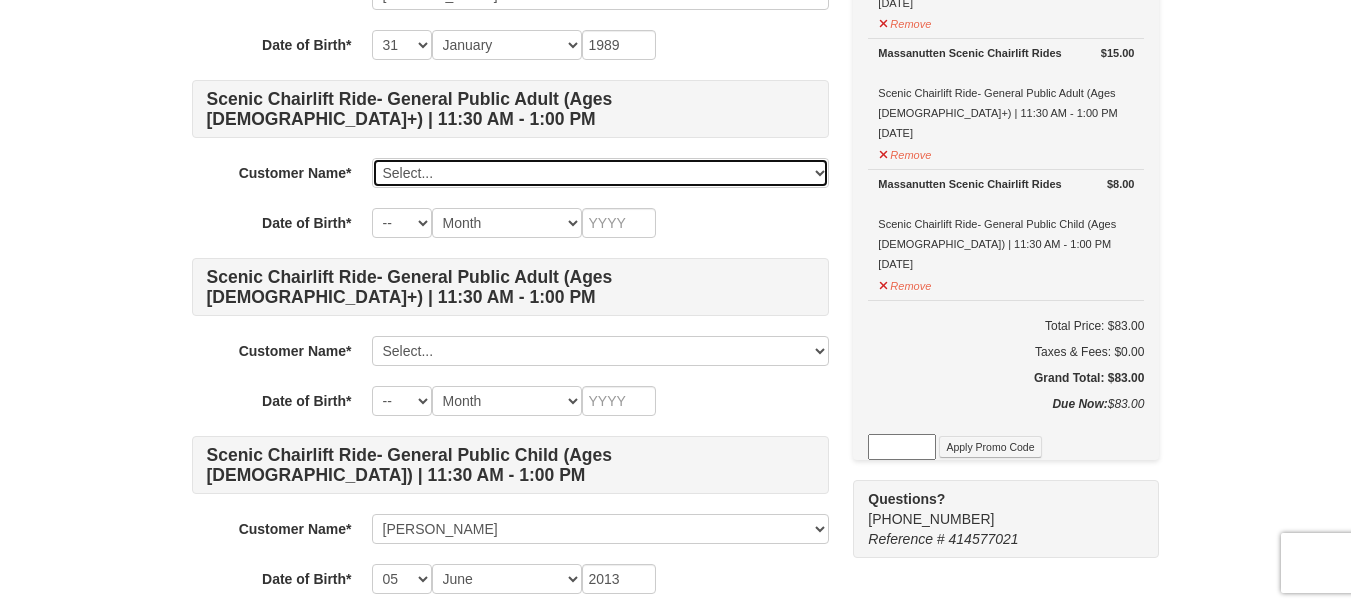 click on "Select... William Ortiz William Ortiz Sr Maria Ortiz Juan Ortiz Analyn Ortiz Add New..." at bounding box center [600, 173] 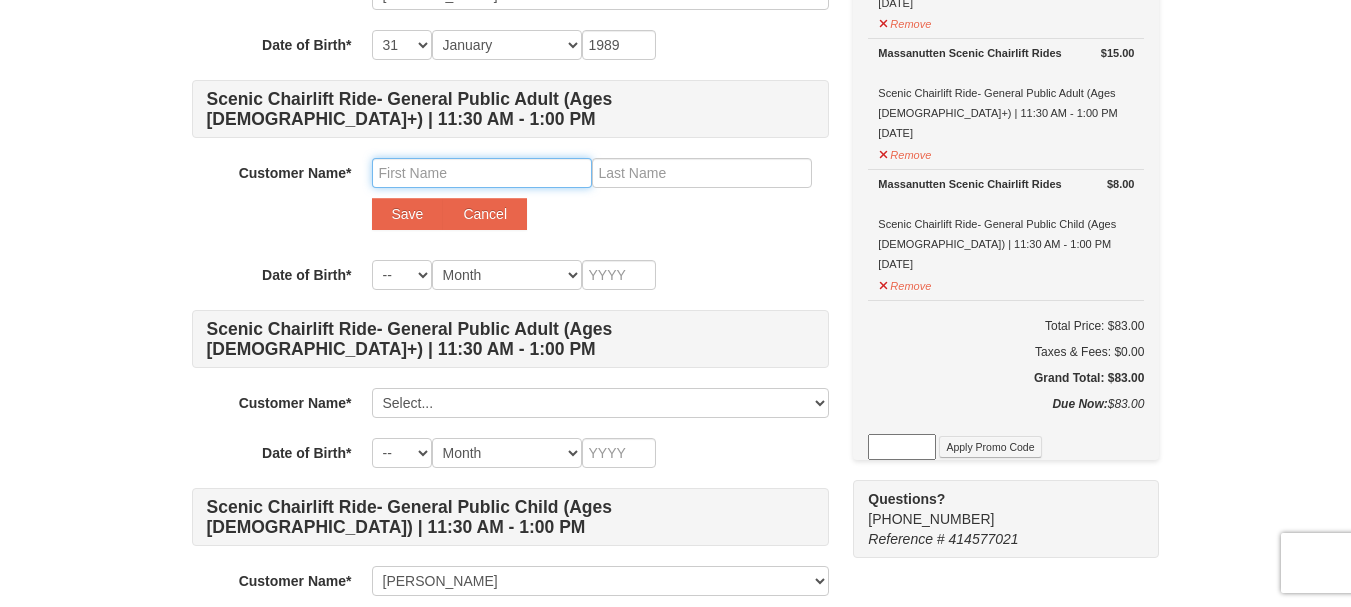 click at bounding box center [482, 173] 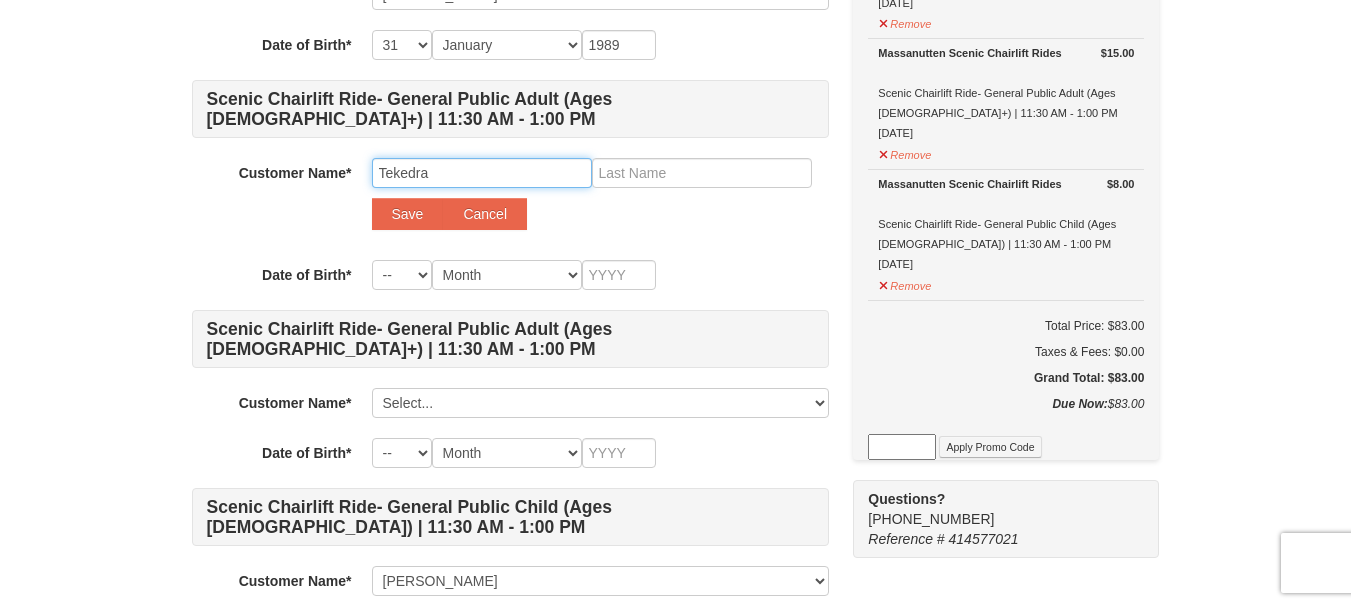 type on "Tekedra" 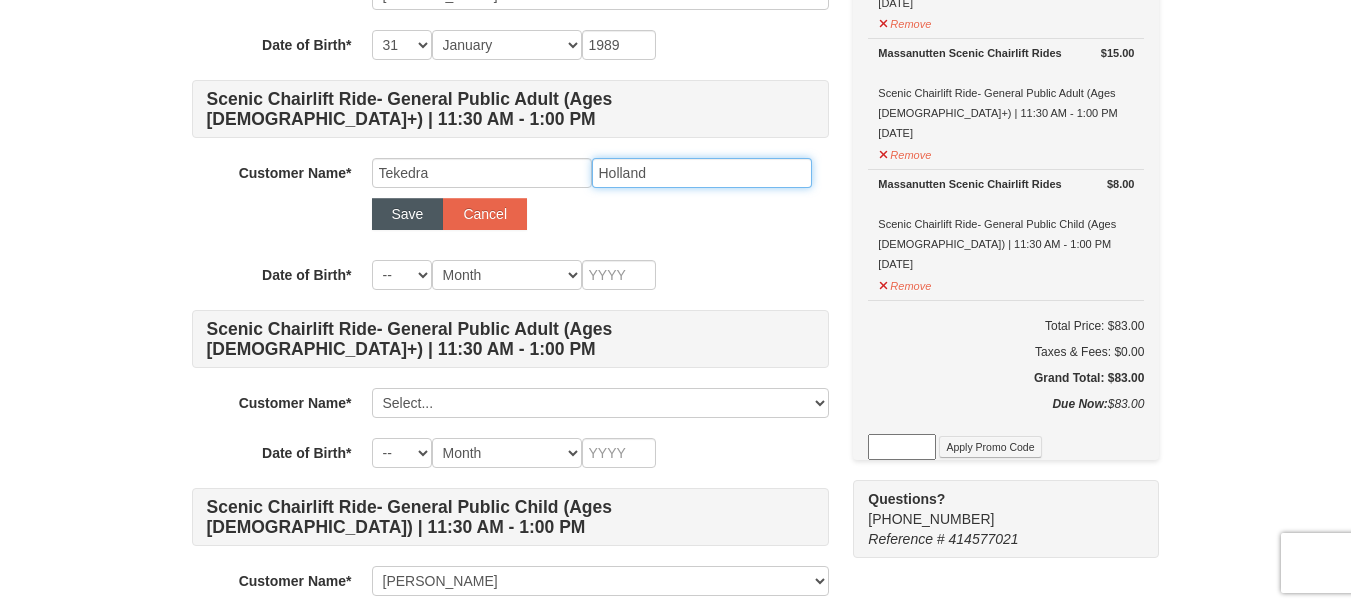 type on "Holland" 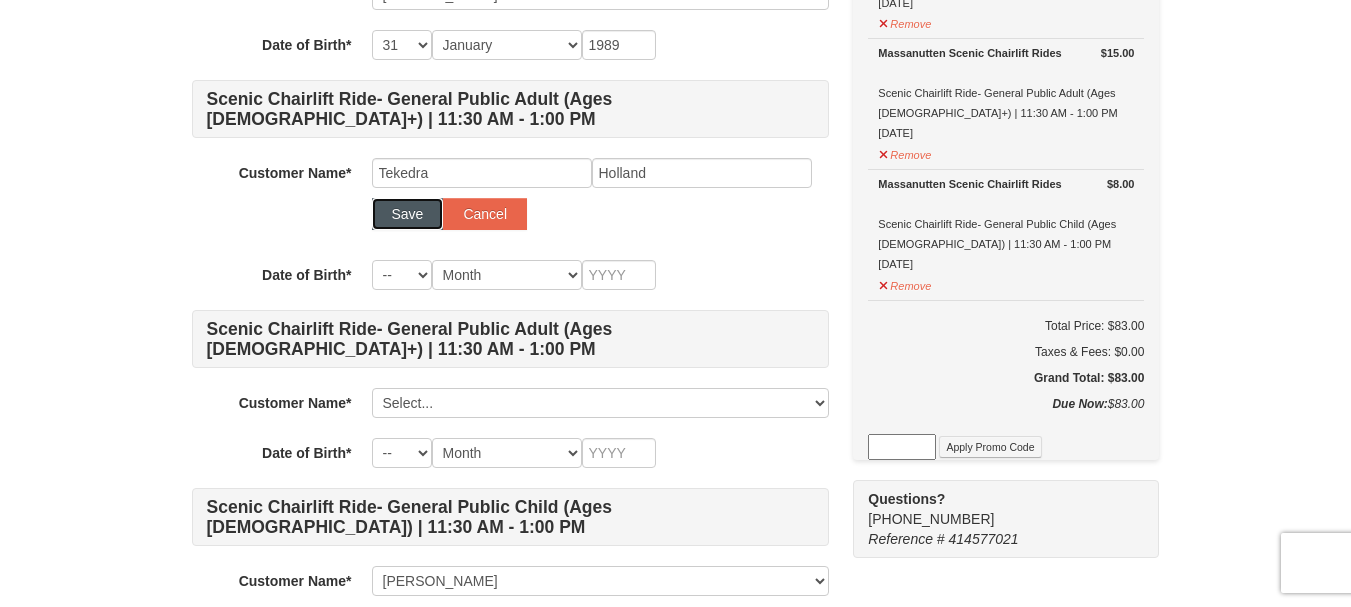 click on "Save" at bounding box center (408, 214) 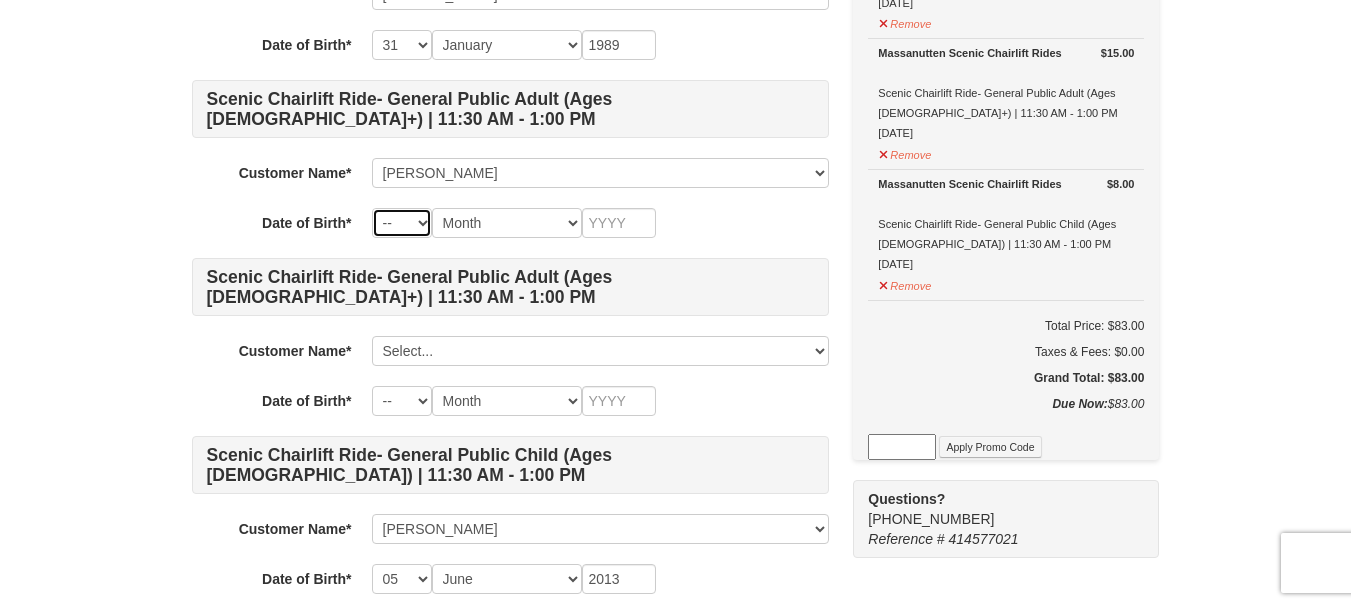 click on "-- 01 02 03 04 05 06 07 08 09 10 11 12 13 14 15 16 17 18 19 20 21 22 23 24 25 26 27 28 29 30 31" at bounding box center (402, 223) 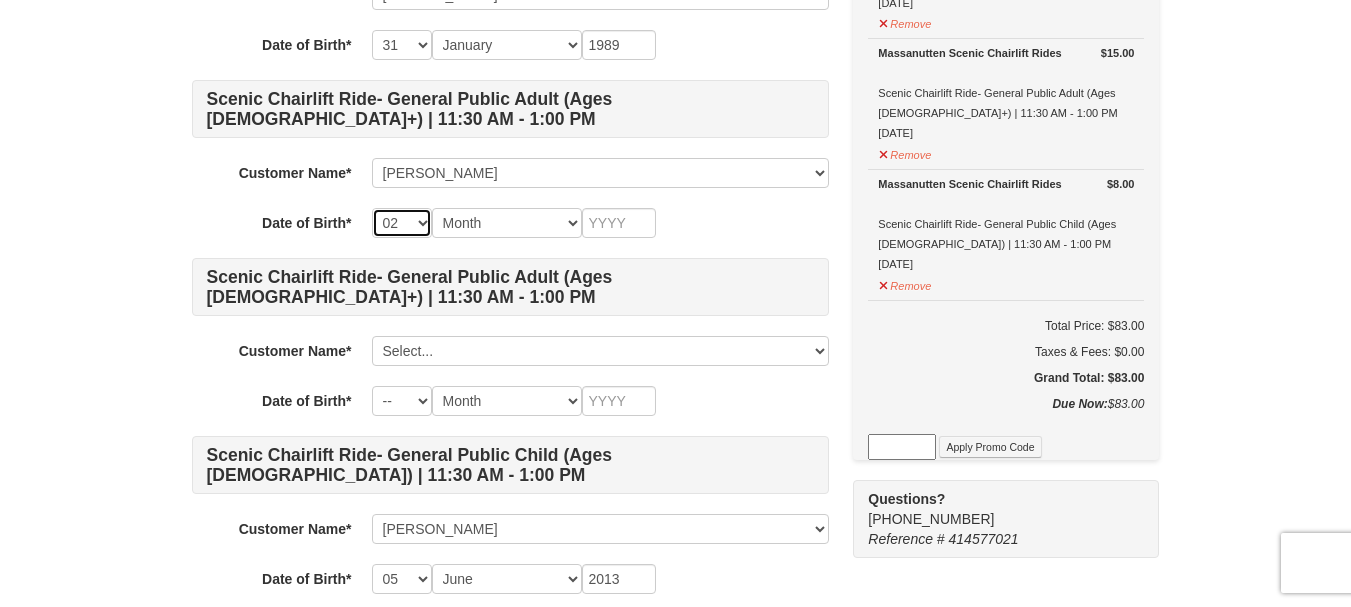 click on "-- 01 02 03 04 05 06 07 08 09 10 11 12 13 14 15 16 17 18 19 20 21 22 23 24 25 26 27 28 29 30 31" at bounding box center [402, 223] 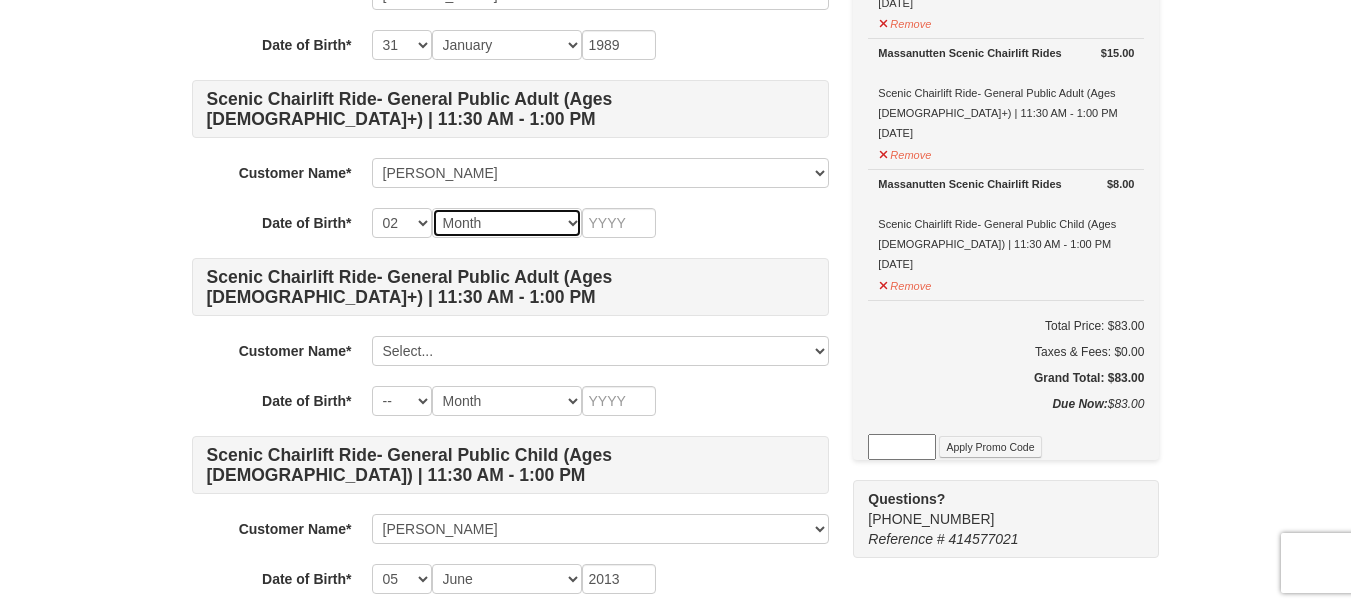 click on "Month January February March April May June July August September October November December" at bounding box center [507, 223] 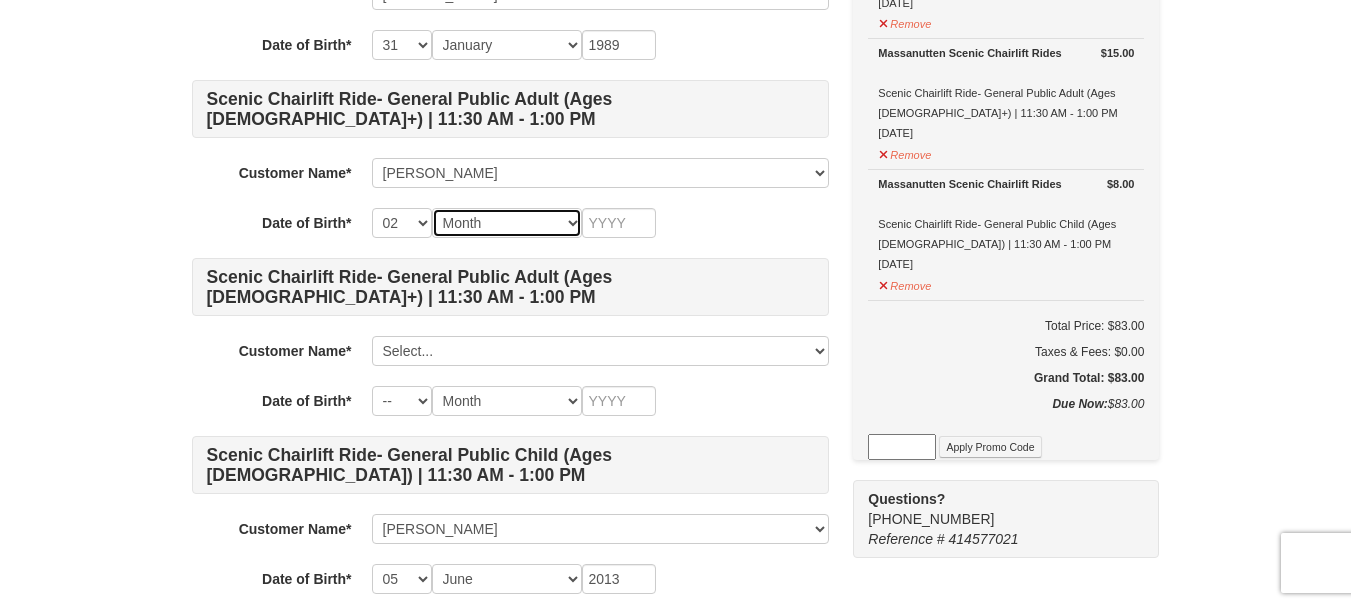 select on "02" 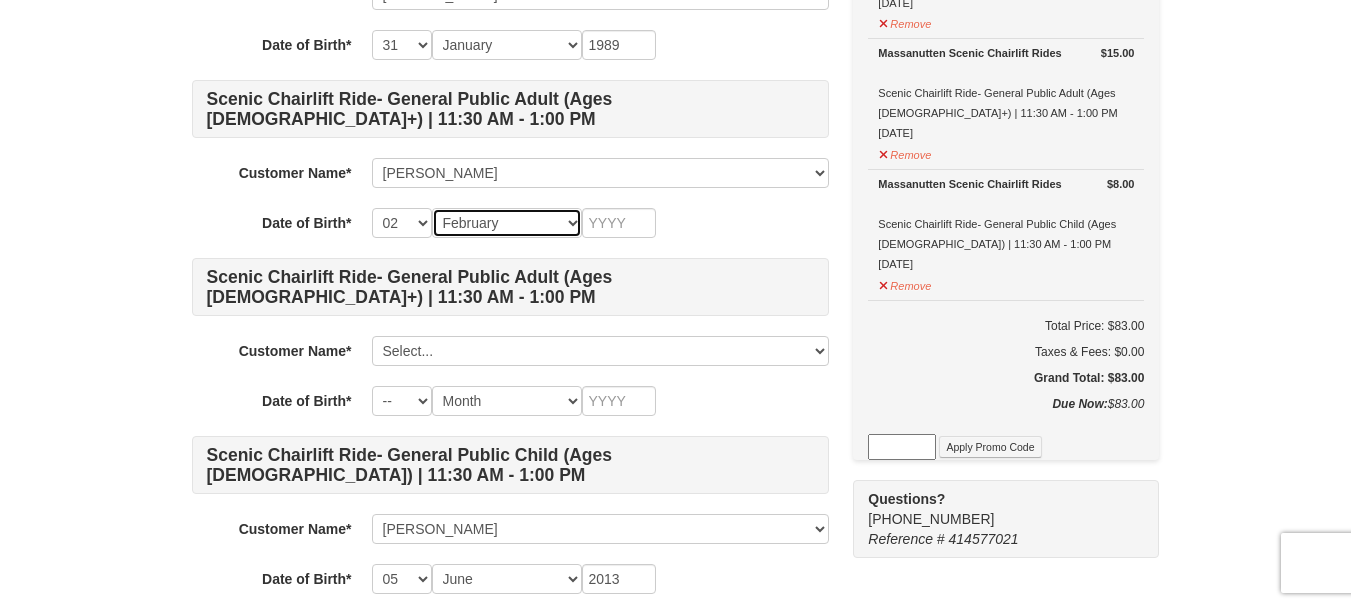click on "Month January February March April May June July August September October November December" at bounding box center (507, 223) 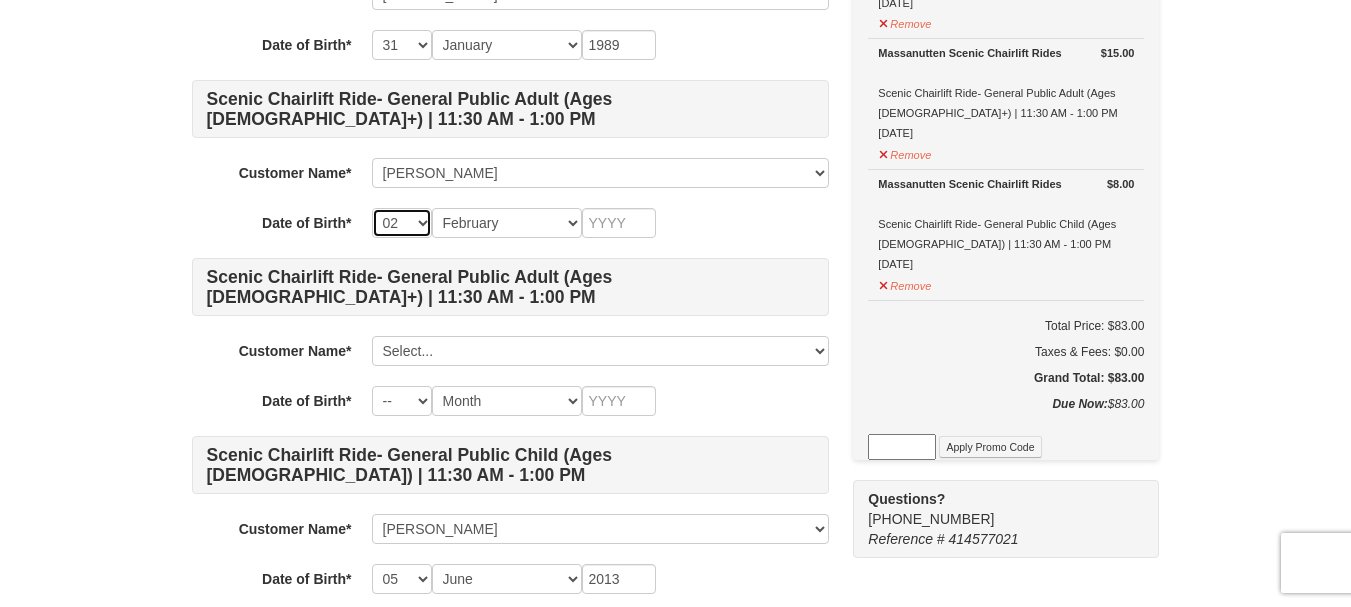 click on "-- 01 02 03 04 05 06 07 08 09 10 11 12 13 14 15 16 17 18 19 20 21 22 23 24 25 26 27 28 29 30 31" at bounding box center (402, 223) 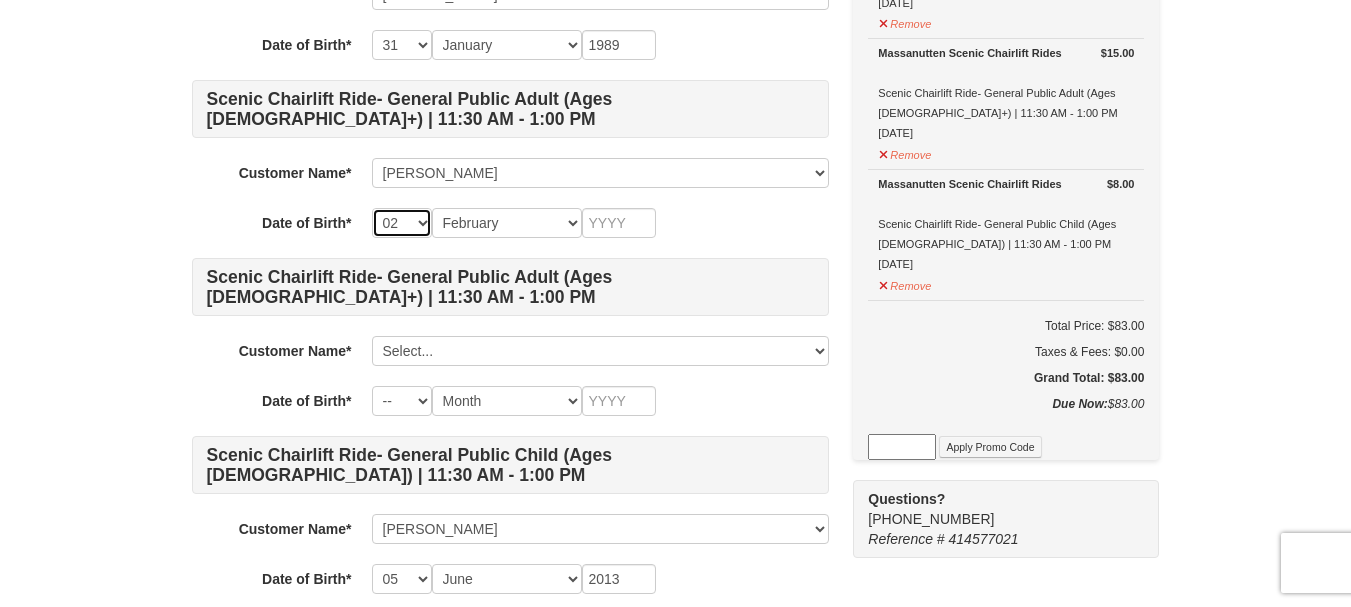select on "23" 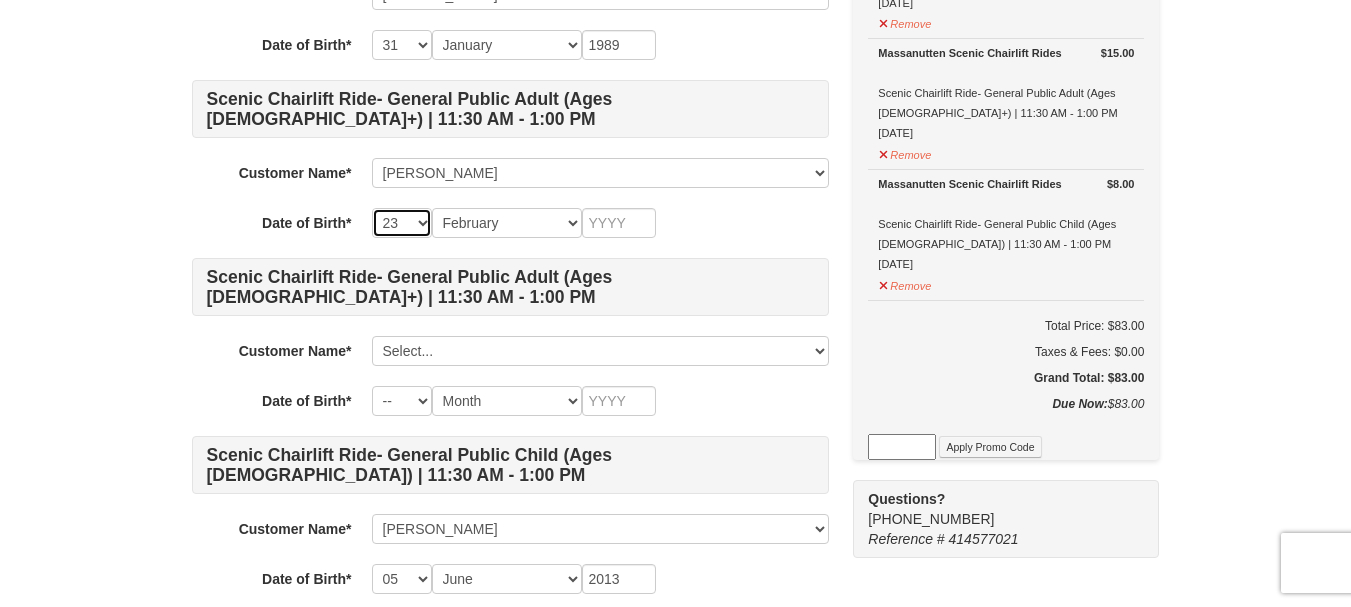 click on "-- 01 02 03 04 05 06 07 08 09 10 11 12 13 14 15 16 17 18 19 20 21 22 23 24 25 26 27 28 29 30 31" at bounding box center (402, 223) 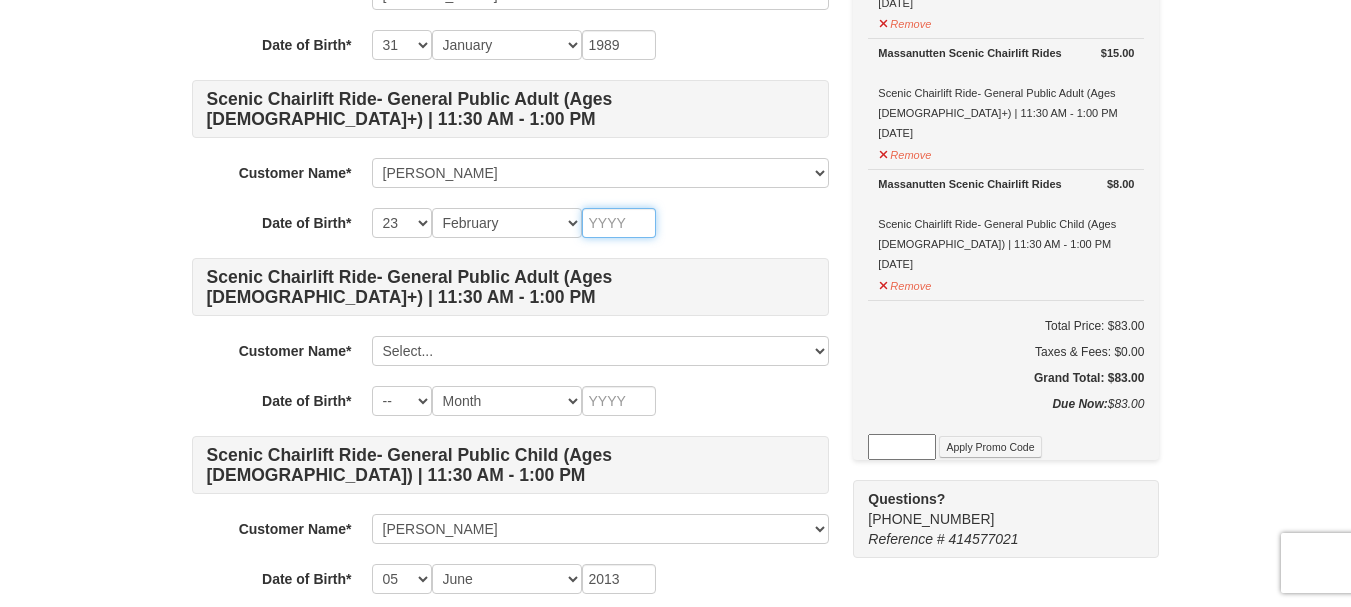 click at bounding box center [619, 223] 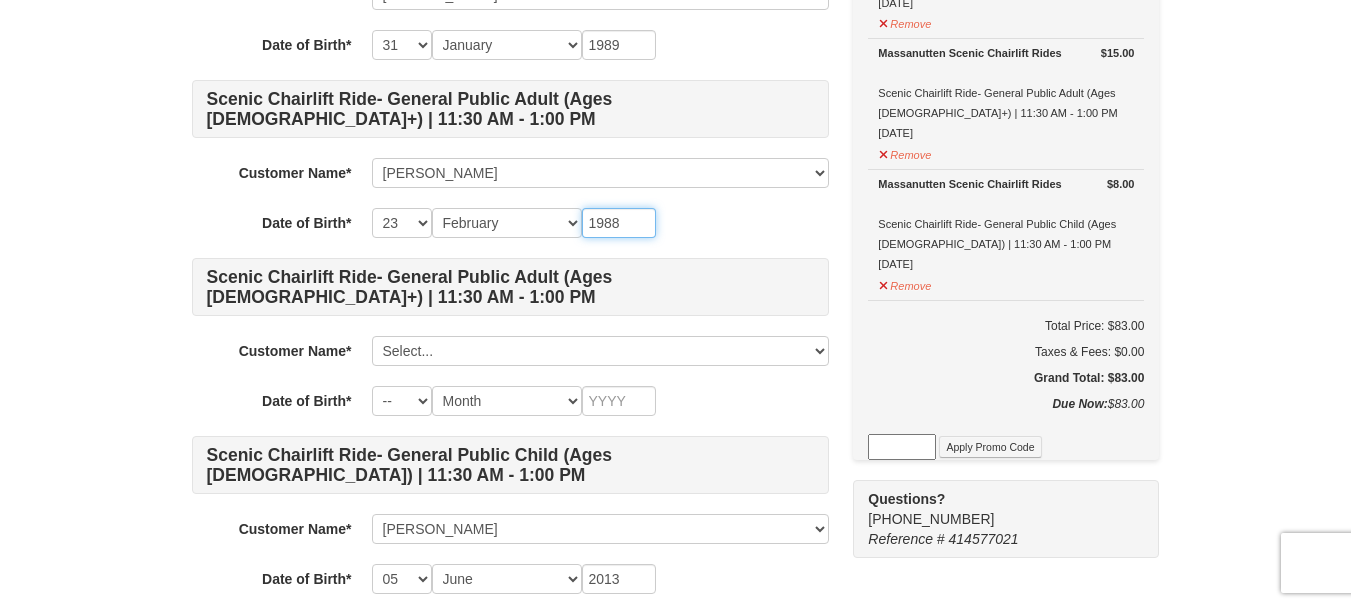 type on "1988" 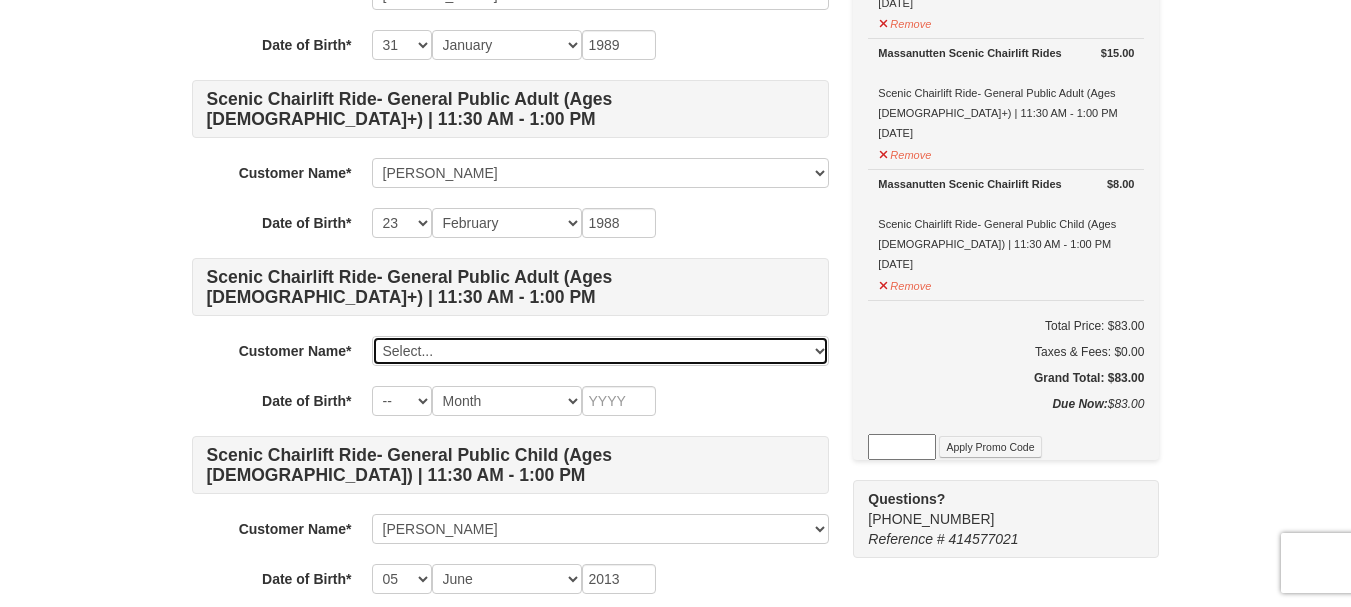 click on "Select... William Ortiz William Ortiz Sr Maria Ortiz Juan Ortiz Analyn Ortiz Tekedra Holland Add New..." at bounding box center [600, 351] 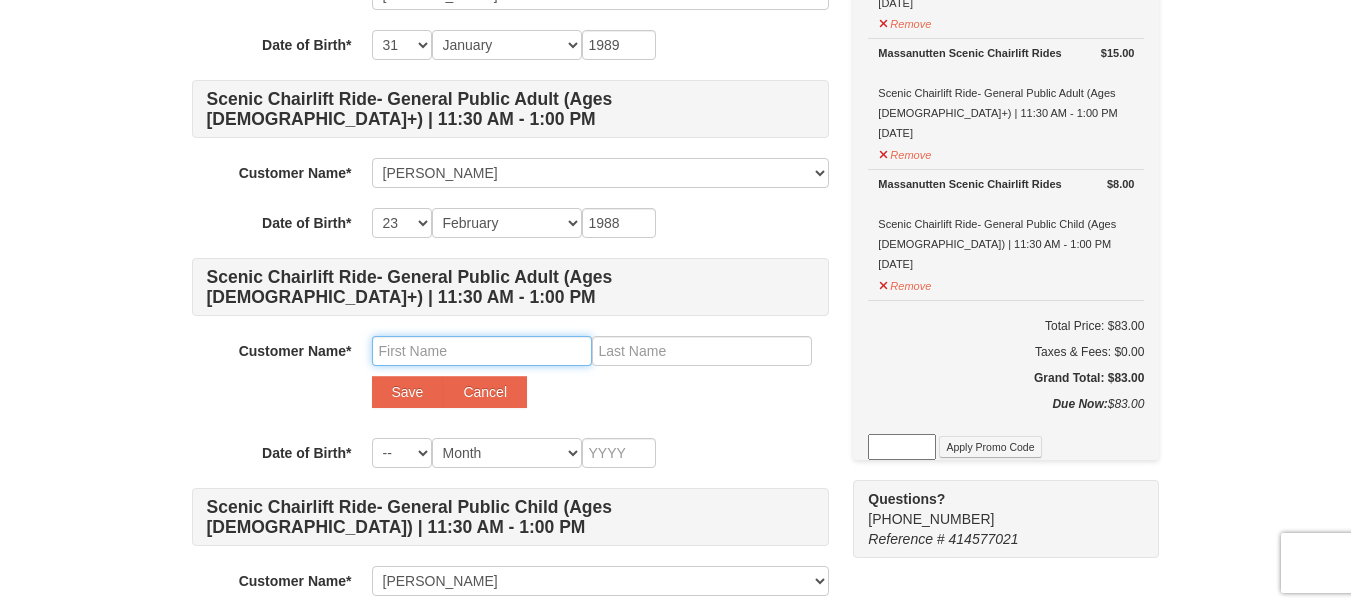 click at bounding box center [482, 351] 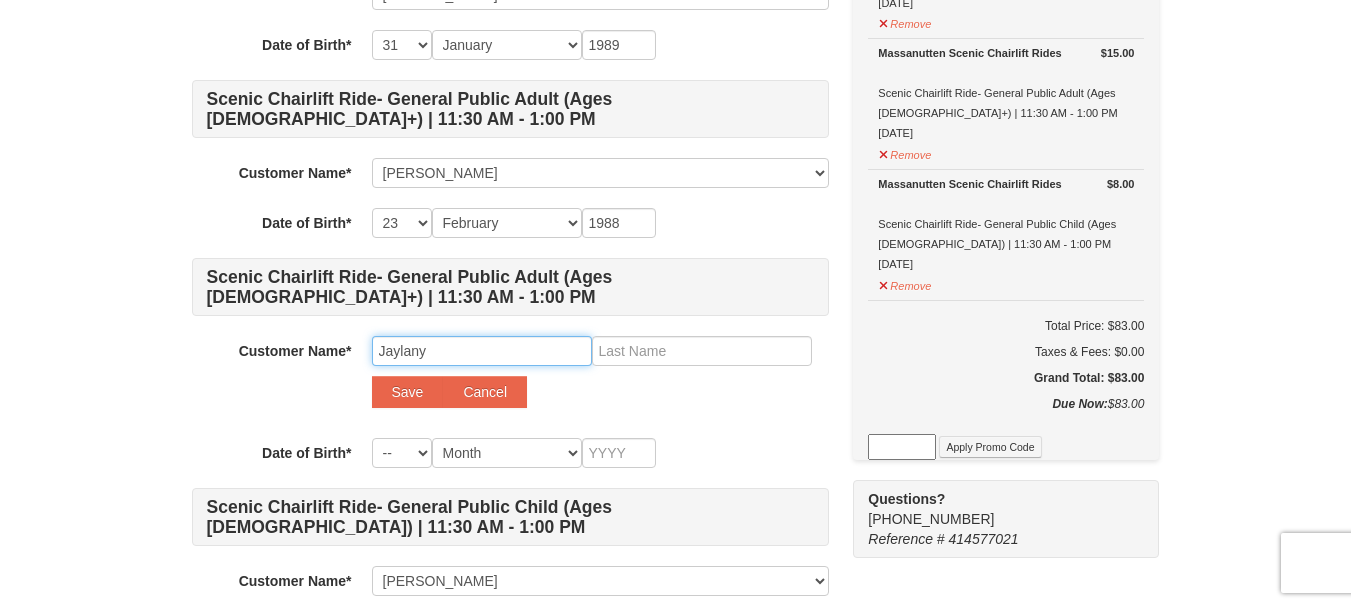 type on "Jaylany" 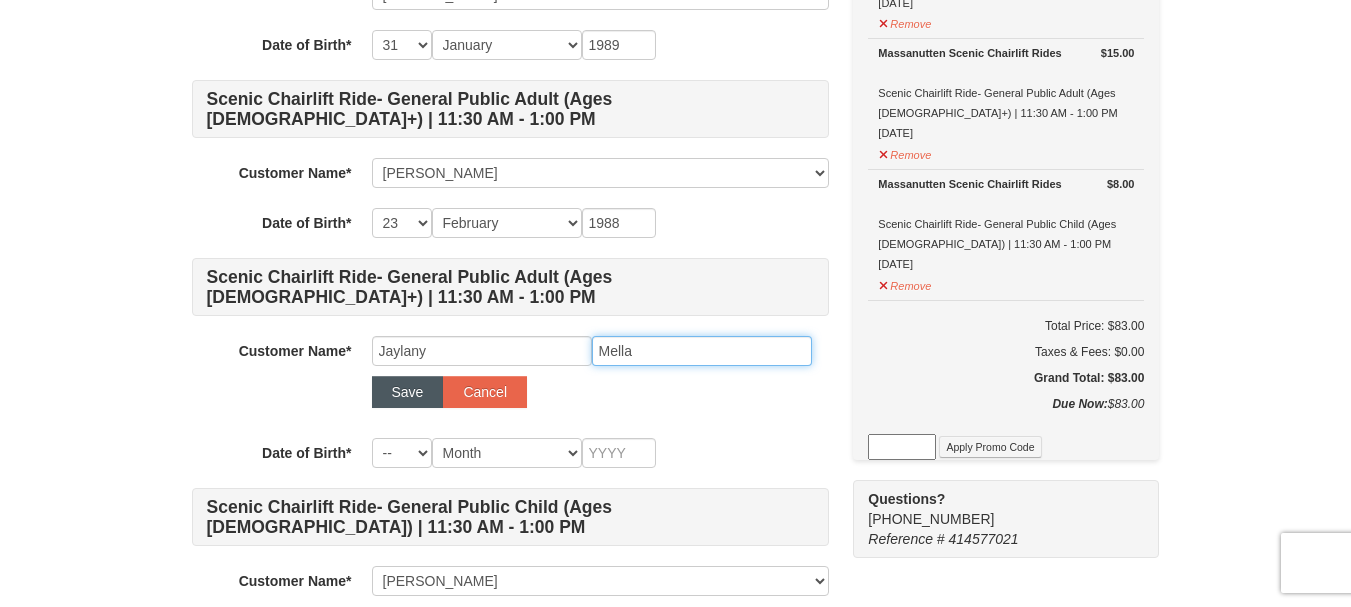type on "Mella" 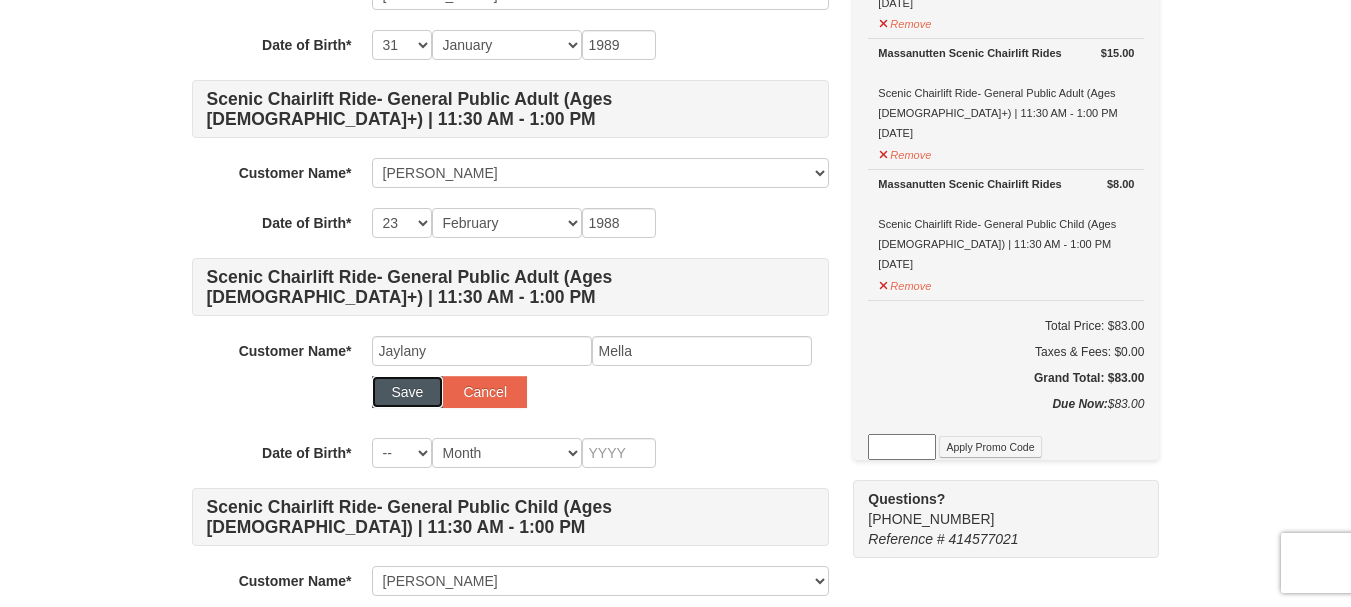 click on "Save" at bounding box center [408, 392] 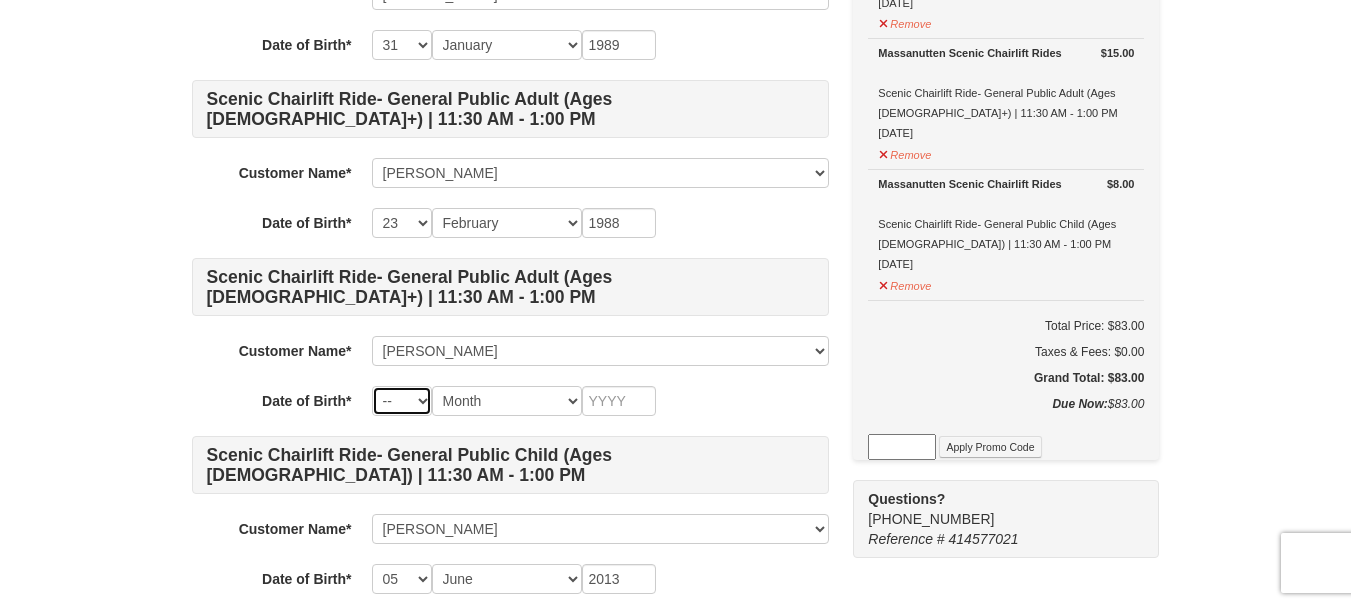 click on "-- 01 02 03 04 05 06 07 08 09 10 11 12 13 14 15 16 17 18 19 20 21 22 23 24 25 26 27 28 29 30 31" at bounding box center [402, 401] 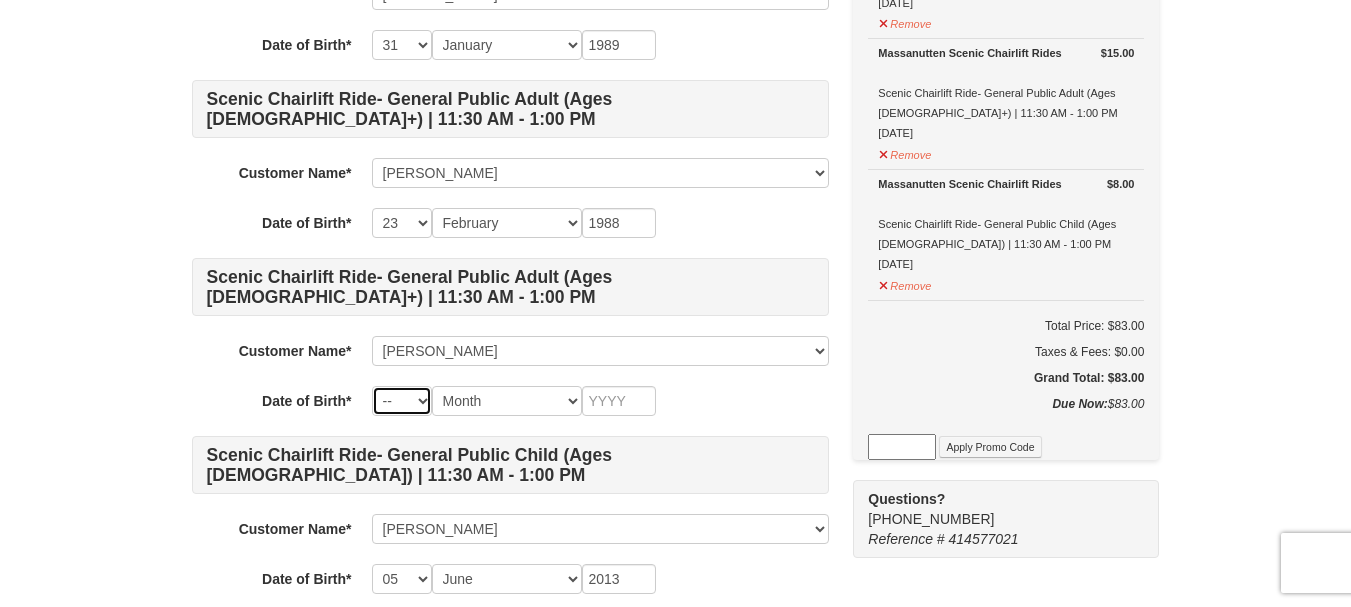 select on "16" 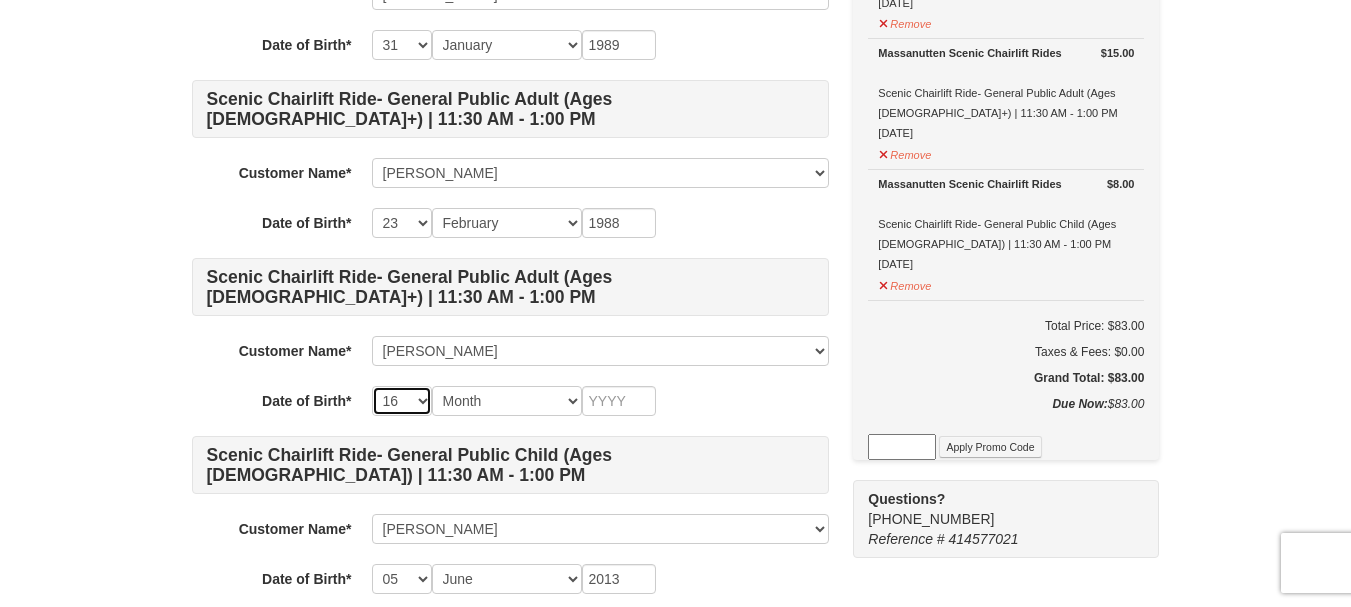 click on "-- 01 02 03 04 05 06 07 08 09 10 11 12 13 14 15 16 17 18 19 20 21 22 23 24 25 26 27 28 29 30 31" at bounding box center [402, 401] 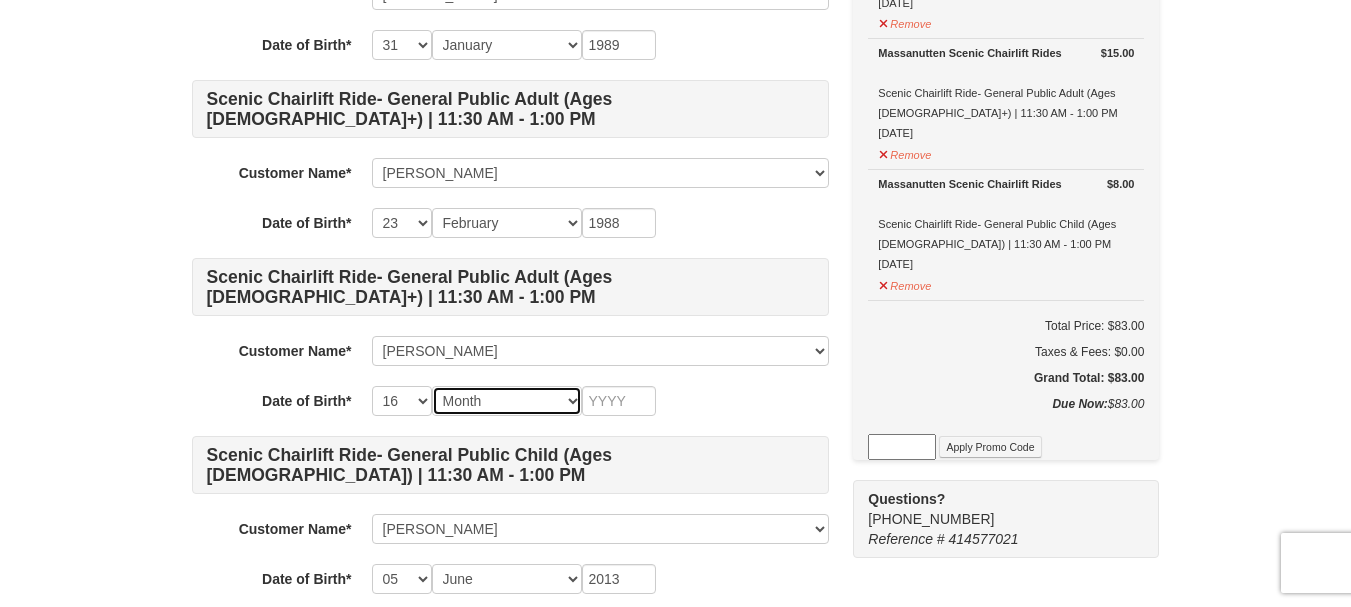click on "Month January February March April May June July August September October November December" at bounding box center (507, 401) 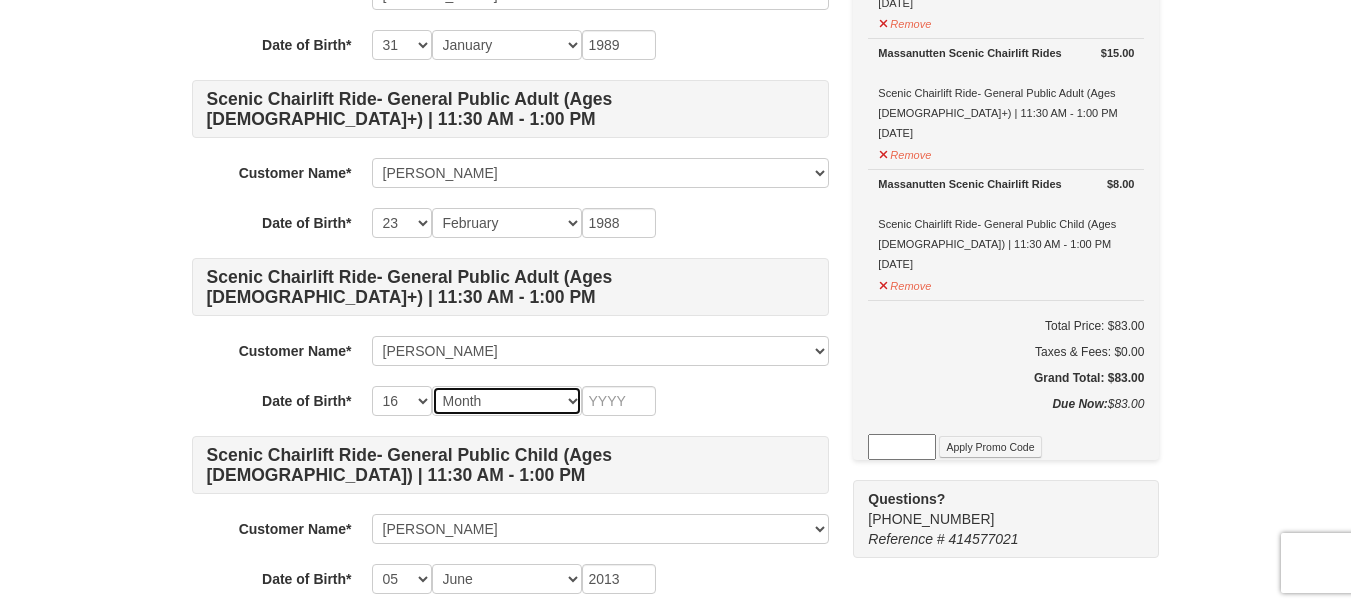 select on "02" 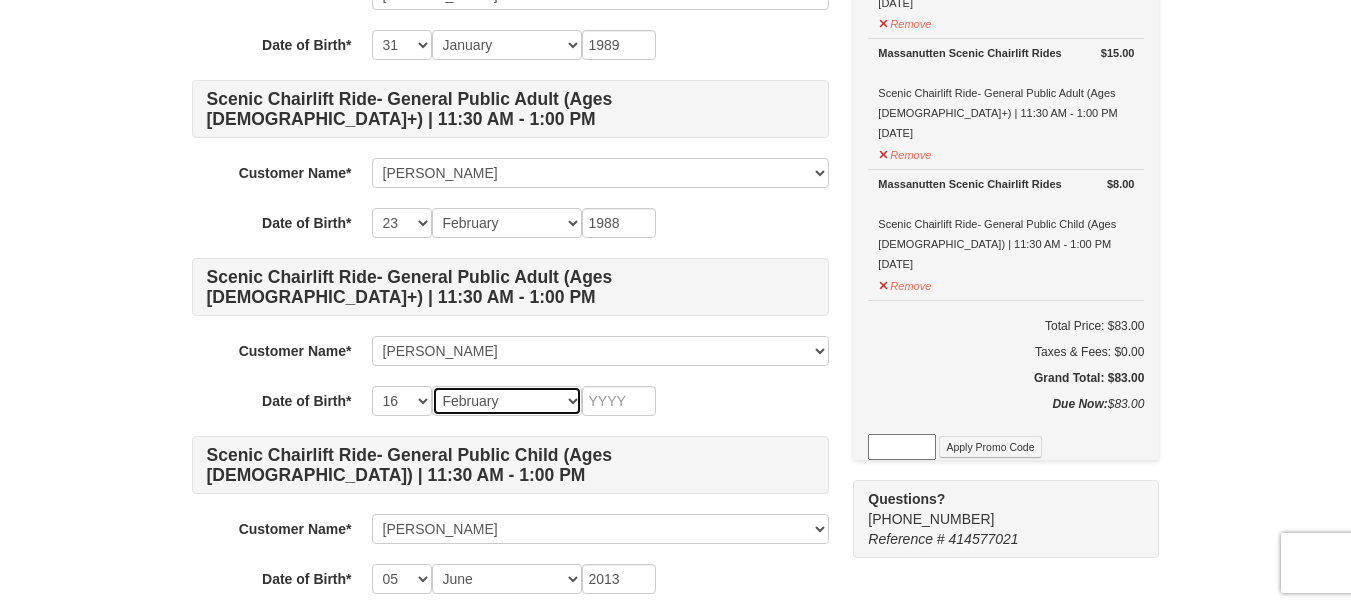 click on "Month January February March April May June July August September October November December" at bounding box center [507, 401] 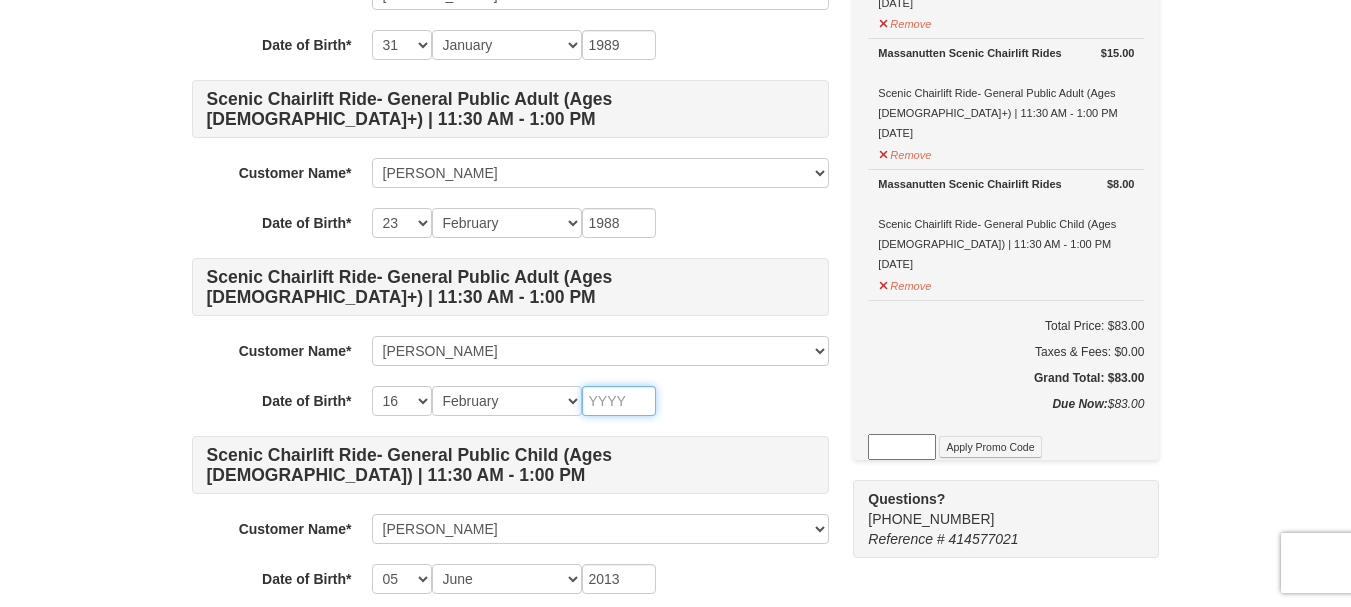 click at bounding box center [619, 401] 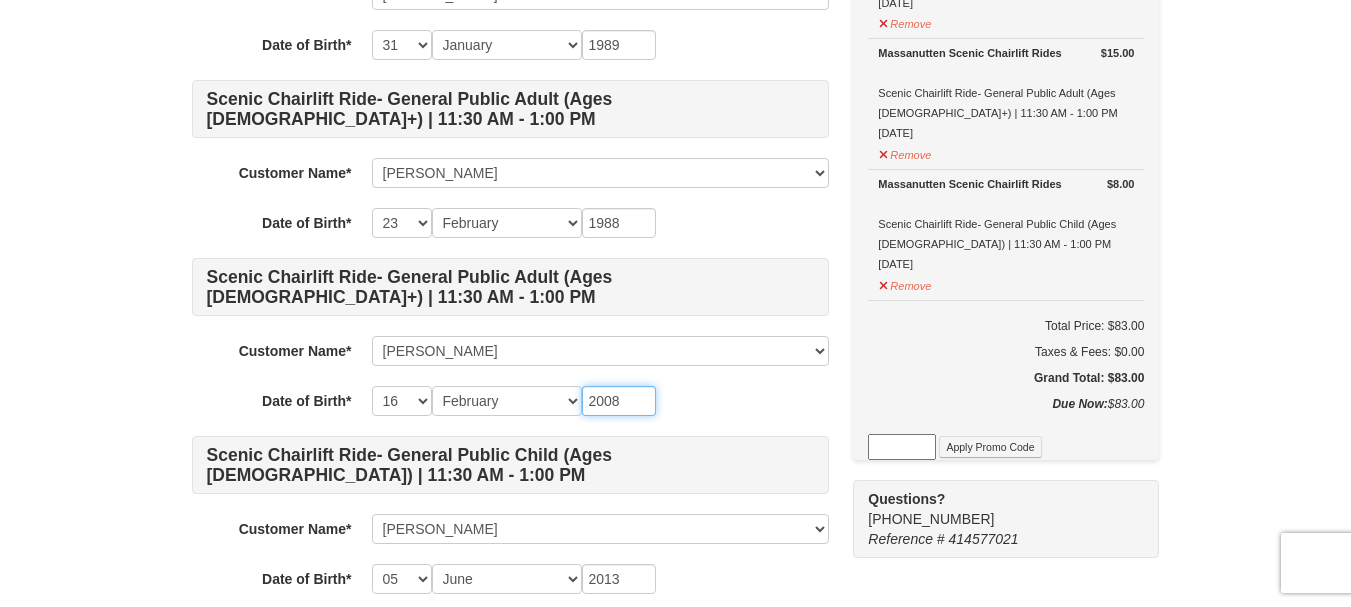 type on "2008" 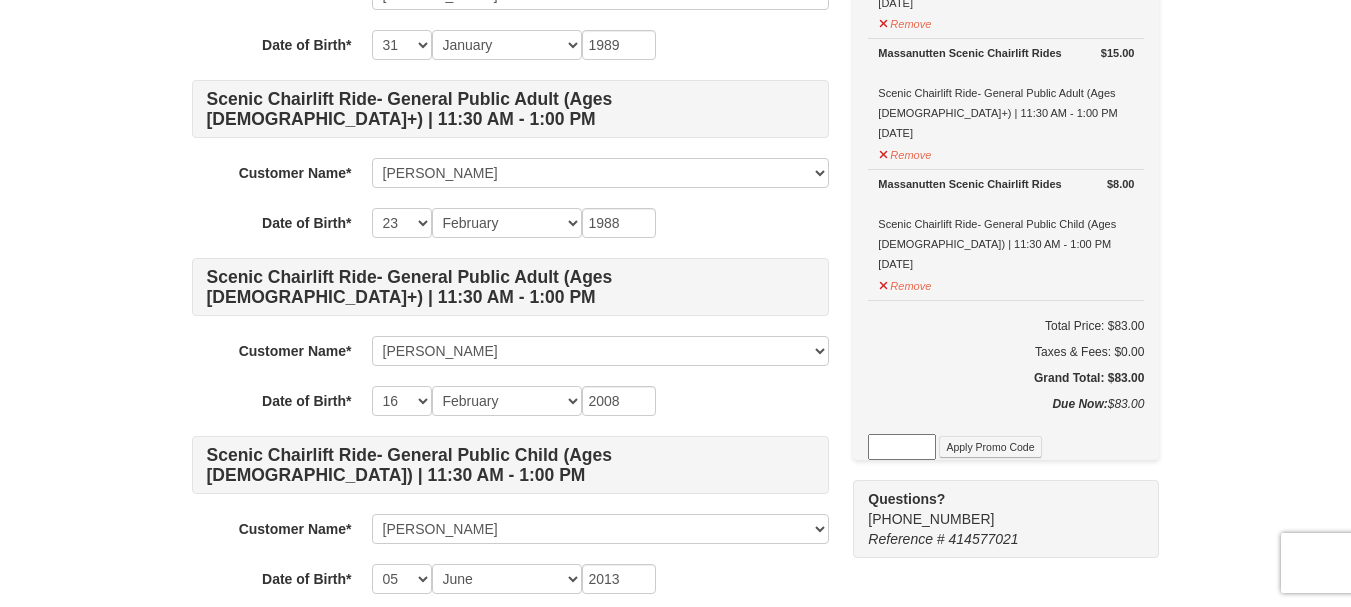 click on "Scenic Chairlift Ride- General Public Adult (Ages 13+) | 11:30 AM - 1:00 PM Customer Name* Select... William Ortiz William Ortiz Sr Maria Ortiz Juan Ortiz Analyn Ortiz Tekedra Holland Jaylany Mella Add New... William Ortiz Sr Save Cancel Date of Birth* -- 01 02 03 04 05 06 07 08 09 10 11 12 13 14 15 16 17 18 19 20 21 22 23 24 25 26 27 28 29 30 31 Month January February March April May June July August September October November December 1960 Scenic Chairlift Ride- General Public Adult (Ages 13+) | 11:30 AM - 1:00 PM Customer Name* Select... William Ortiz William Ortiz Sr Maria Ortiz Juan Ortiz Analyn Ortiz Tekedra Holland Jaylany Mella Add New... Maria Ortiz Save Cancel Date of Birth* -- 01 02 03 04 05 06 07 08 09 10 11 12 13 14 15 16 17 18 19 20 21 22 23 24 25 26 27 28 29 30 31 Month January February March April May June July August September October November December 1959 Scenic Chairlift Ride- General Public Adult (Ages 13+) | 11:30 AM - 1:00 PM Customer Name* Select... William Ortiz William Ortiz Sr Juan" at bounding box center [510, 70] 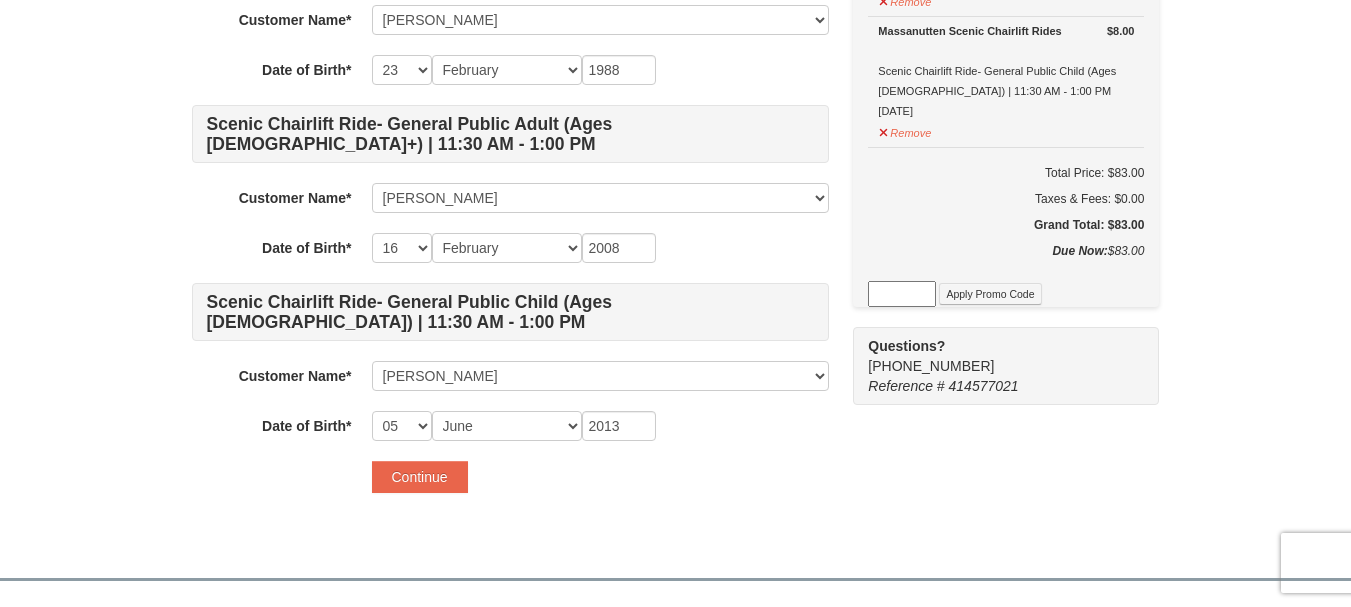 scroll, scrollTop: 900, scrollLeft: 0, axis: vertical 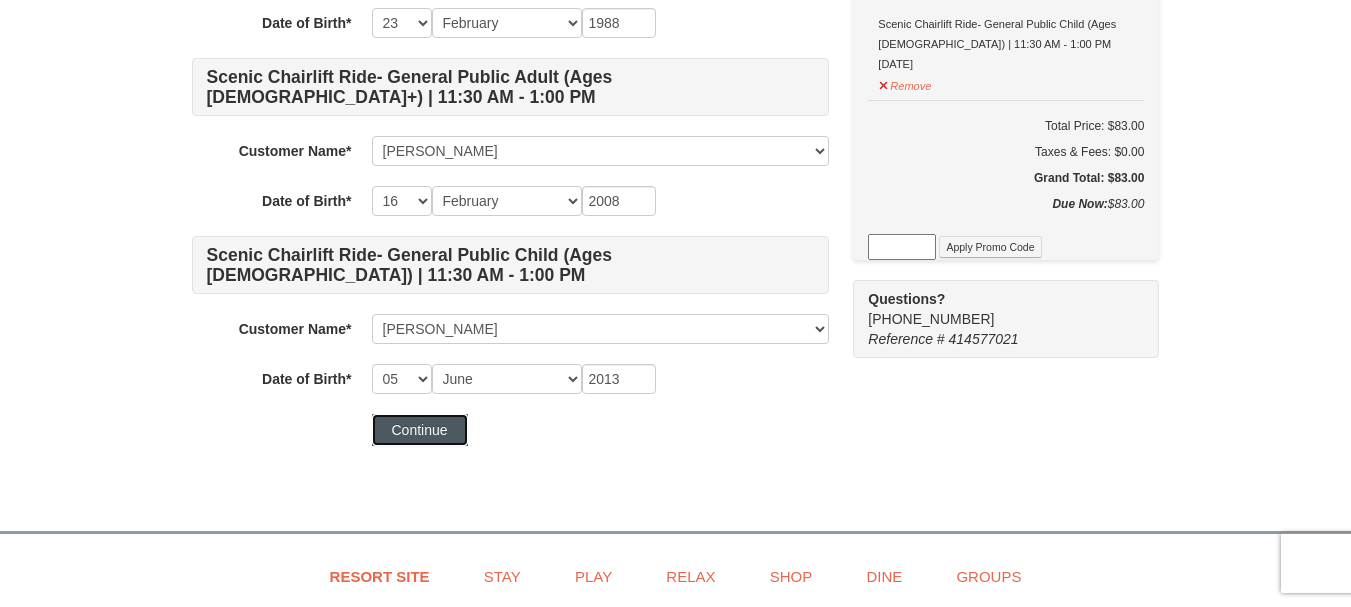 click on "Continue" at bounding box center (420, 430) 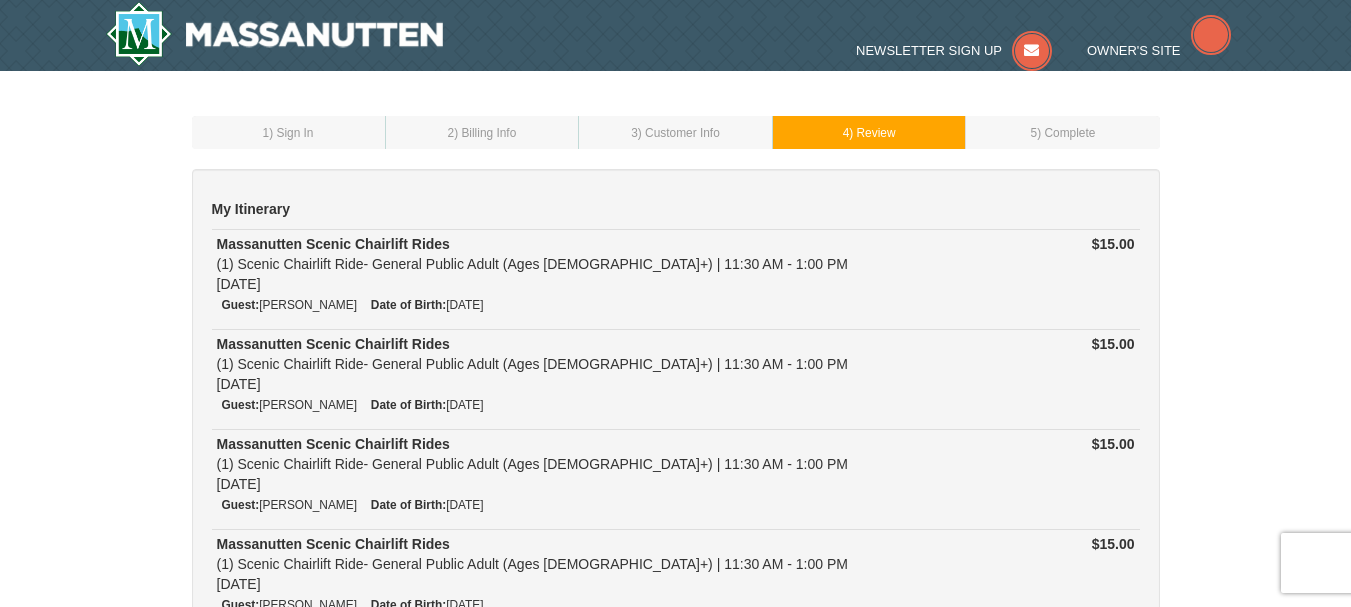 scroll, scrollTop: 0, scrollLeft: 0, axis: both 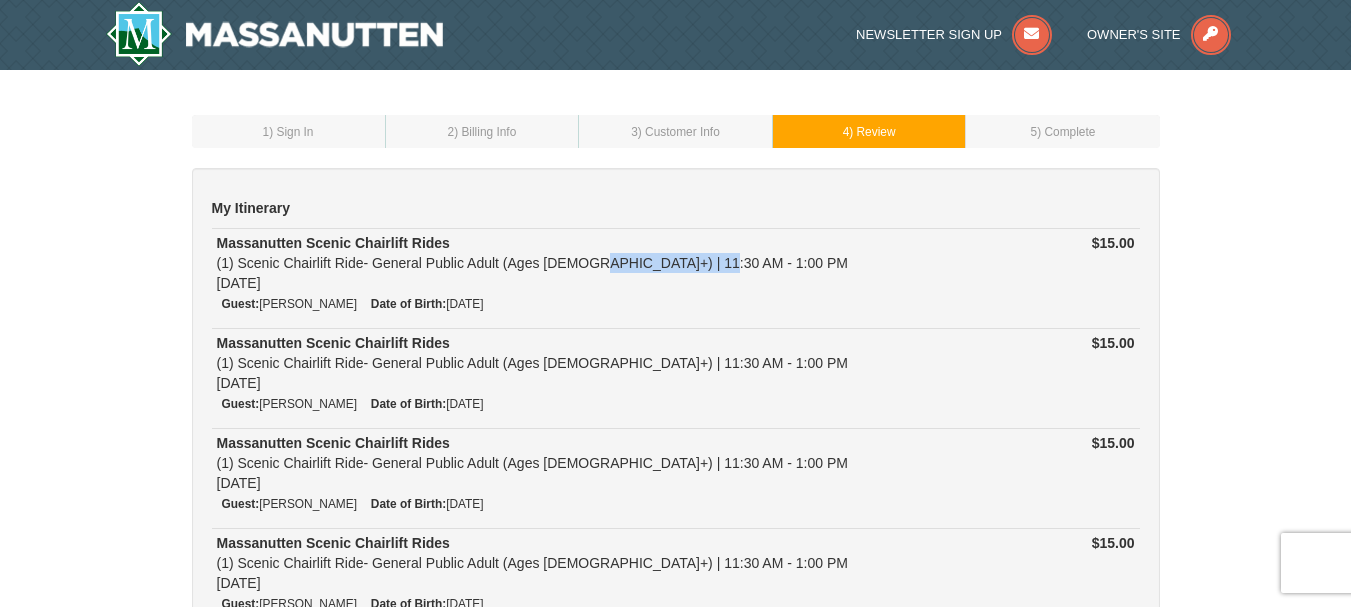 drag, startPoint x: 719, startPoint y: 264, endPoint x: 585, endPoint y: 265, distance: 134.00374 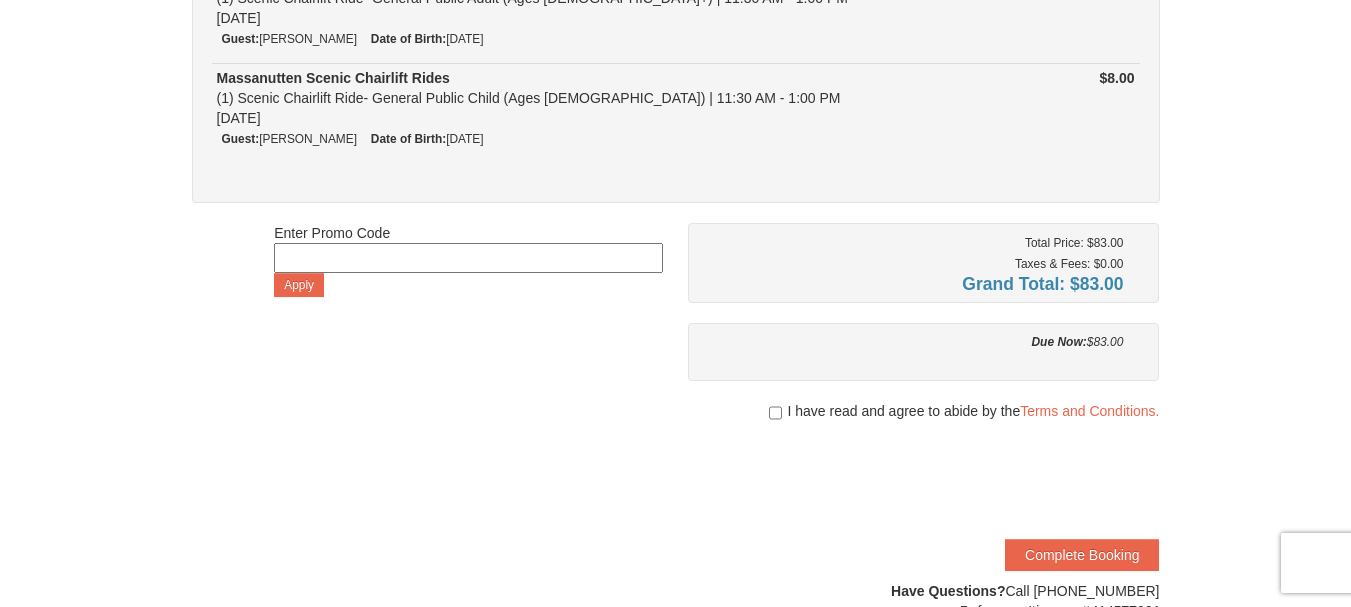 scroll, scrollTop: 700, scrollLeft: 0, axis: vertical 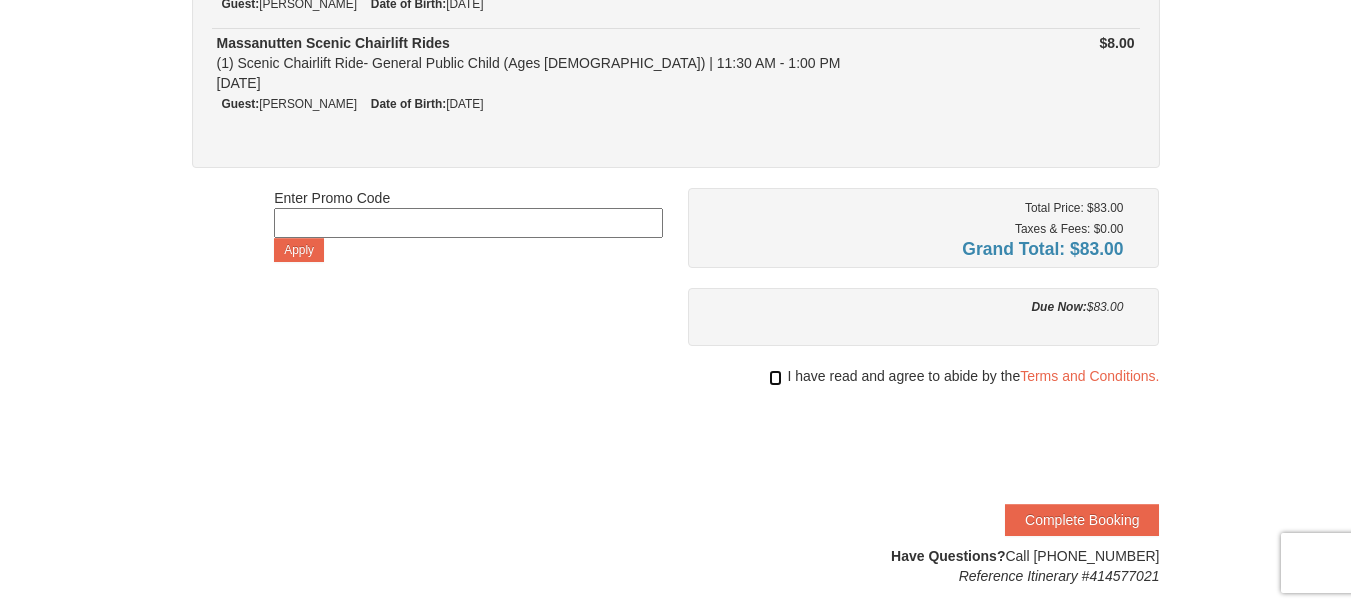 click at bounding box center (775, 378) 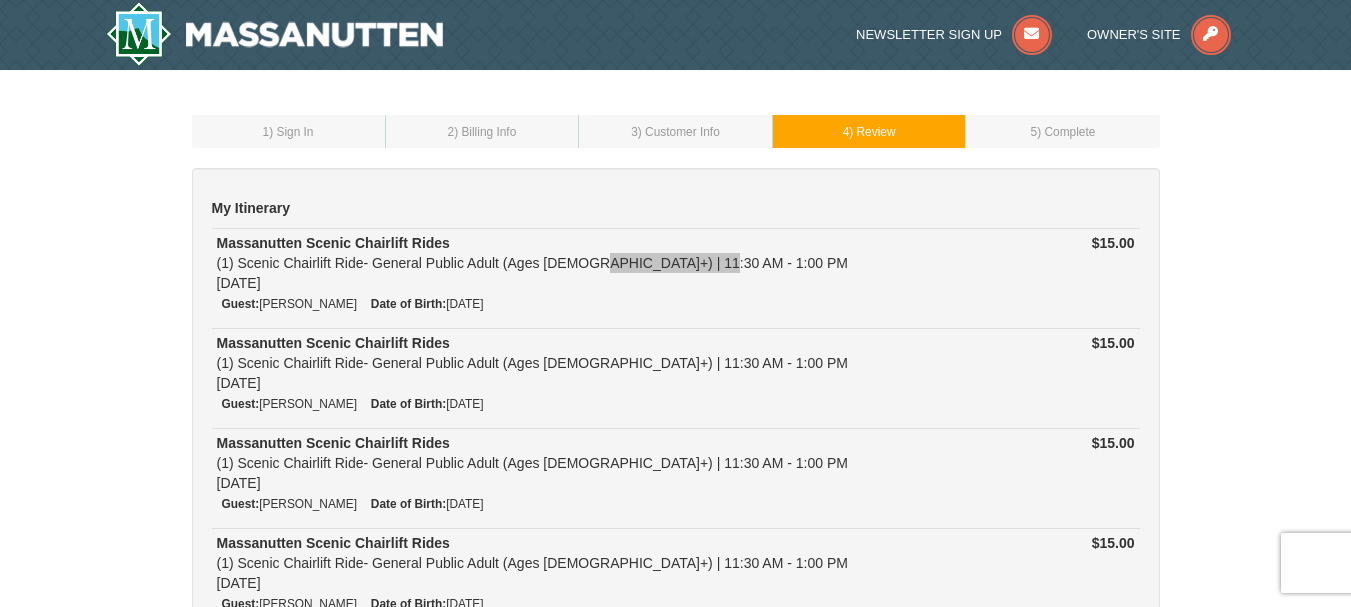 scroll, scrollTop: 849, scrollLeft: 0, axis: vertical 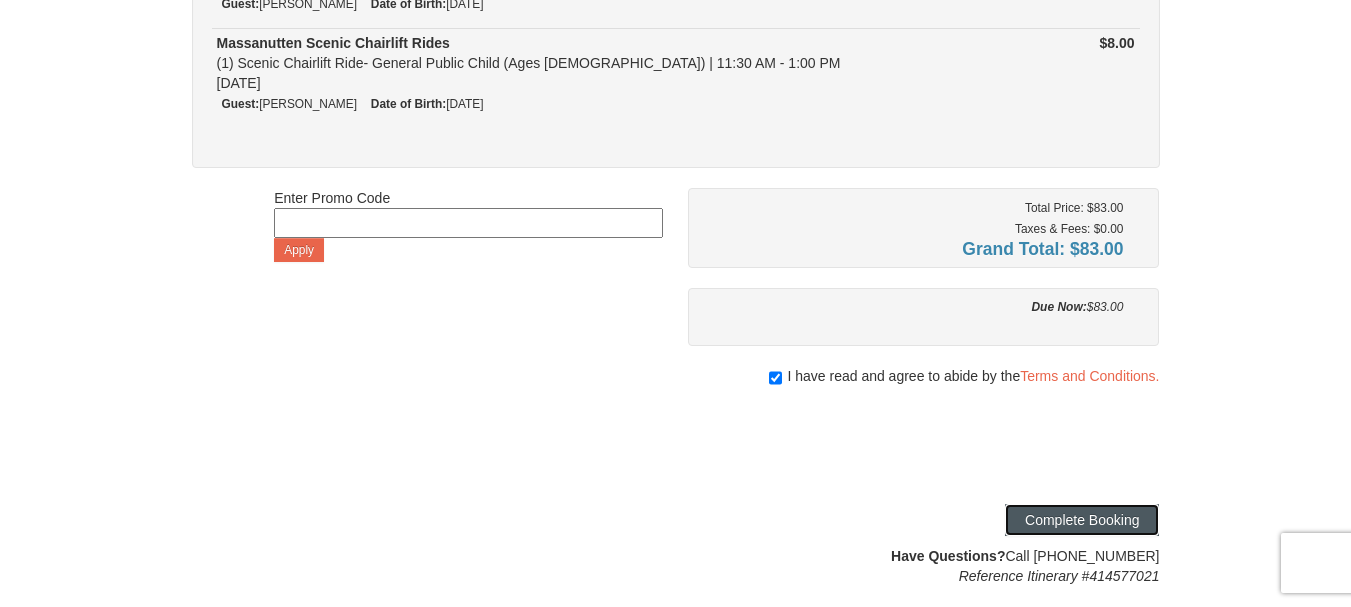 click on "Complete Booking" at bounding box center (1082, 520) 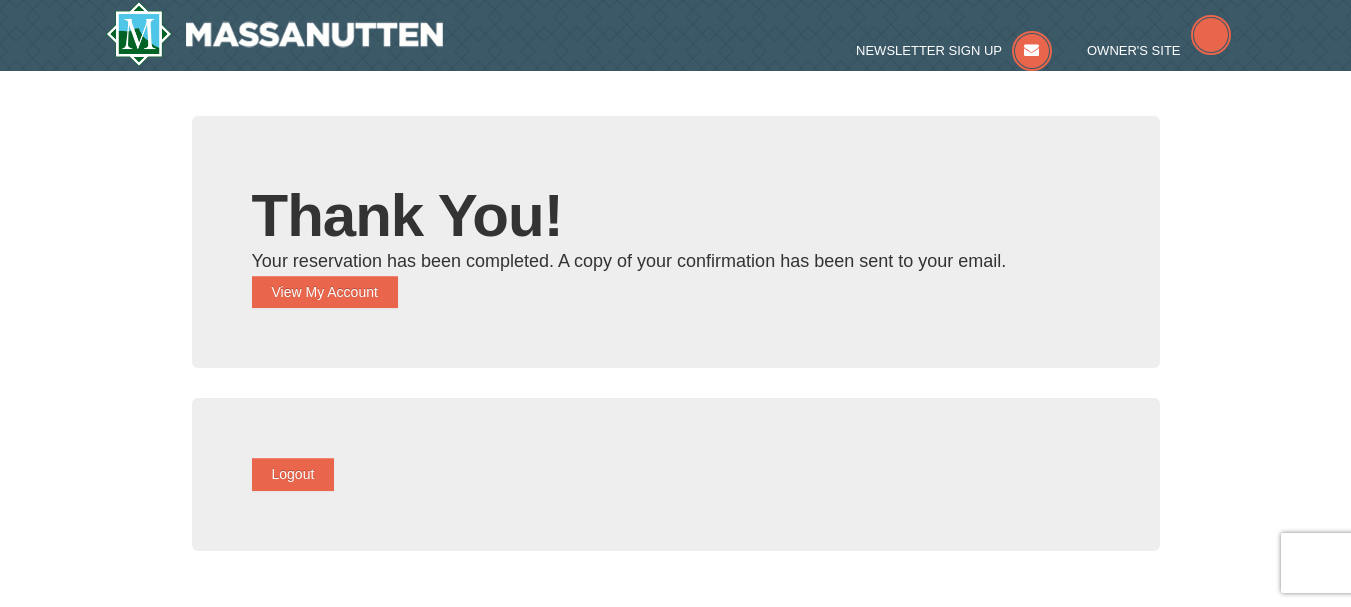 scroll, scrollTop: 0, scrollLeft: 0, axis: both 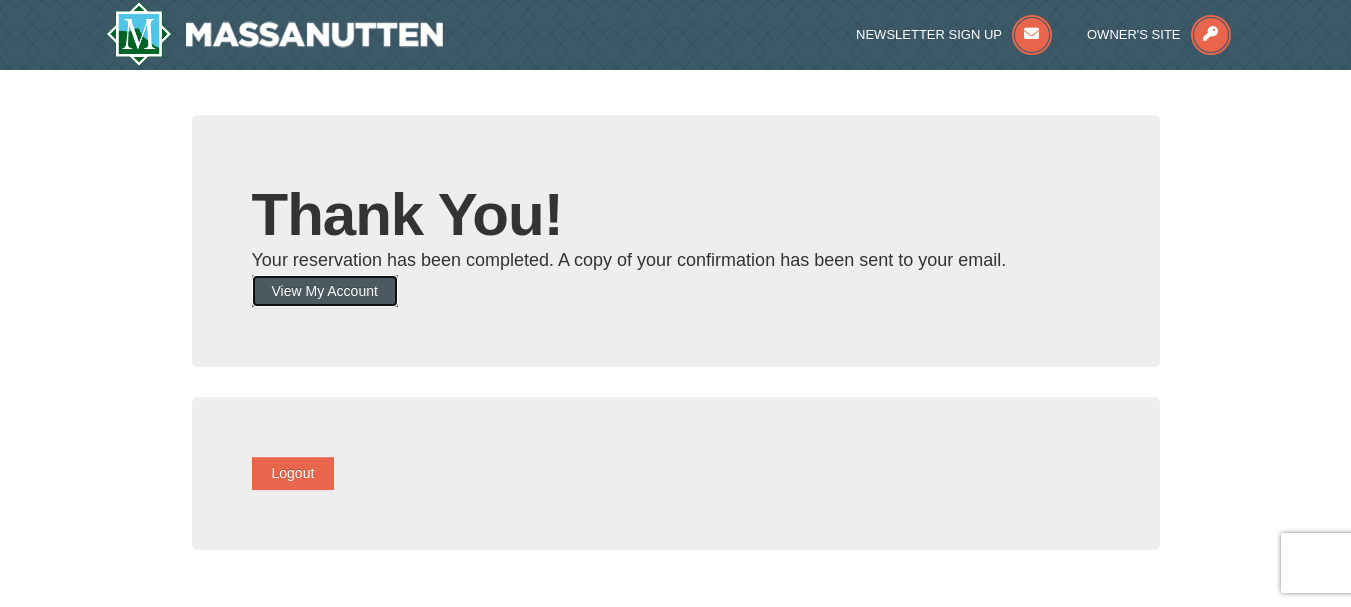 click on "View My Account" at bounding box center (325, 291) 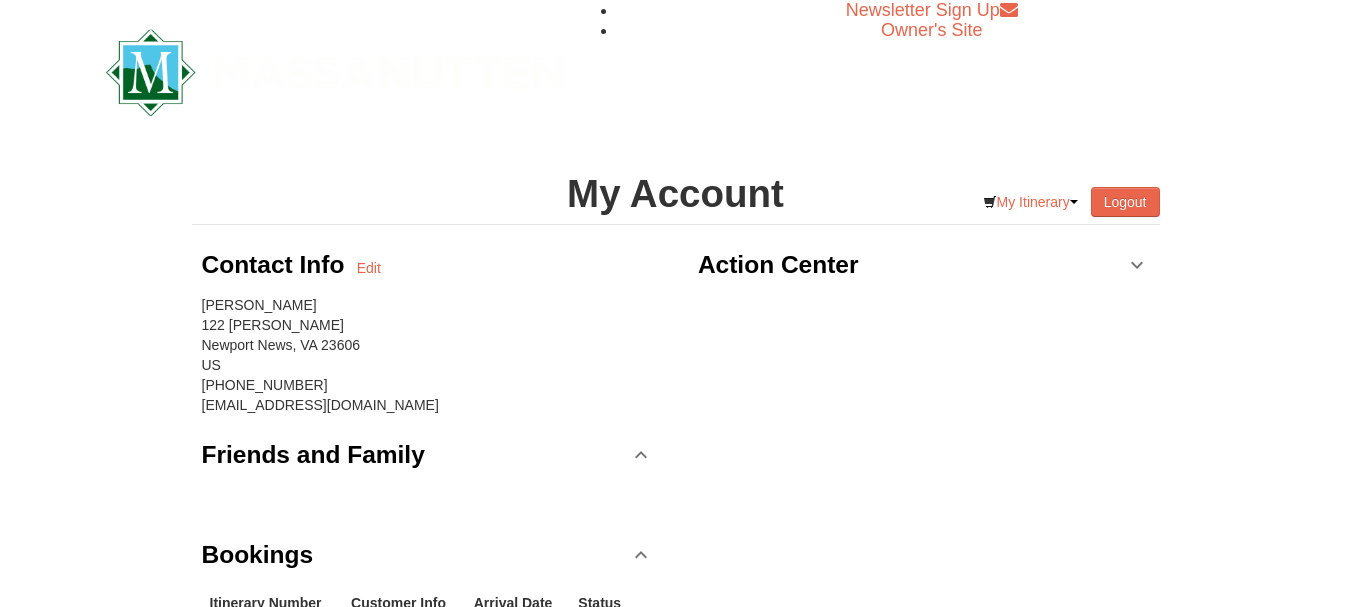 scroll, scrollTop: 0, scrollLeft: 0, axis: both 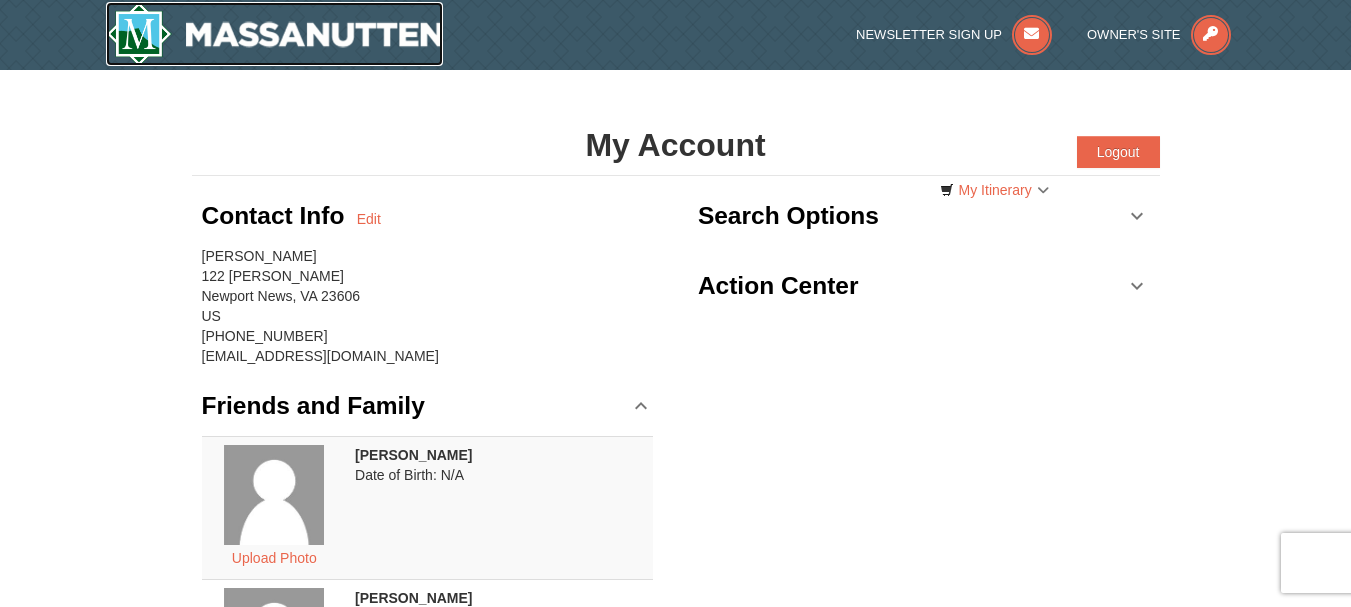 click at bounding box center (275, 34) 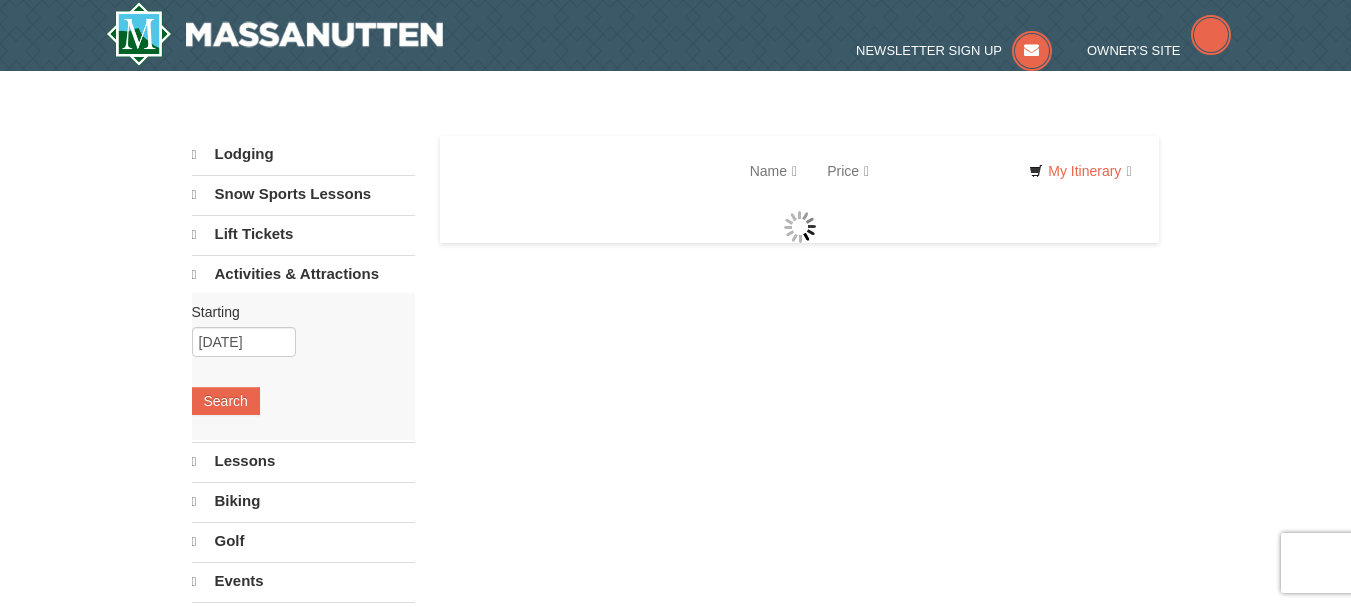 scroll, scrollTop: 0, scrollLeft: 0, axis: both 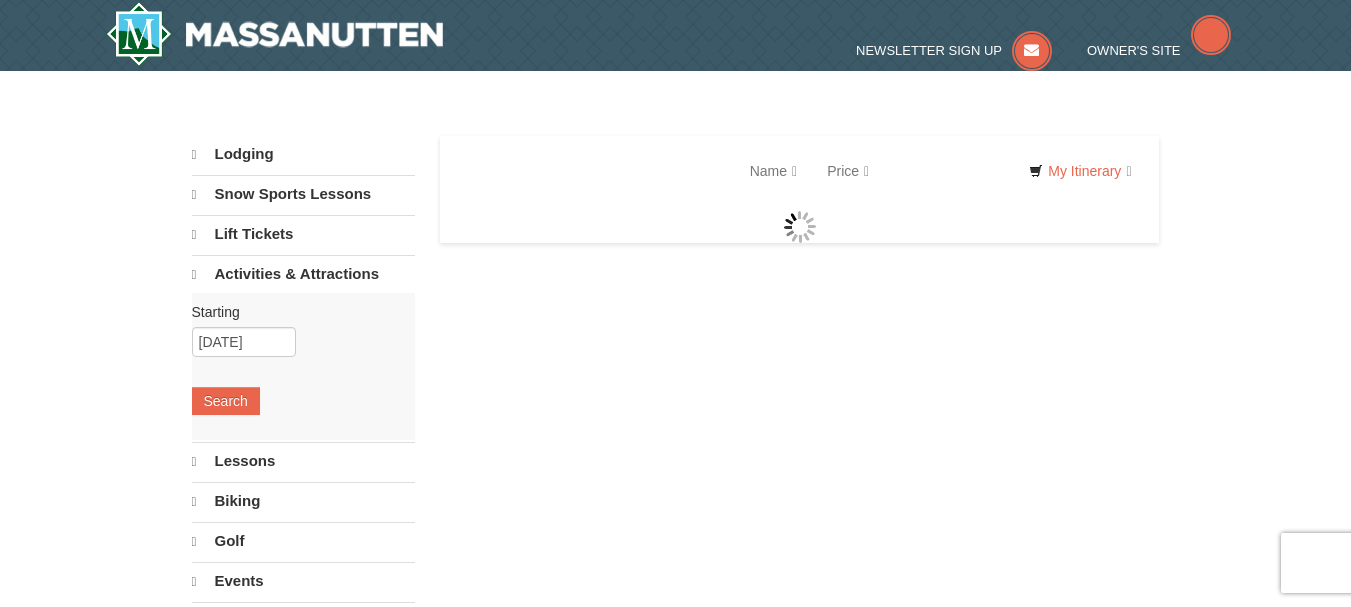 select on "7" 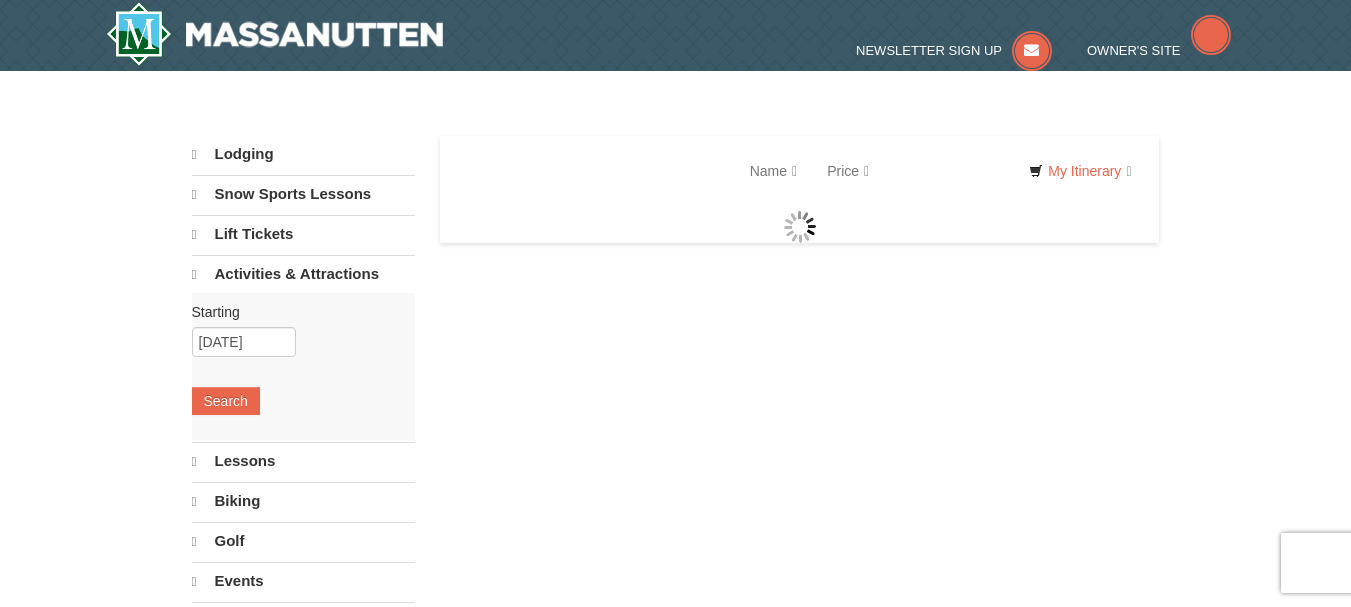 select on "7" 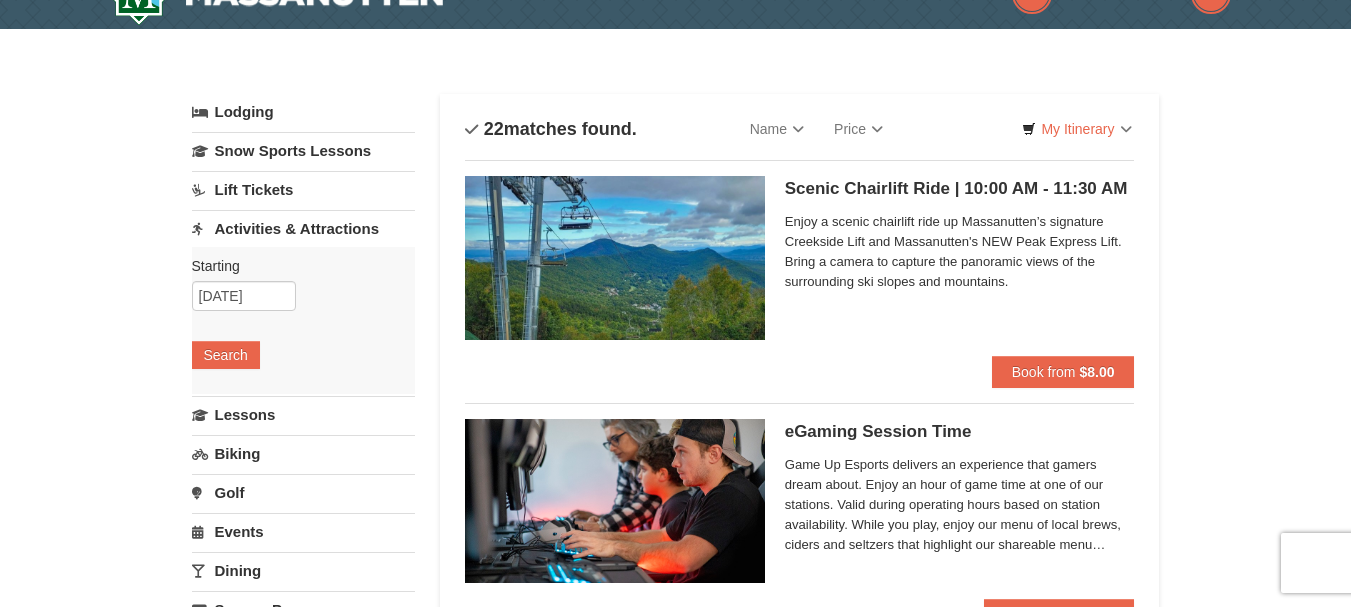 scroll, scrollTop: 256, scrollLeft: 0, axis: vertical 